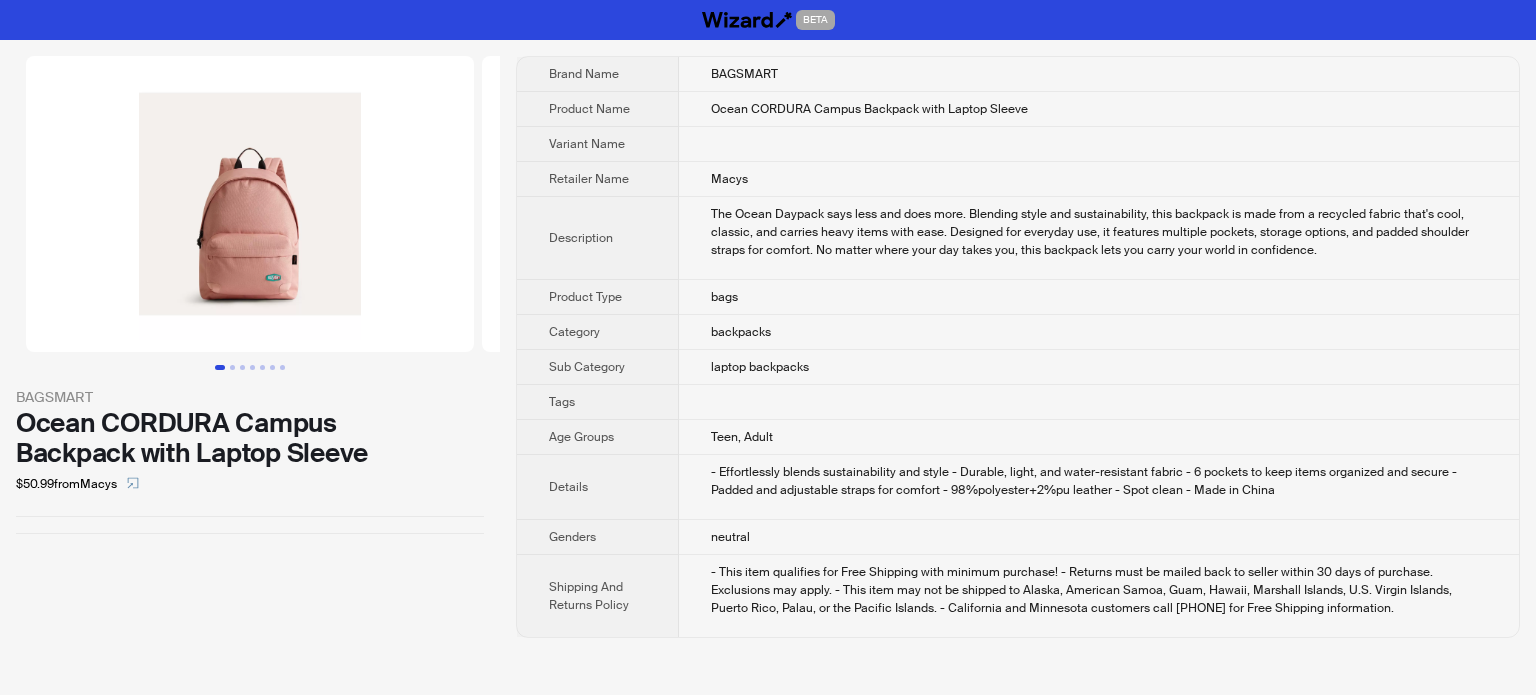 scroll, scrollTop: 0, scrollLeft: 0, axis: both 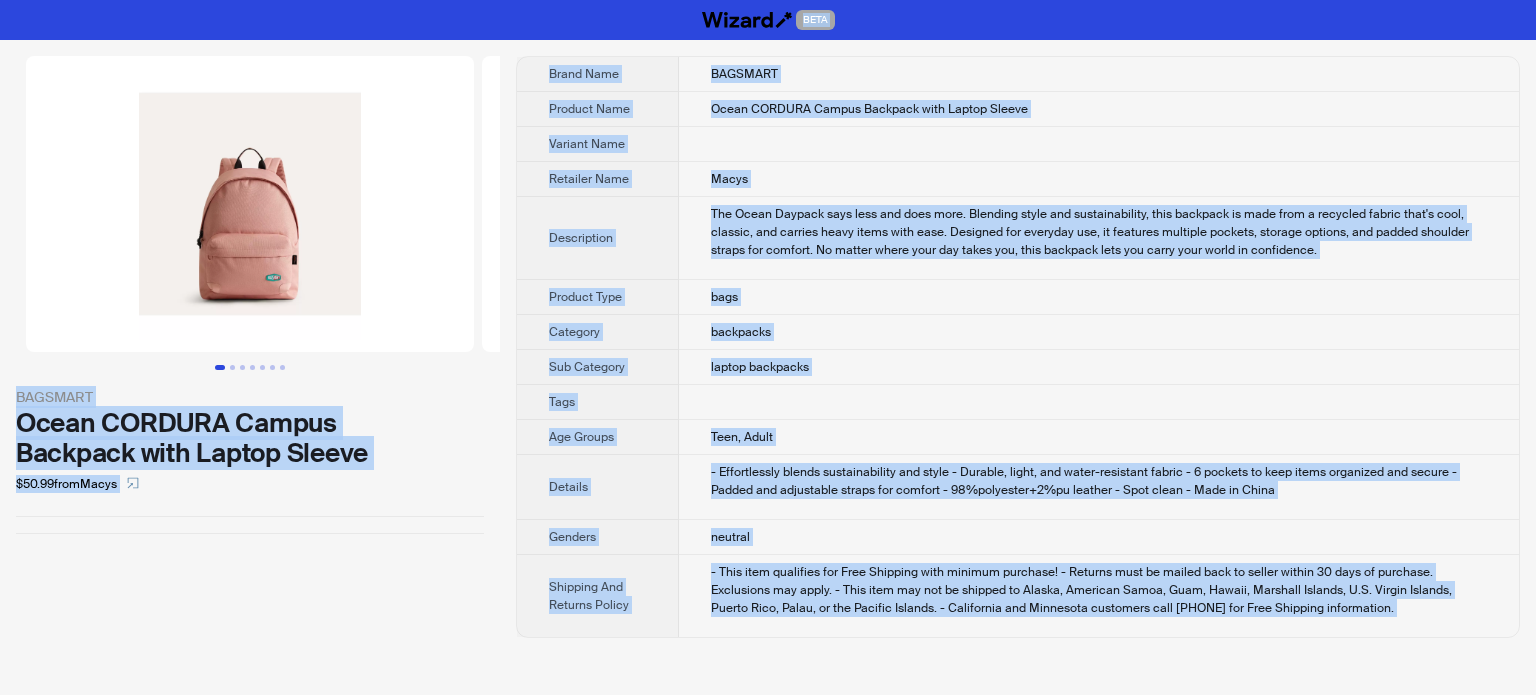 type on "**********" 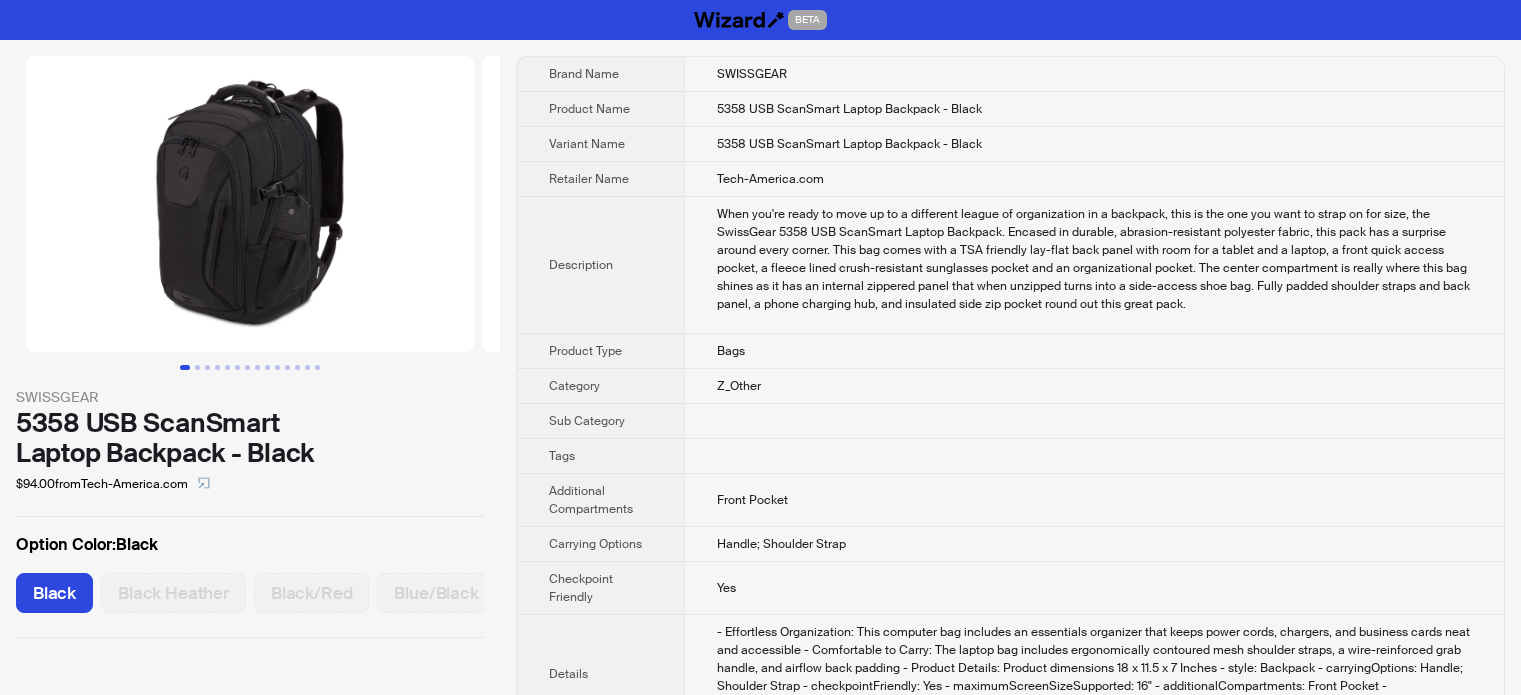 scroll, scrollTop: 0, scrollLeft: 0, axis: both 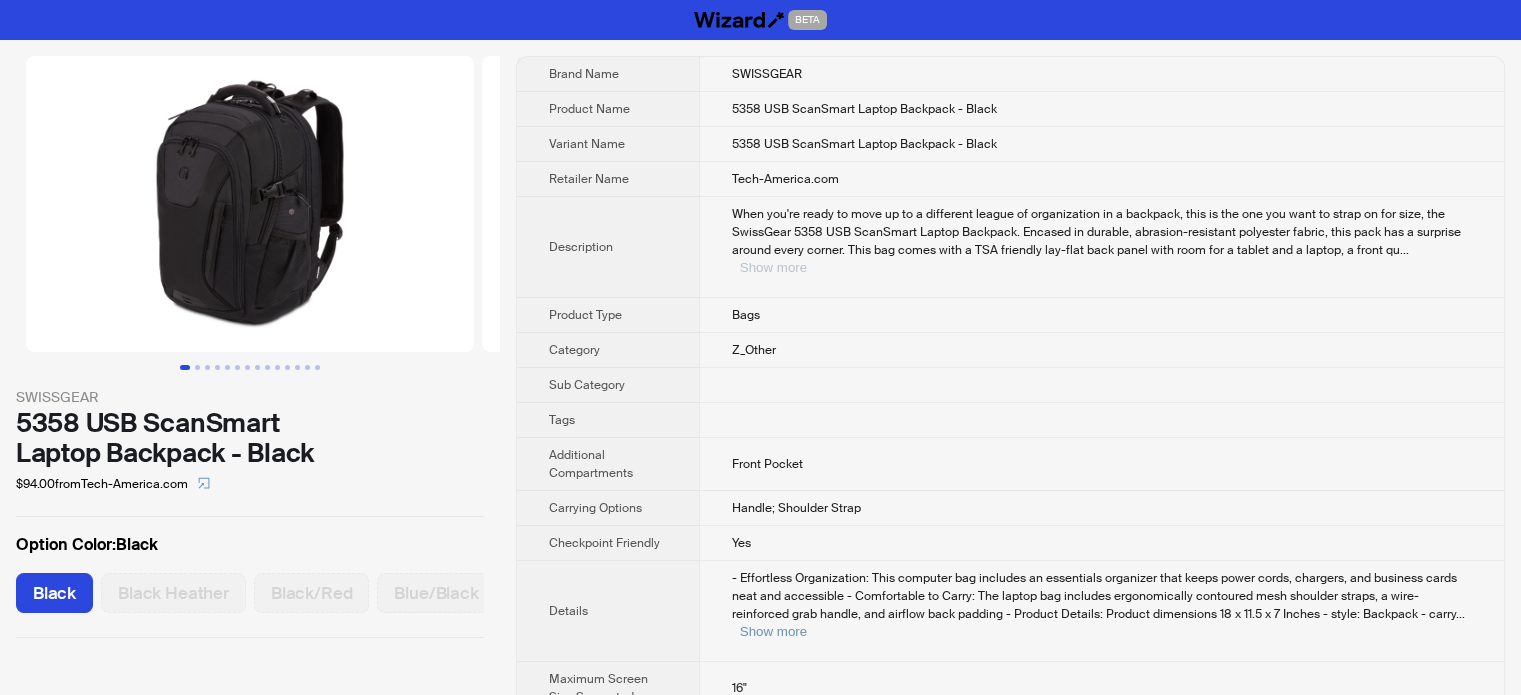 click on "Show more" at bounding box center (773, 267) 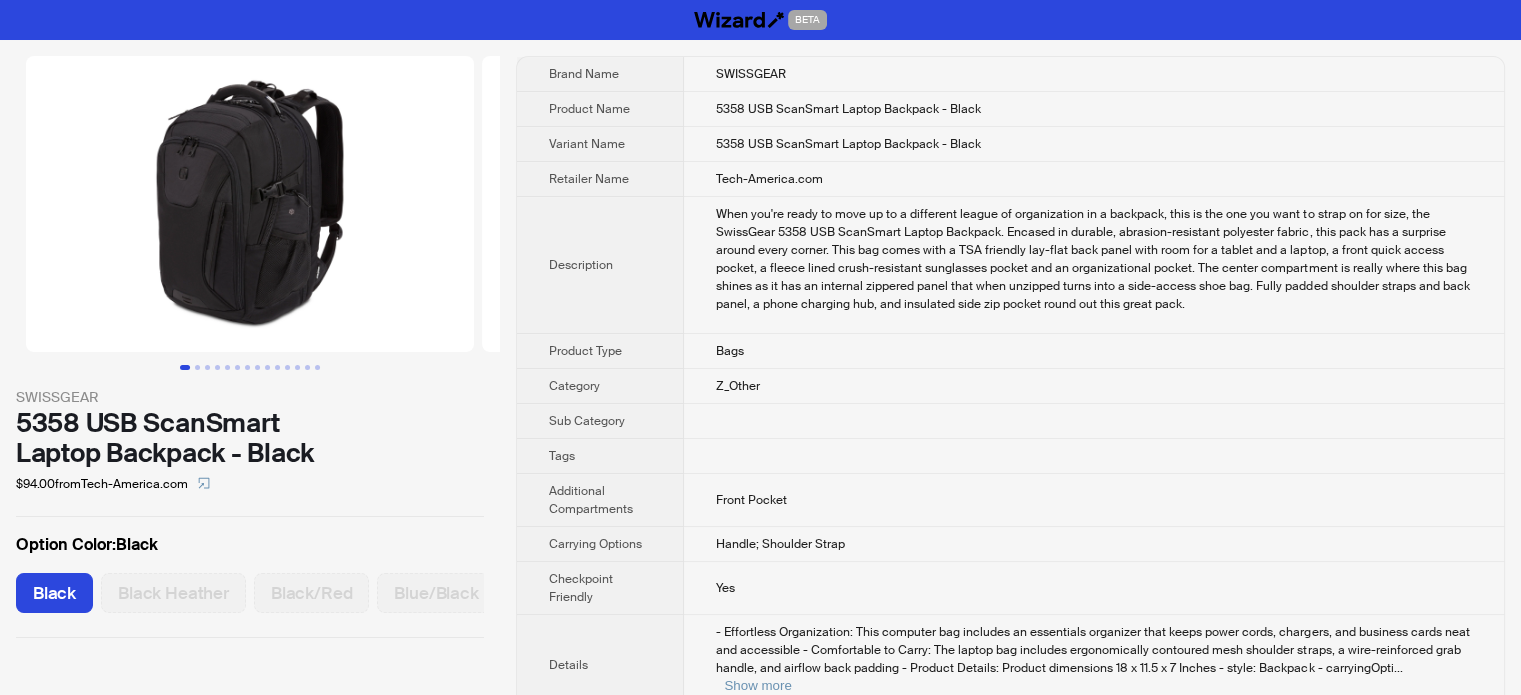 click on "When you're ready to move up to a different league of organization in a backpack, this is the one you want to strap on for size, the SwissGear 5358 USB ScanSmart Laptop Backpack. Encased in durable, abrasion-resistant polyester fabric, this pack has a surprise around every corner. This bag comes with a TSA friendly lay-flat back panel with room for a tablet and a laptop, a front quick access pocket, a fleece lined crush-resistant sunglasses pocket and an organizational pocket. The center compartment is really where this bag shines as it has an internal zippered panel that when unzipped turns into a side-access shoe bag. Fully padded shoulder straps and back panel, a phone charging hub, and insulated side zip pocket round out this great pack." at bounding box center (1094, 259) 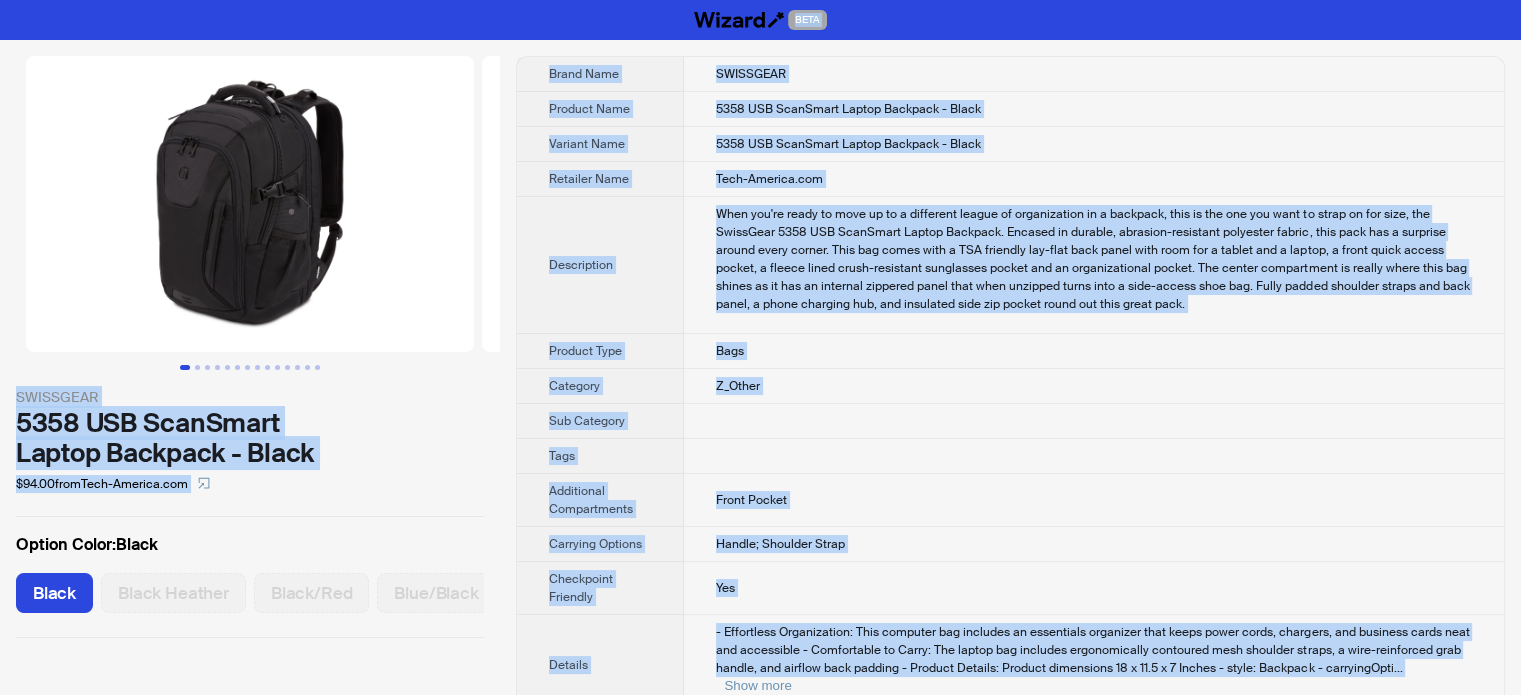 type on "**********" 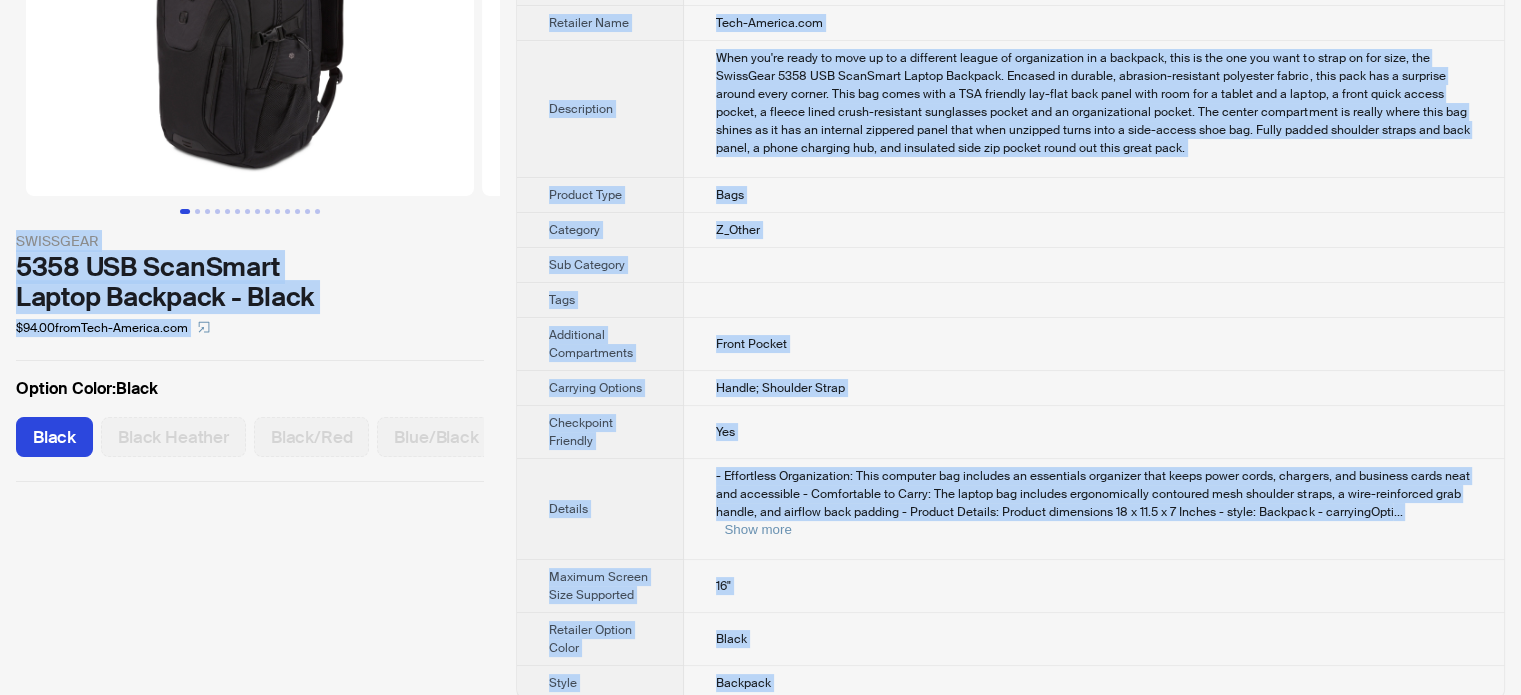 scroll, scrollTop: 156, scrollLeft: 0, axis: vertical 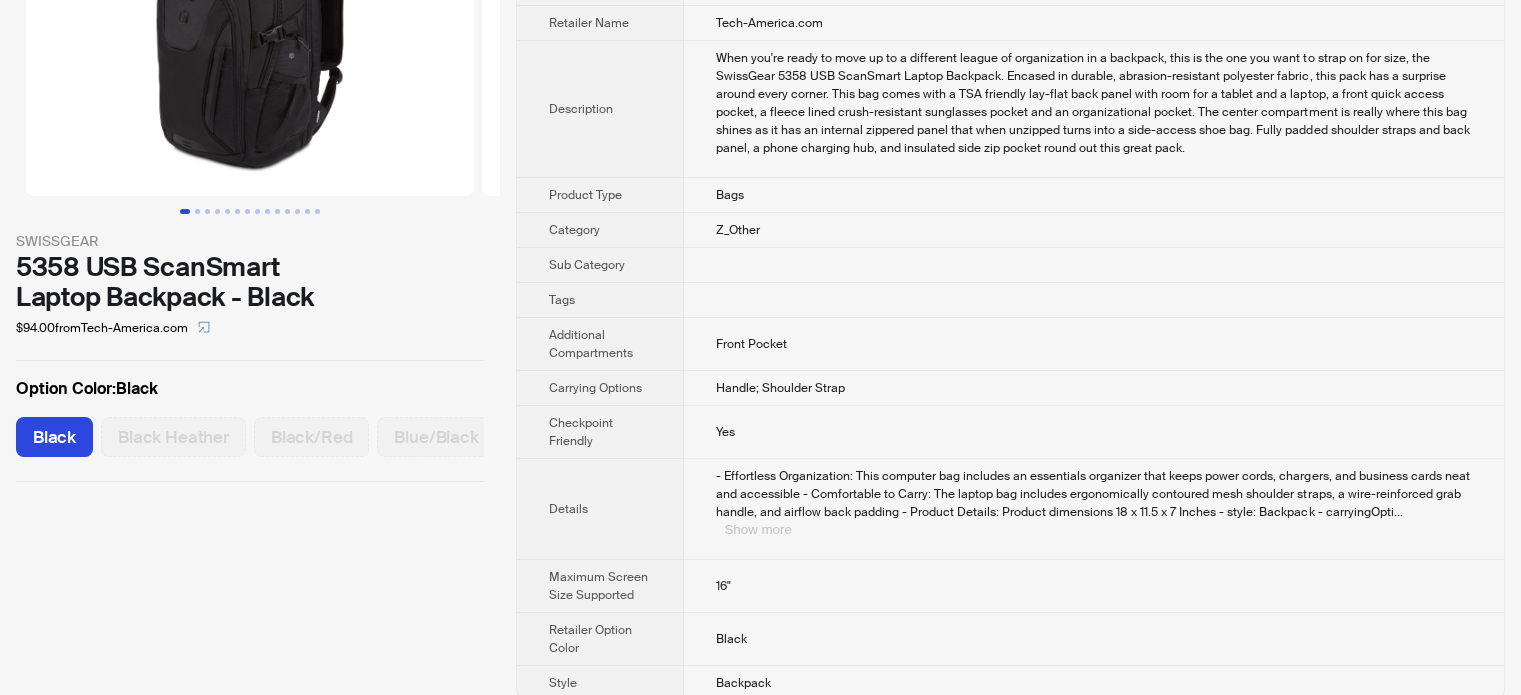 click on "Show more" at bounding box center (757, 529) 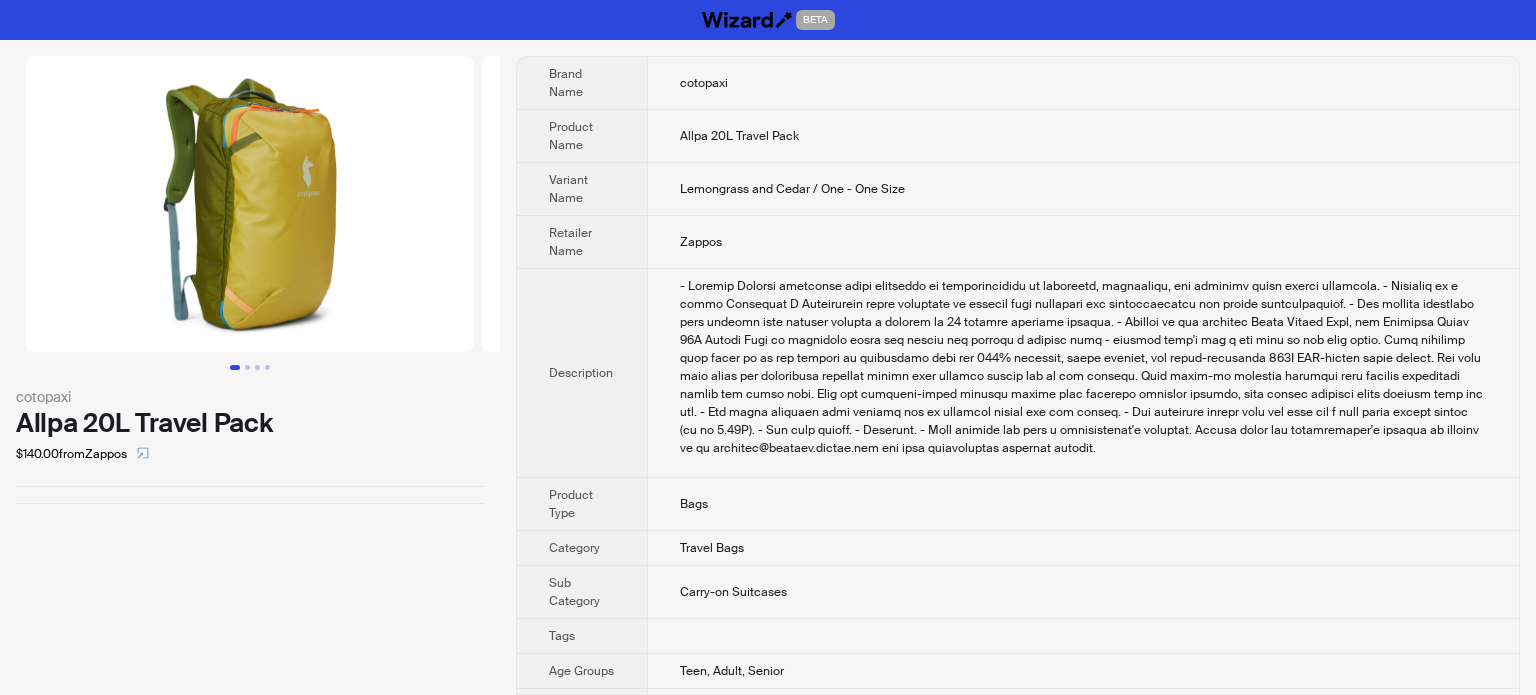 scroll, scrollTop: 0, scrollLeft: 0, axis: both 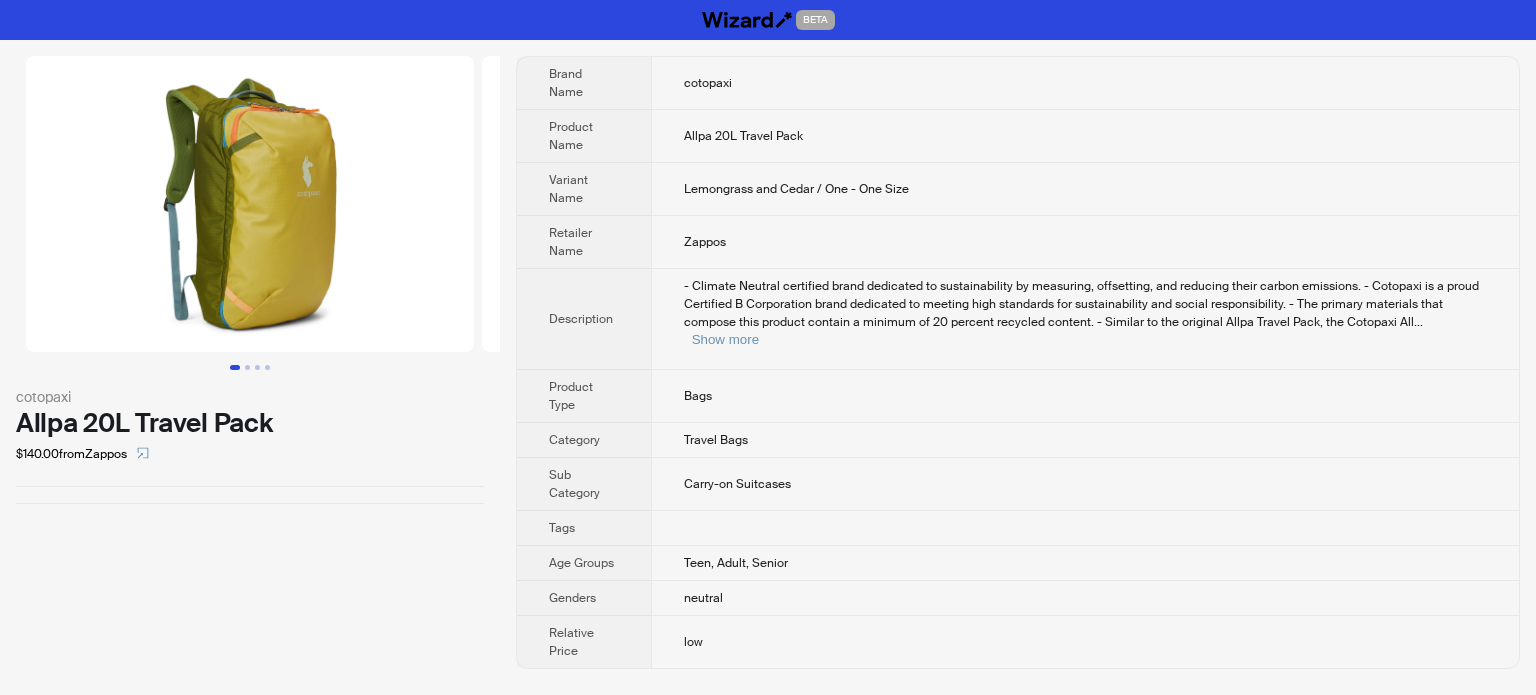 click on "Lemongrass and Cedar / One - One Size" at bounding box center [1085, 189] 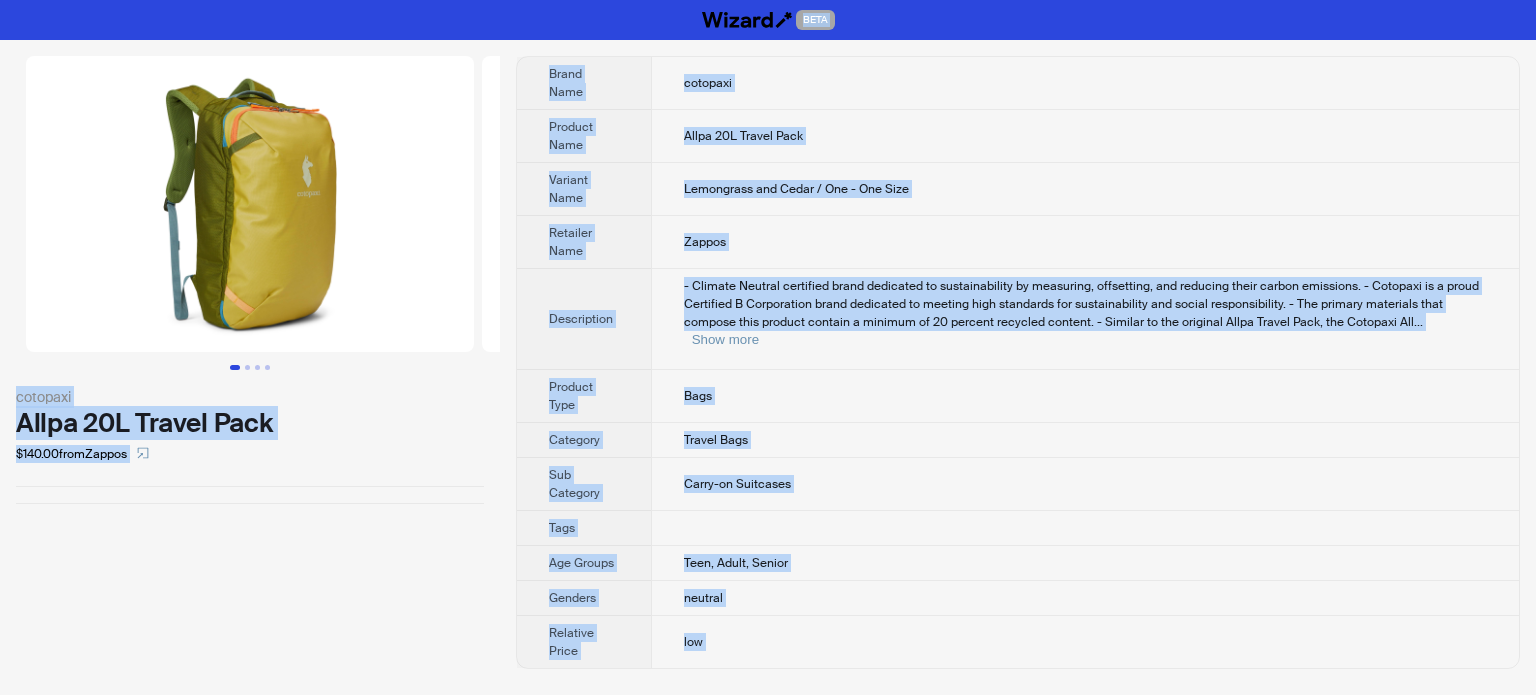 type on "**********" 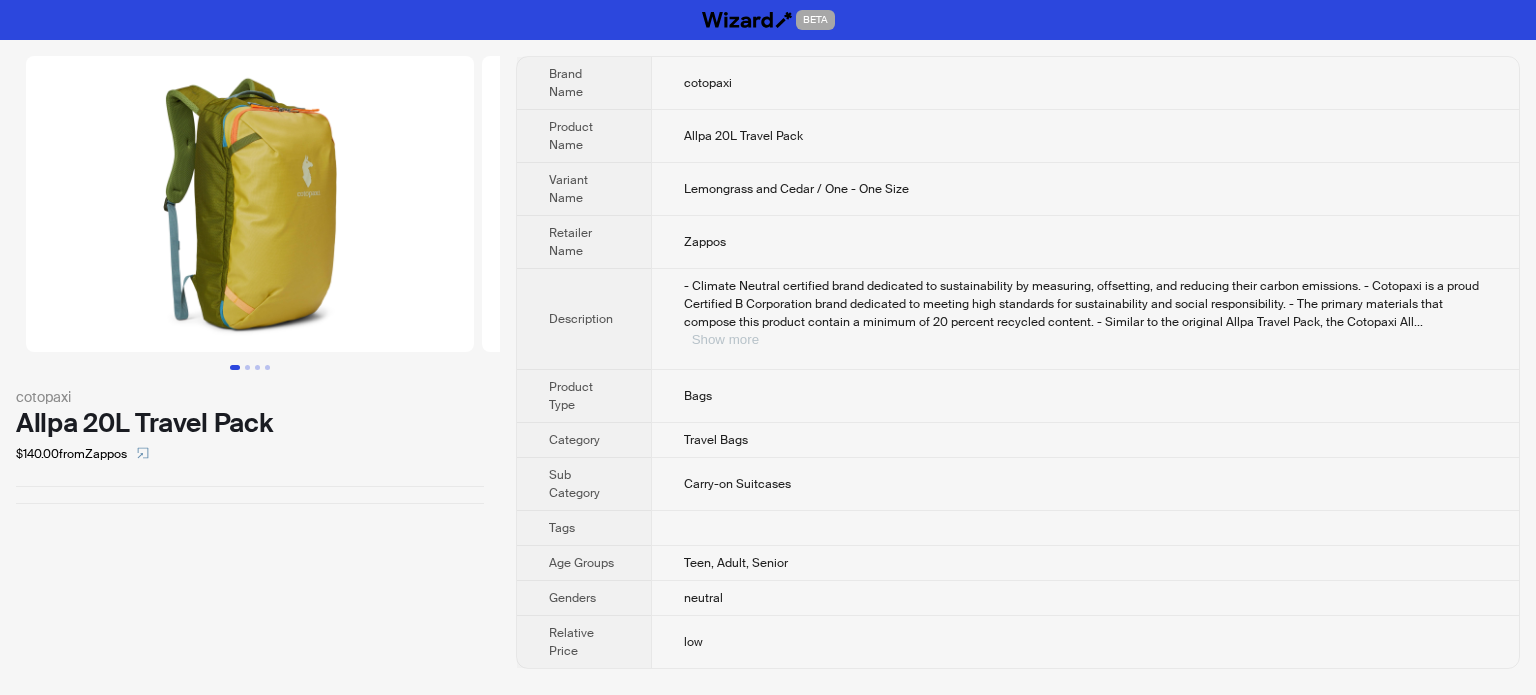 click on "Show more" at bounding box center (725, 339) 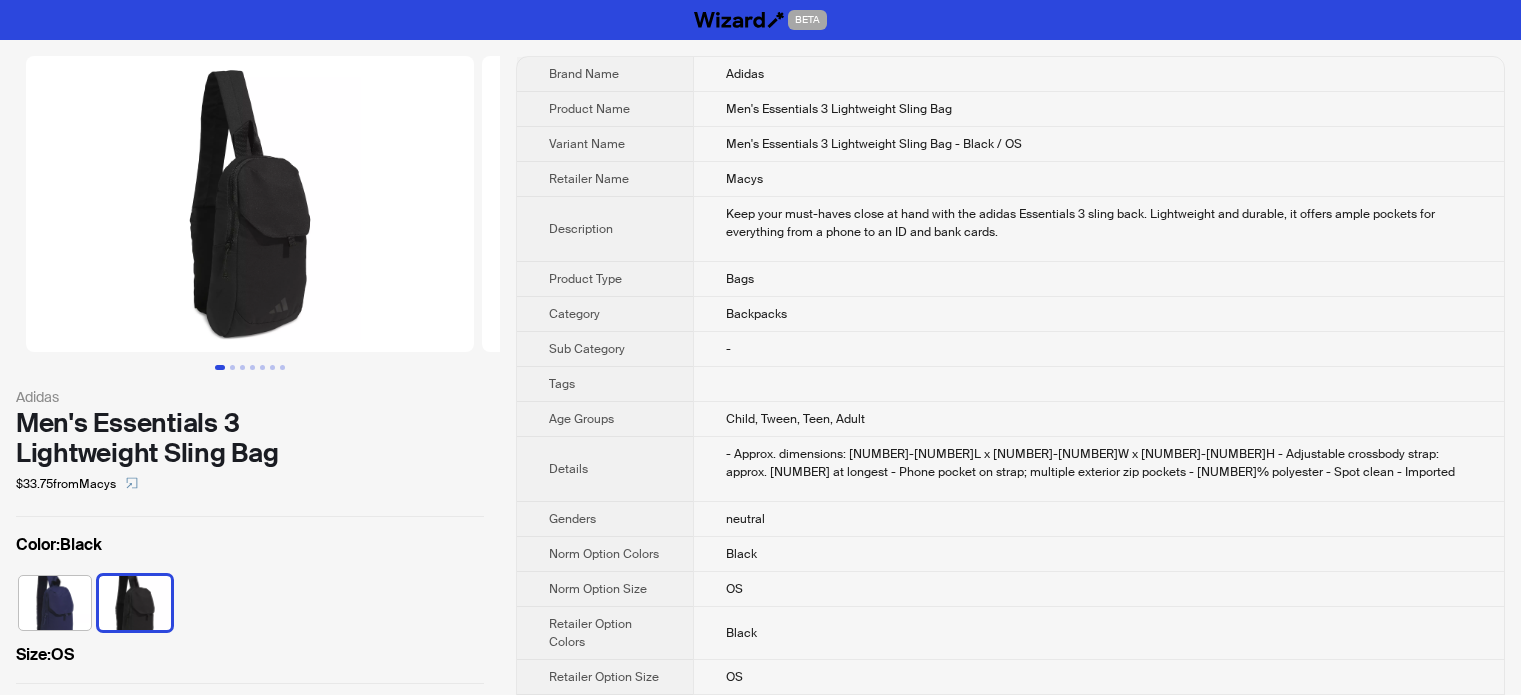 scroll, scrollTop: 0, scrollLeft: 0, axis: both 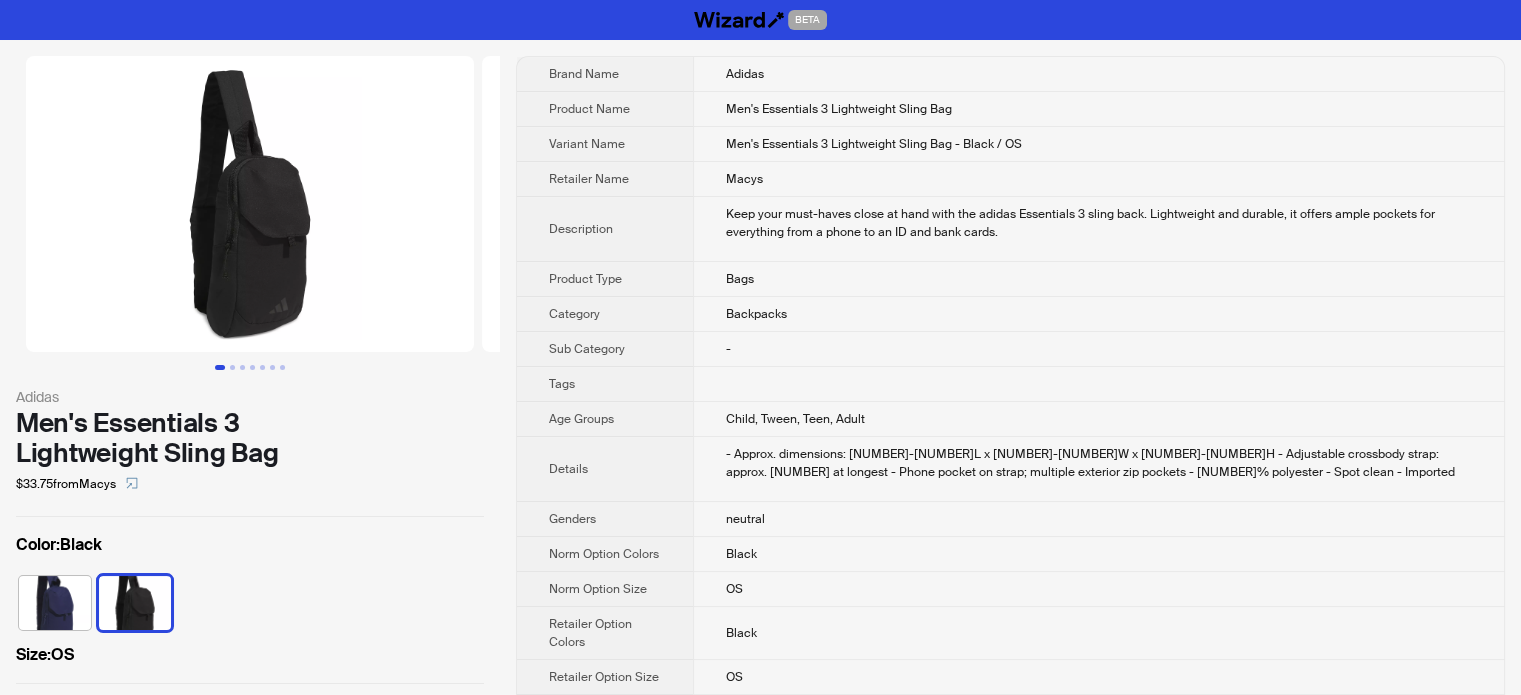 click on "Retailer Name" at bounding box center [605, 179] 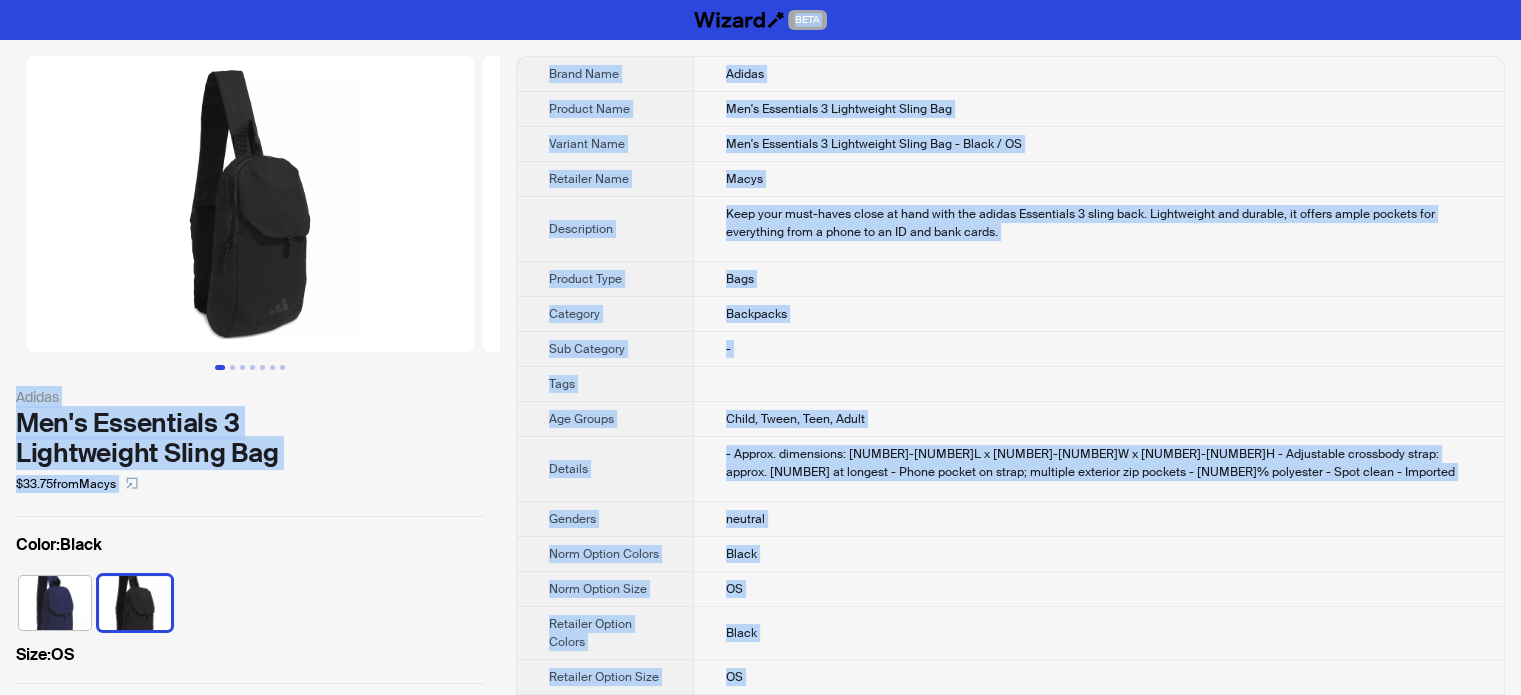 type on "**********" 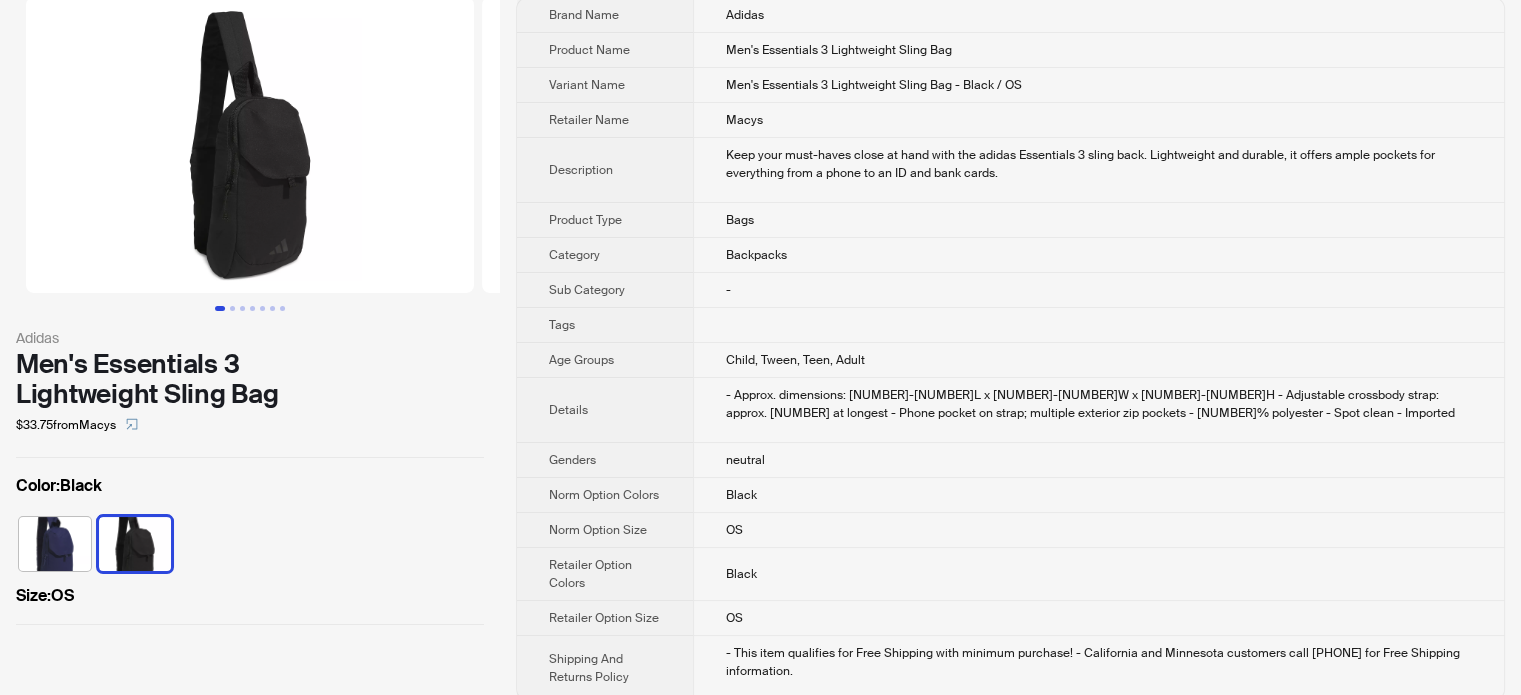 scroll, scrollTop: 0, scrollLeft: 0, axis: both 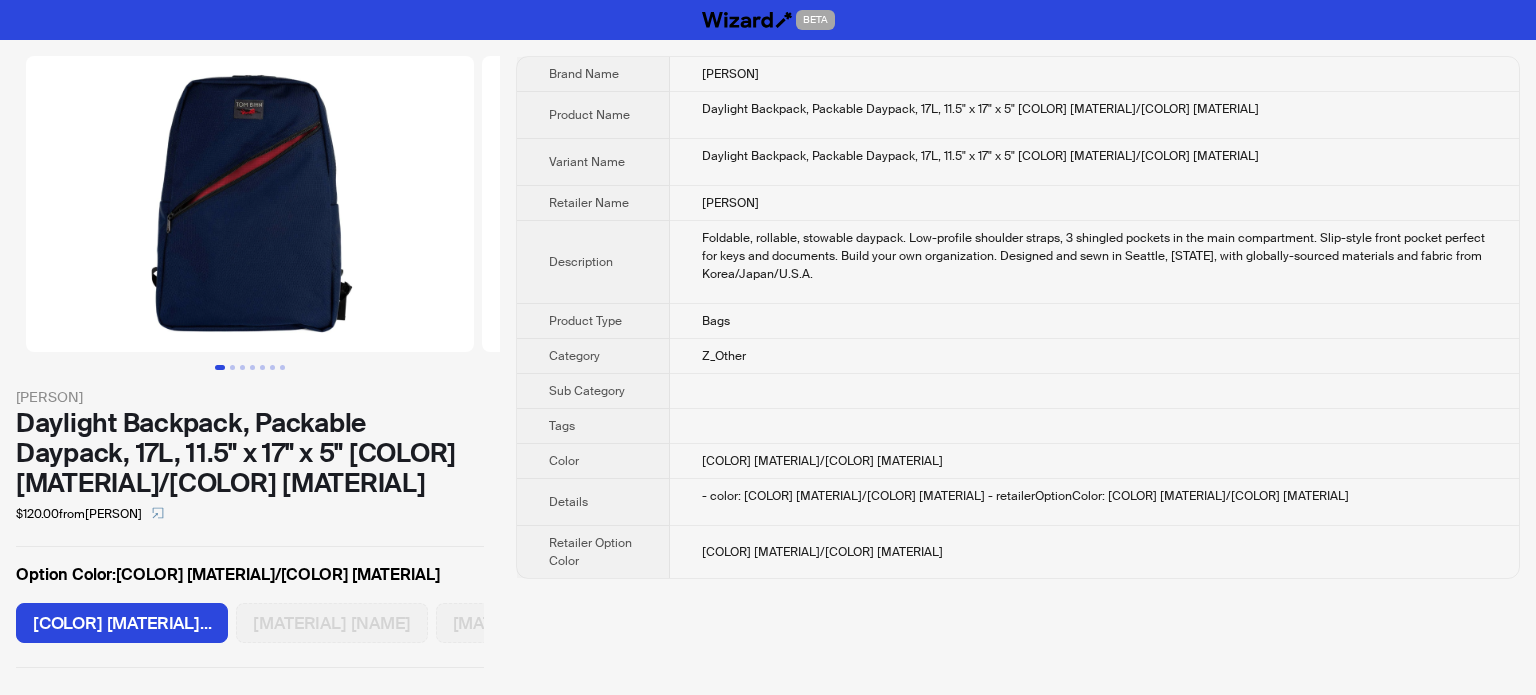 click on "Foldable, rollable, stowable daypack. Low-profile shoulder straps, 3 shingled pockets in the main compartment. Slip-style front pocket perfect for keys and documents. Build your own organization. Designed and sewn in Seattle, USA., with globally-sourced materials and fabric from Korea/Japan/U.S.A." at bounding box center (1094, 256) 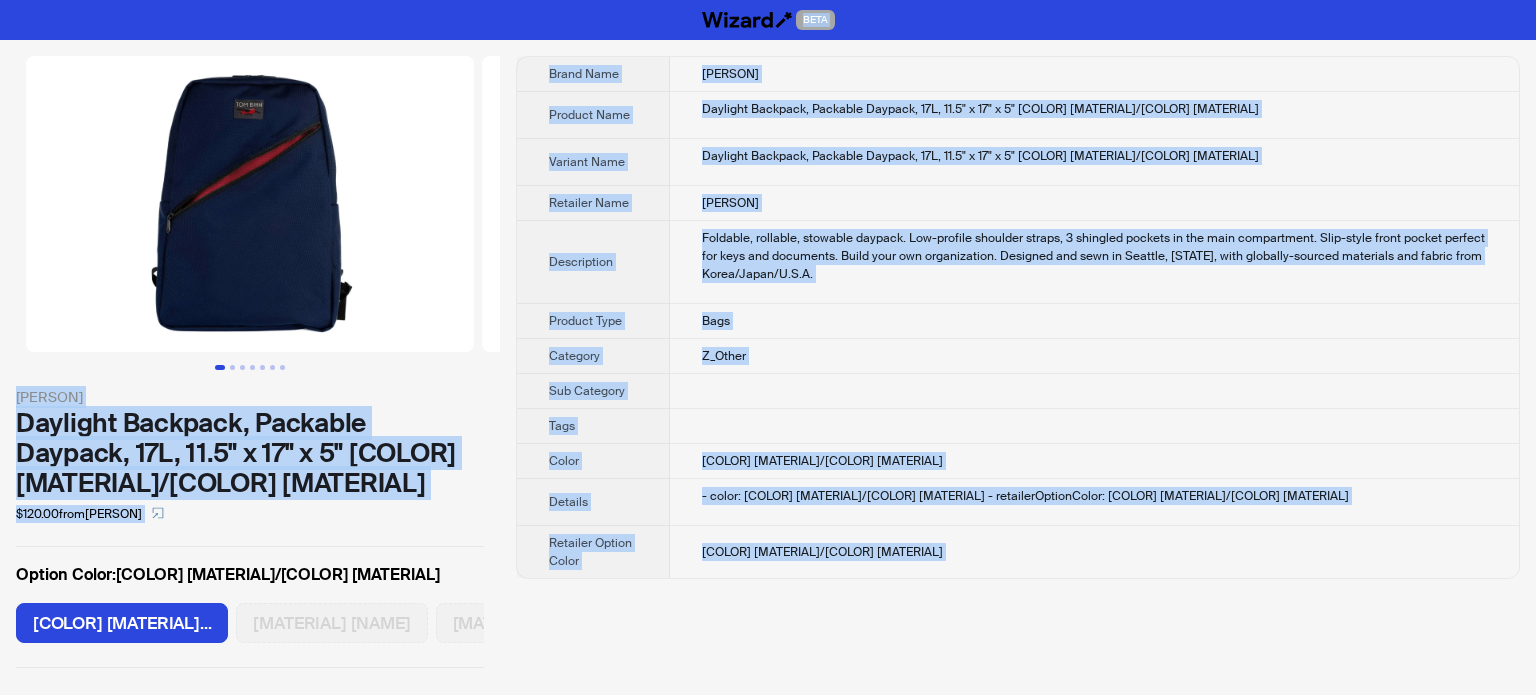 type on "**********" 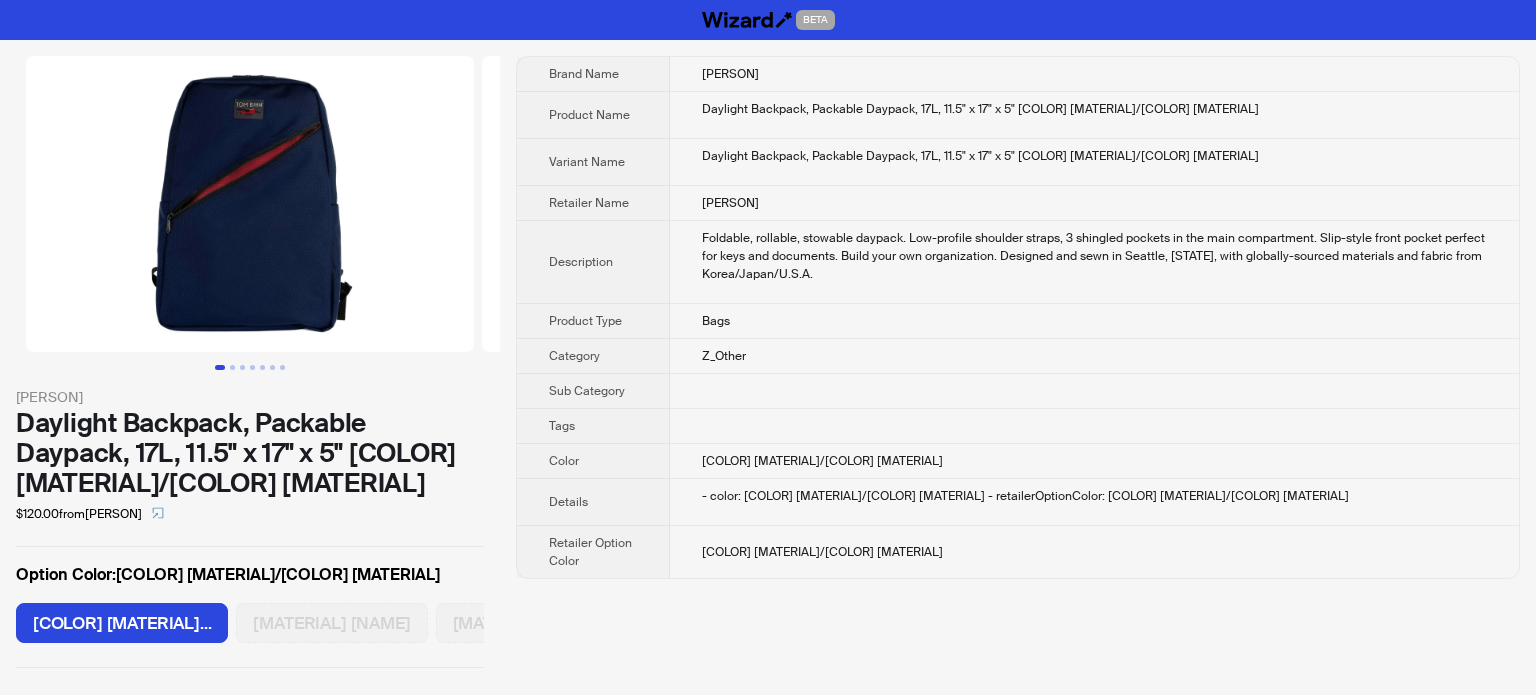 scroll, scrollTop: 0, scrollLeft: 334, axis: horizontal 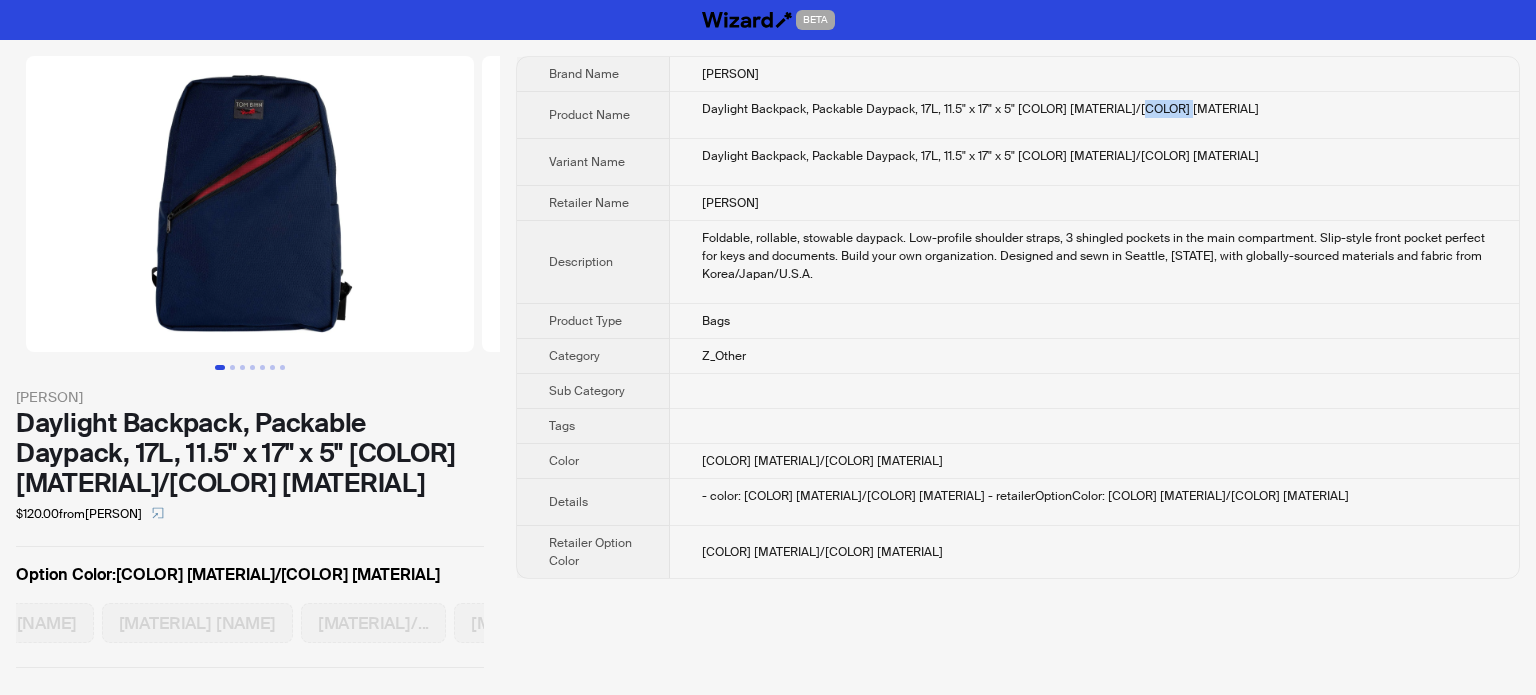 drag, startPoint x: 1140, startPoint y: 106, endPoint x: 1164, endPoint y: 107, distance: 24.020824 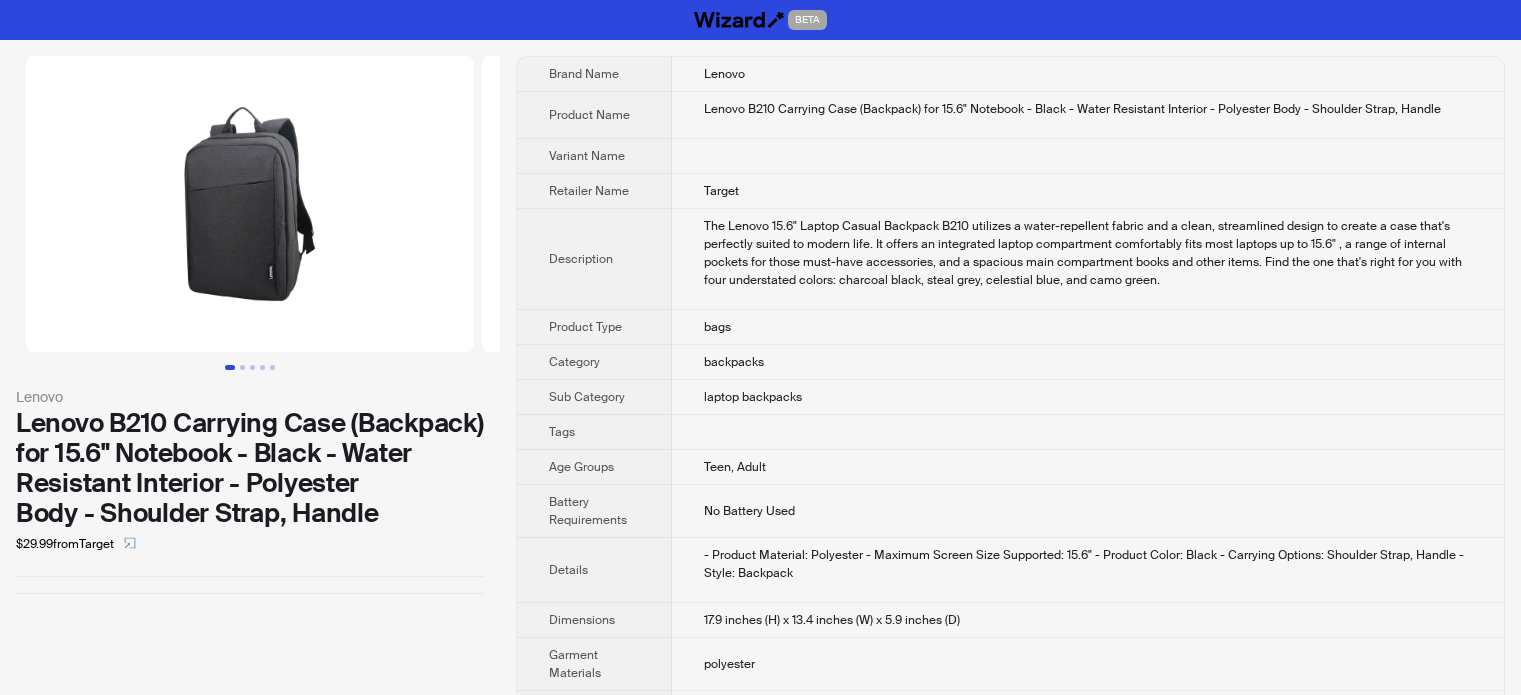 scroll, scrollTop: 0, scrollLeft: 0, axis: both 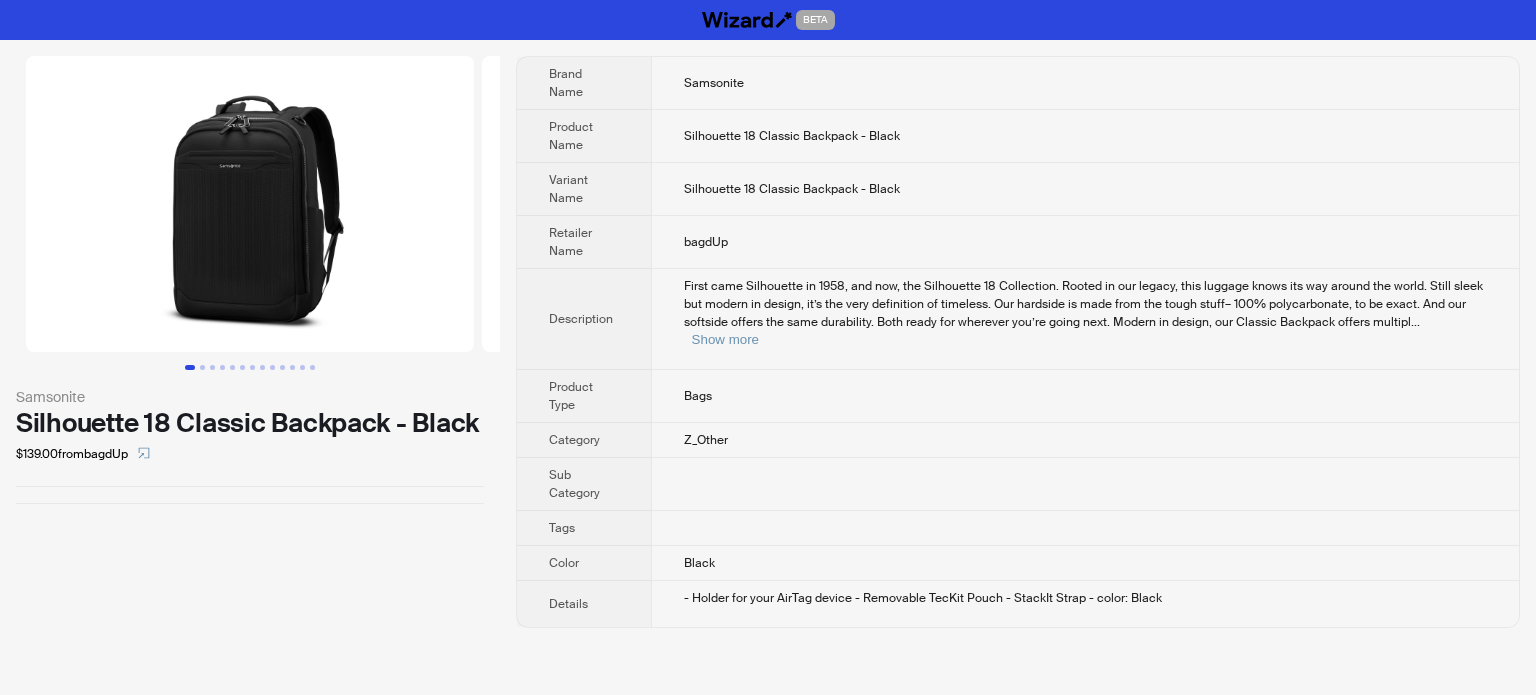 click on "First came Silhouette in 1958, and now, the Silhouette 18 Collection. Rooted in our legacy, this luggage knows its way around the world. Still sleek but modern in design, it’s the very definition of timeless. Our hardside is made from the tough stuff– 100% polycarbonate, to be exact. And our softside offers the same durability. Both ready for wherever you’re going next. Modern in design, our Classic Backpack offers multipl ... Show more" at bounding box center (1085, 313) 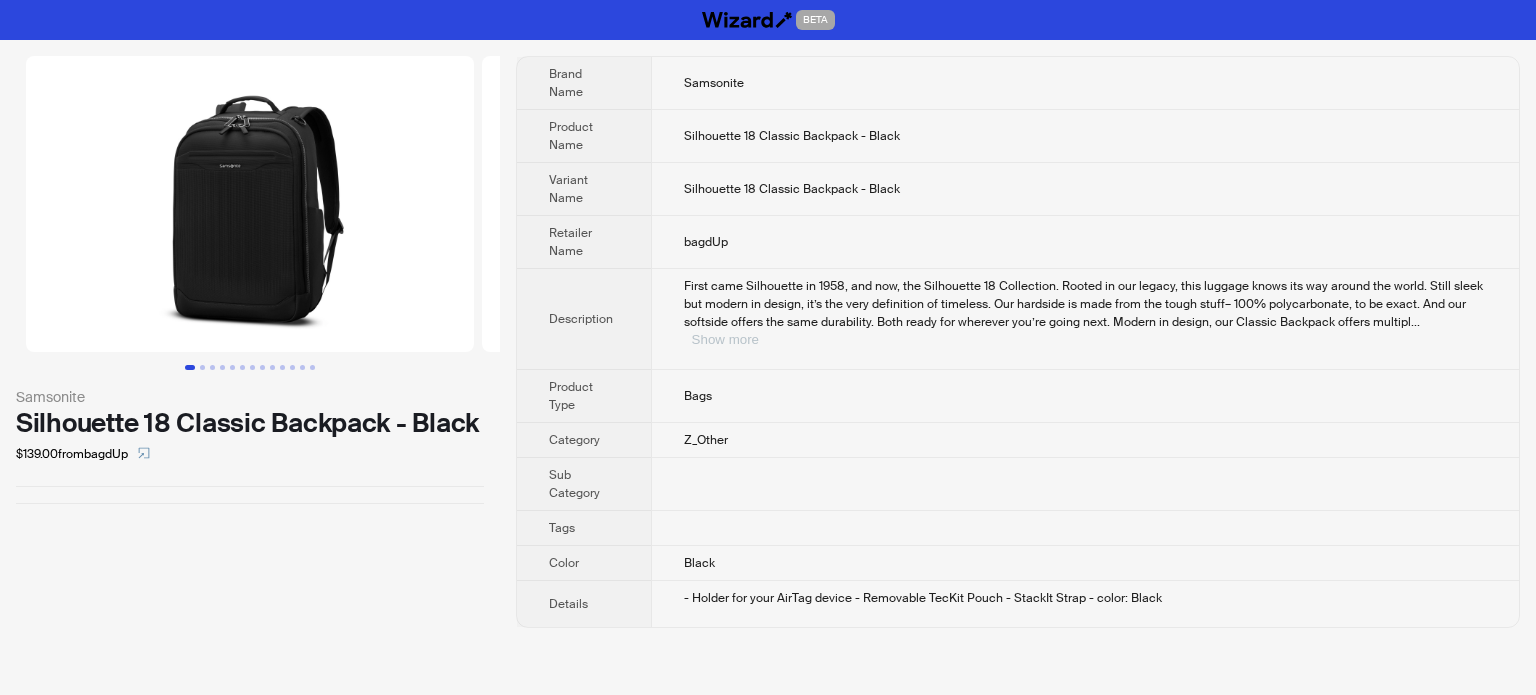 click on "Show more" at bounding box center [725, 339] 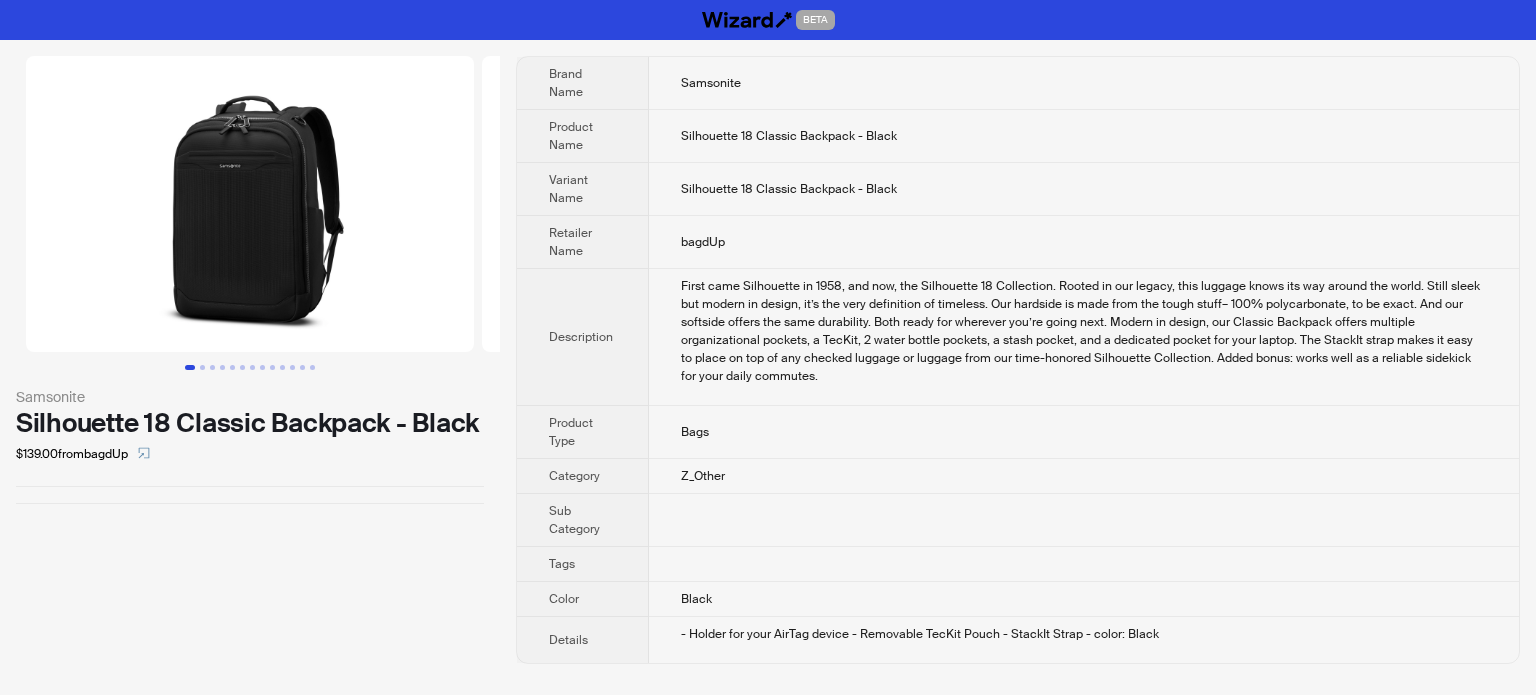 click on "Samsonite" at bounding box center (711, 83) 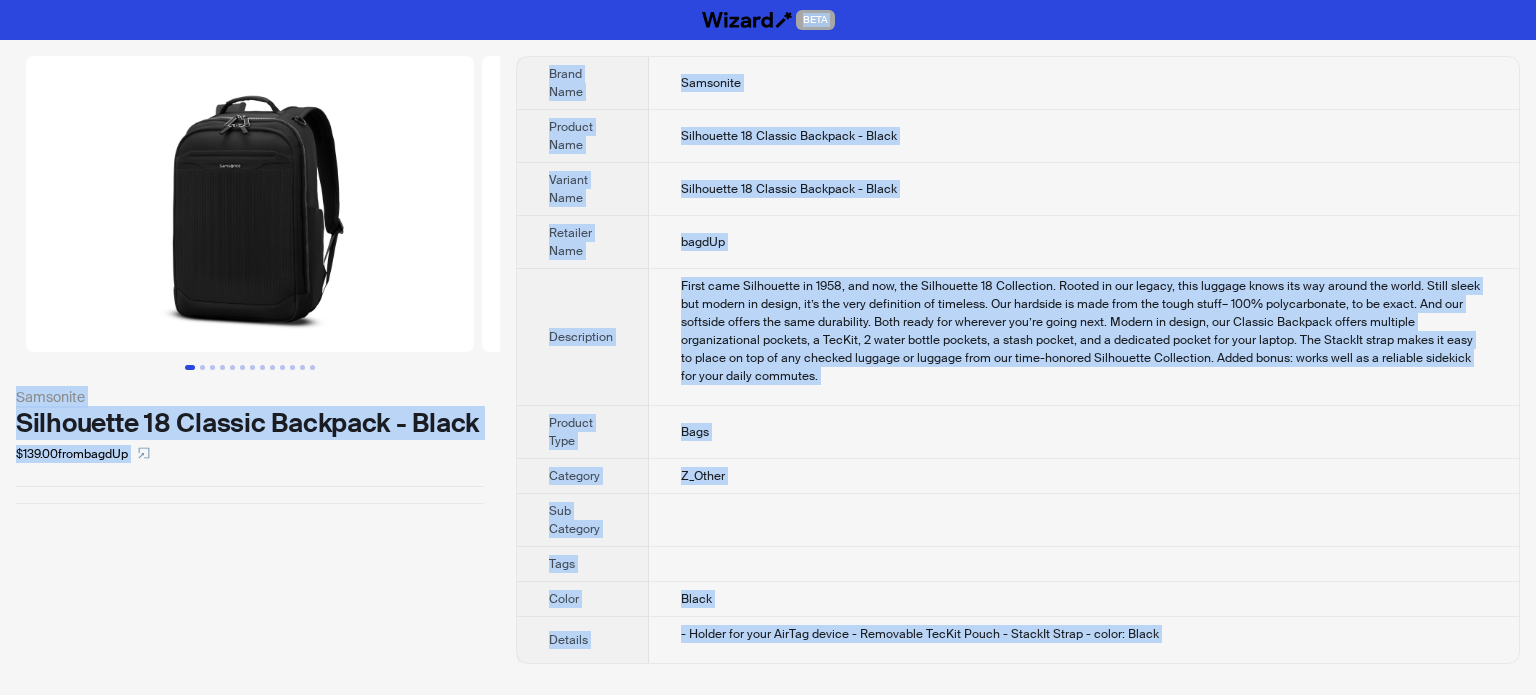 type on "**********" 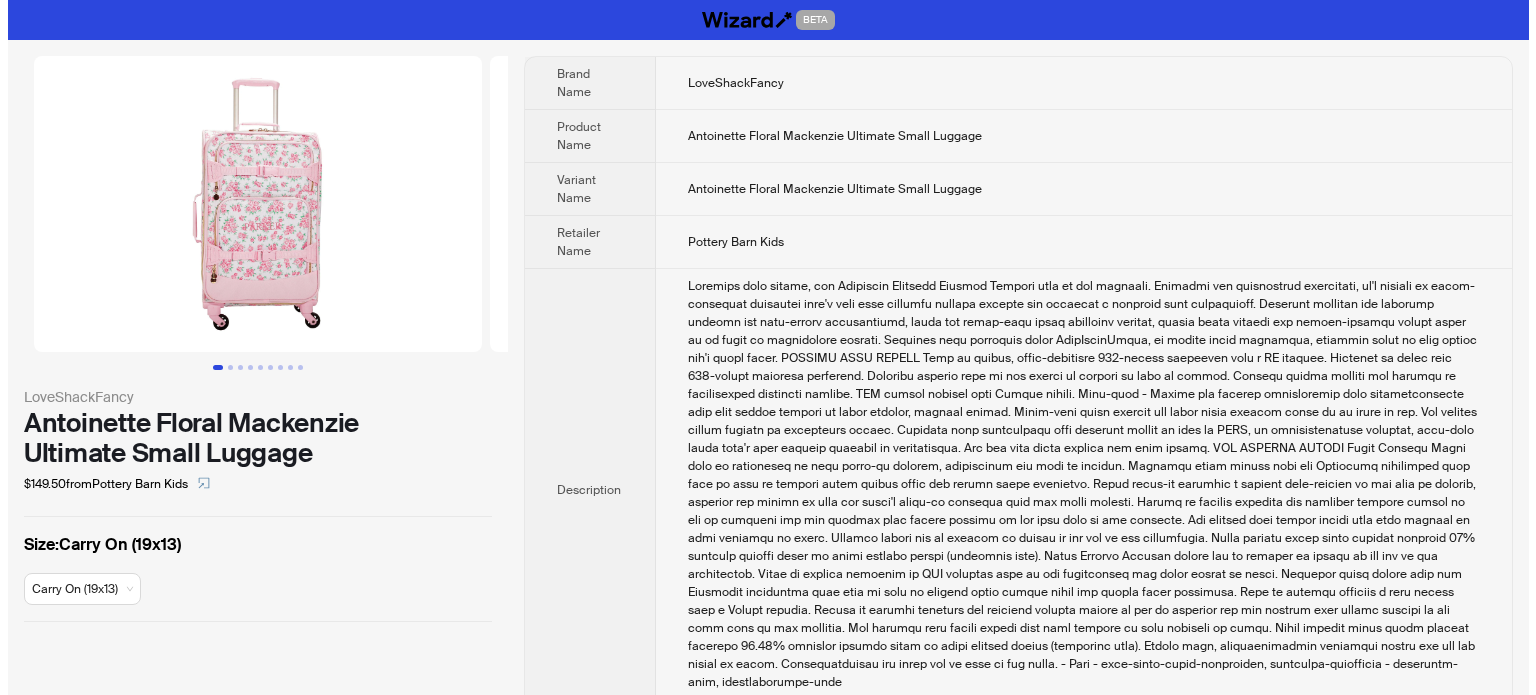 scroll, scrollTop: 0, scrollLeft: 0, axis: both 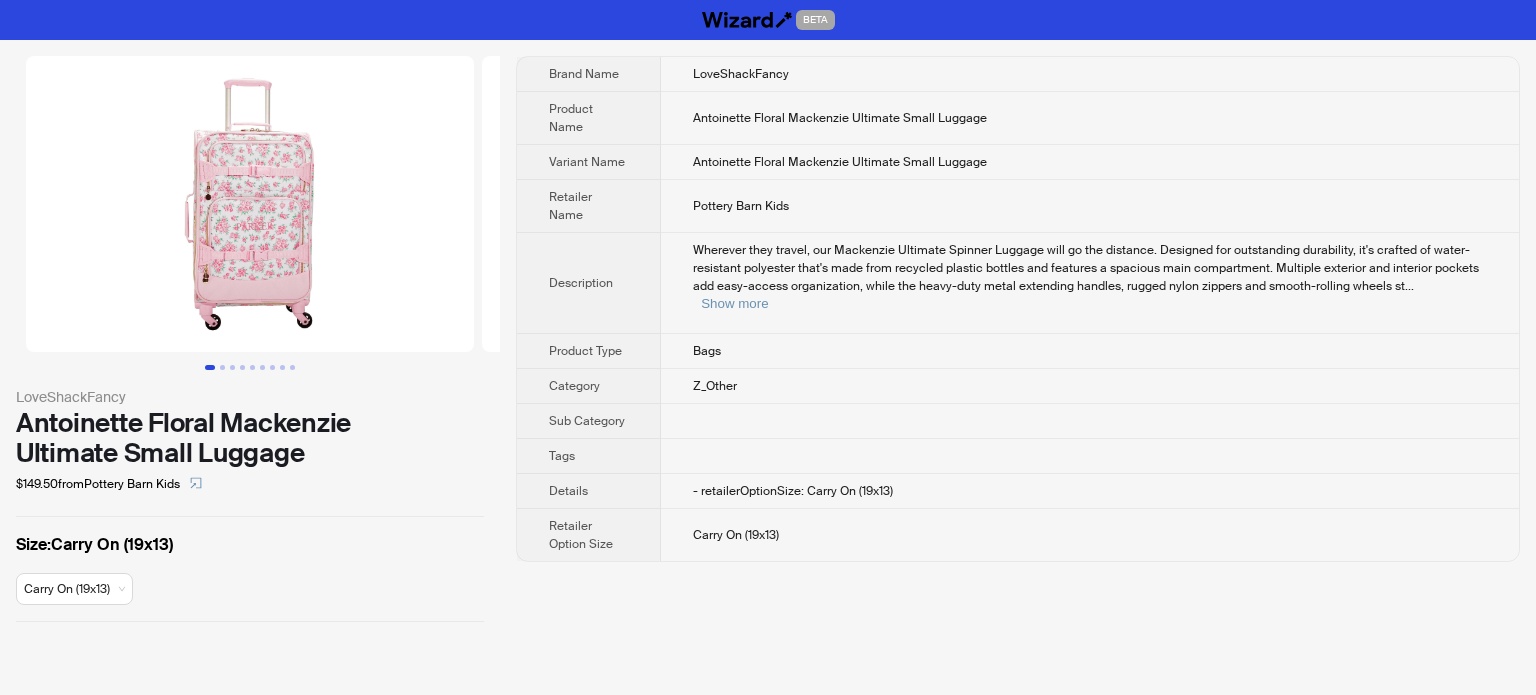 click on "Wherever they travel, our Mackenzie Ultimate Spinner Luggage will go the distance. Designed for outstanding durability, it's crafted of water-resistant polyester that's made from recycled plastic bottles and features a spacious main compartment. Multiple exterior and interior pockets add easy-access organization, while the heavy-duty metal extending handles, rugged nylon zippers and smooth-rolling wheels st ... Show more" at bounding box center [1090, 277] 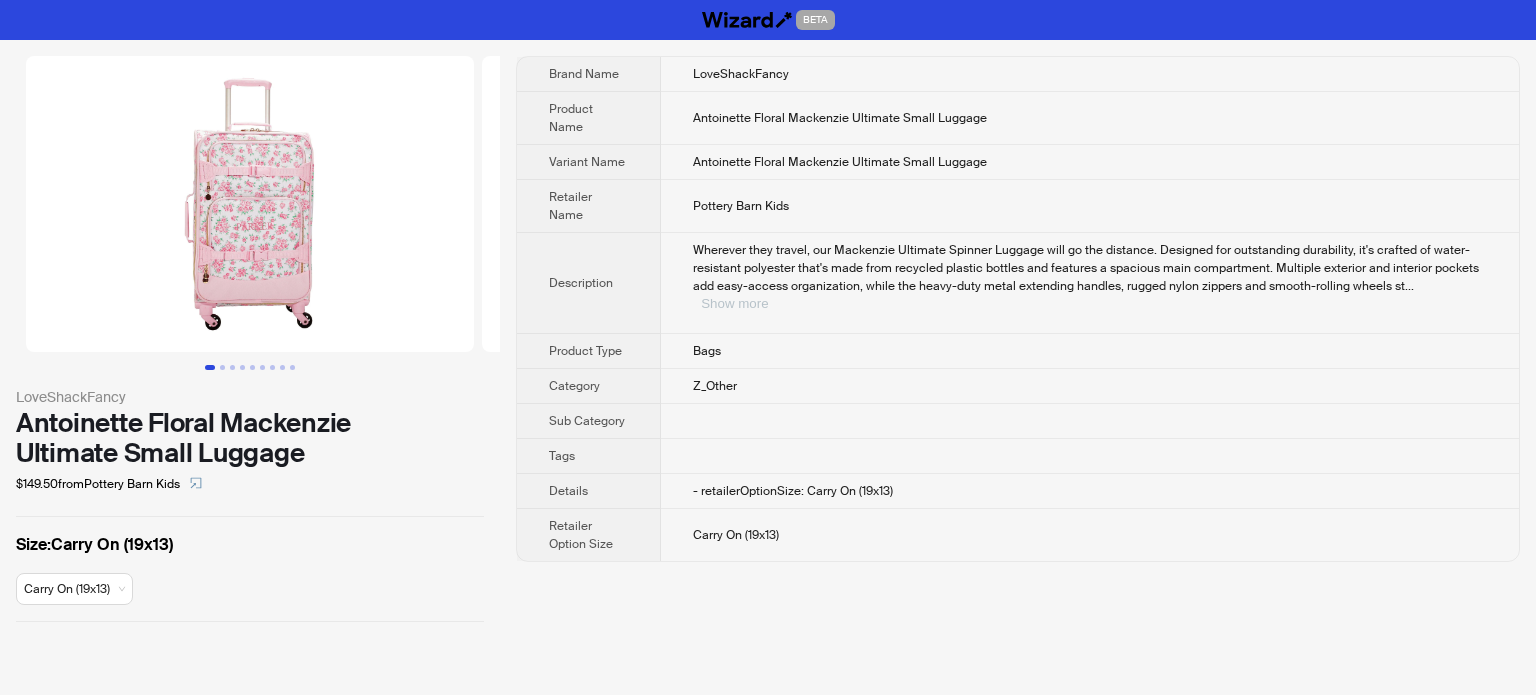 click on "Show more" at bounding box center (734, 303) 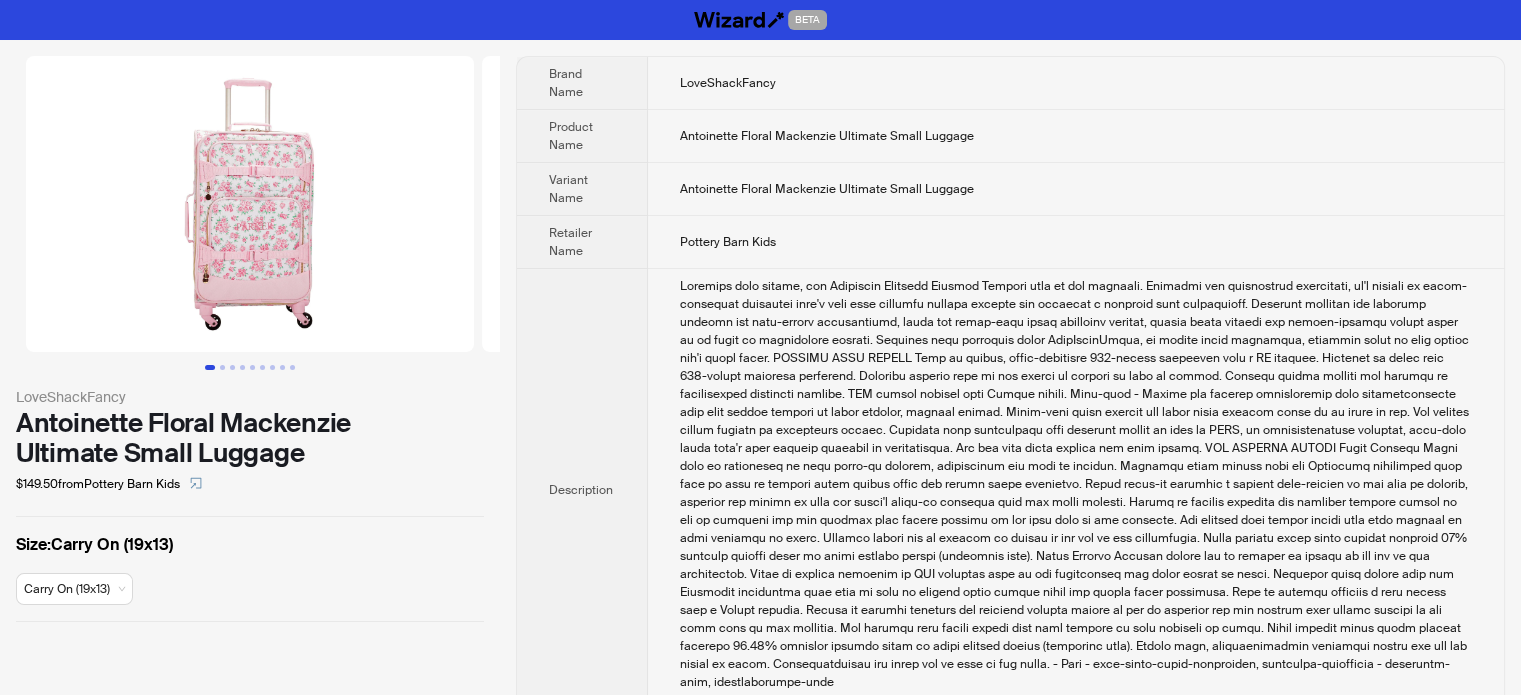 scroll, scrollTop: 276, scrollLeft: 0, axis: vertical 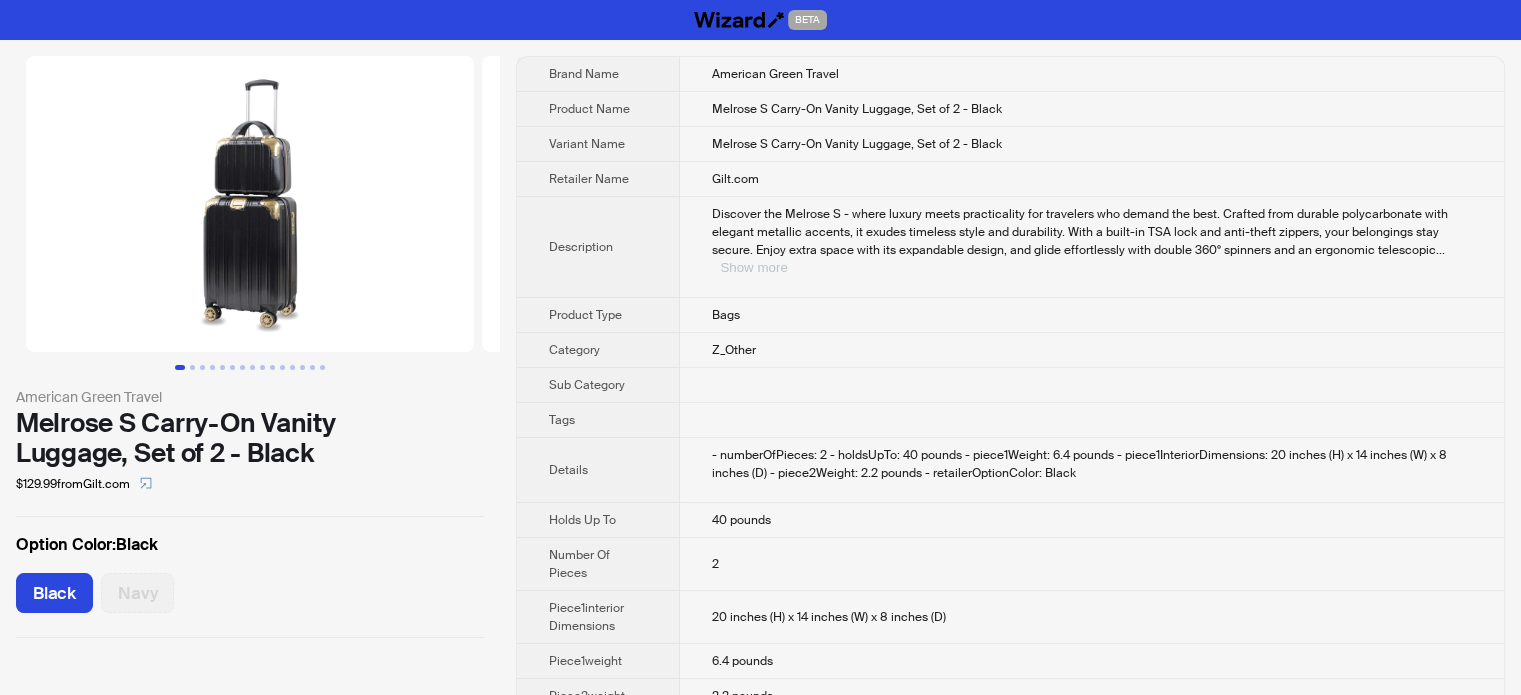 click on "Show more" at bounding box center [753, 267] 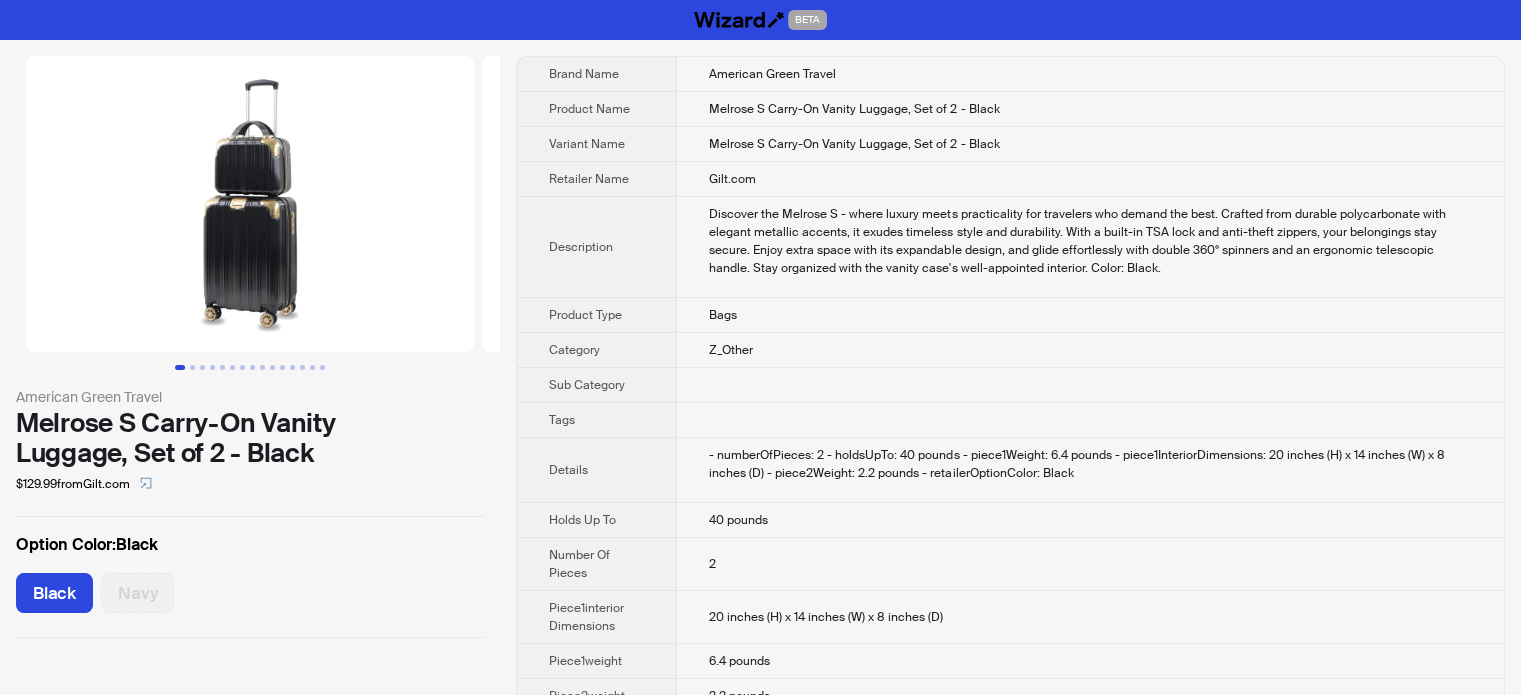 click on "American Green Travel Melrose S Carry-On Vanity Luggage, Set of 2 - Black $129.99  from  Gilt.com Option Color :  Black Black Navy Brand Name American Green Travel Product Name Melrose S Carry-On Vanity Luggage, Set of 2 - Black Variant Name Melrose S Carry-On Vanity Luggage, Set of 2 - Black Retailer Name Gilt.com Description Discover the Melrose S - where luxury meets practicality for travelers who demand the best. Crafted from durable polycarbonate with elegant metallic accents, it exudes timeless style and durability. With a built-in TSA lock and anti-theft zippers, your belongings stay secure. Enjoy extra space with its expandable design, and glide effortlessly with double 360° spinners and an ergonomic telescopic handle. Stay organized with the vanity case's well-appointed interior. Color: Black. Product Type Bags Category Z_Other Sub Category Tags Details Holds Up To 40 pounds Number Of Pieces 2 Piece1interior Dimensions 20 inches (H) x 14 inches (W) x 8 inches (D) Piece1weight 6.4 pounds Piece2weight" at bounding box center [760, 411] 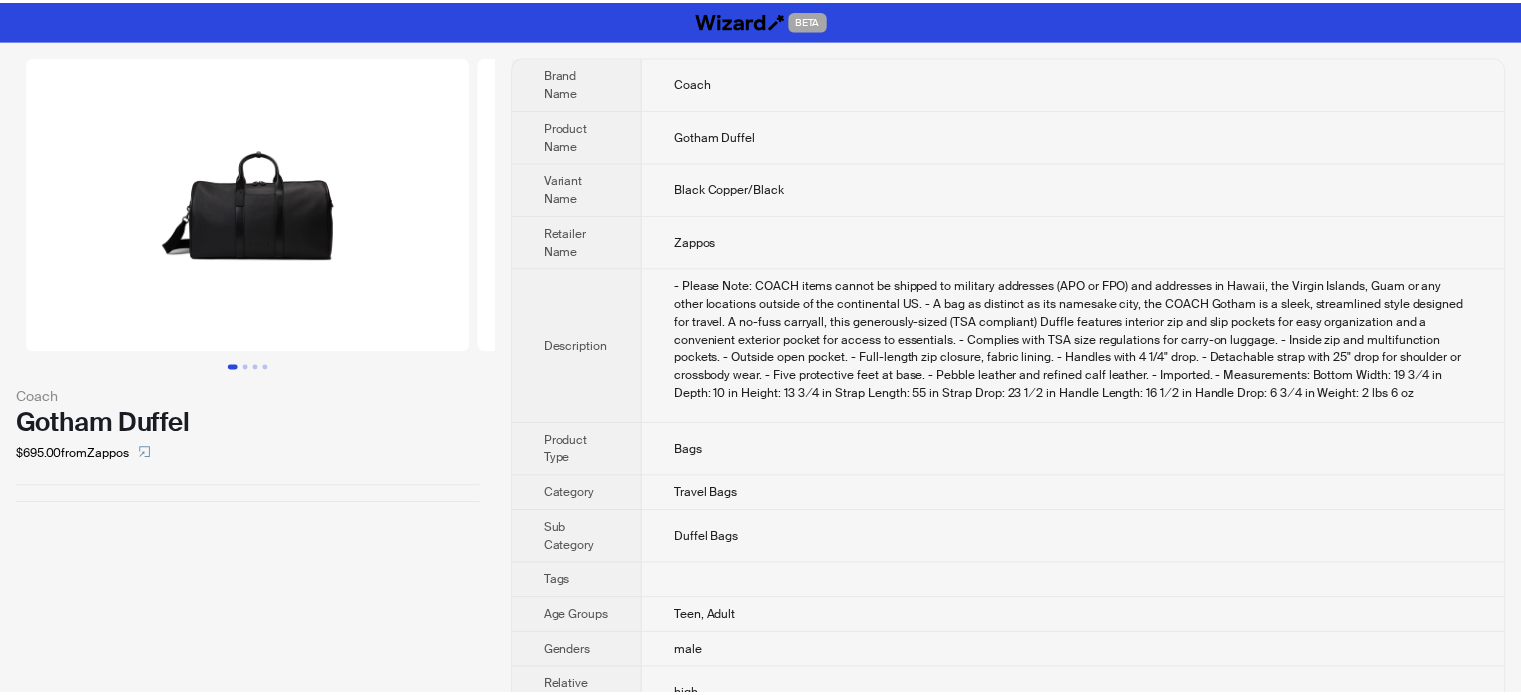 scroll, scrollTop: 0, scrollLeft: 0, axis: both 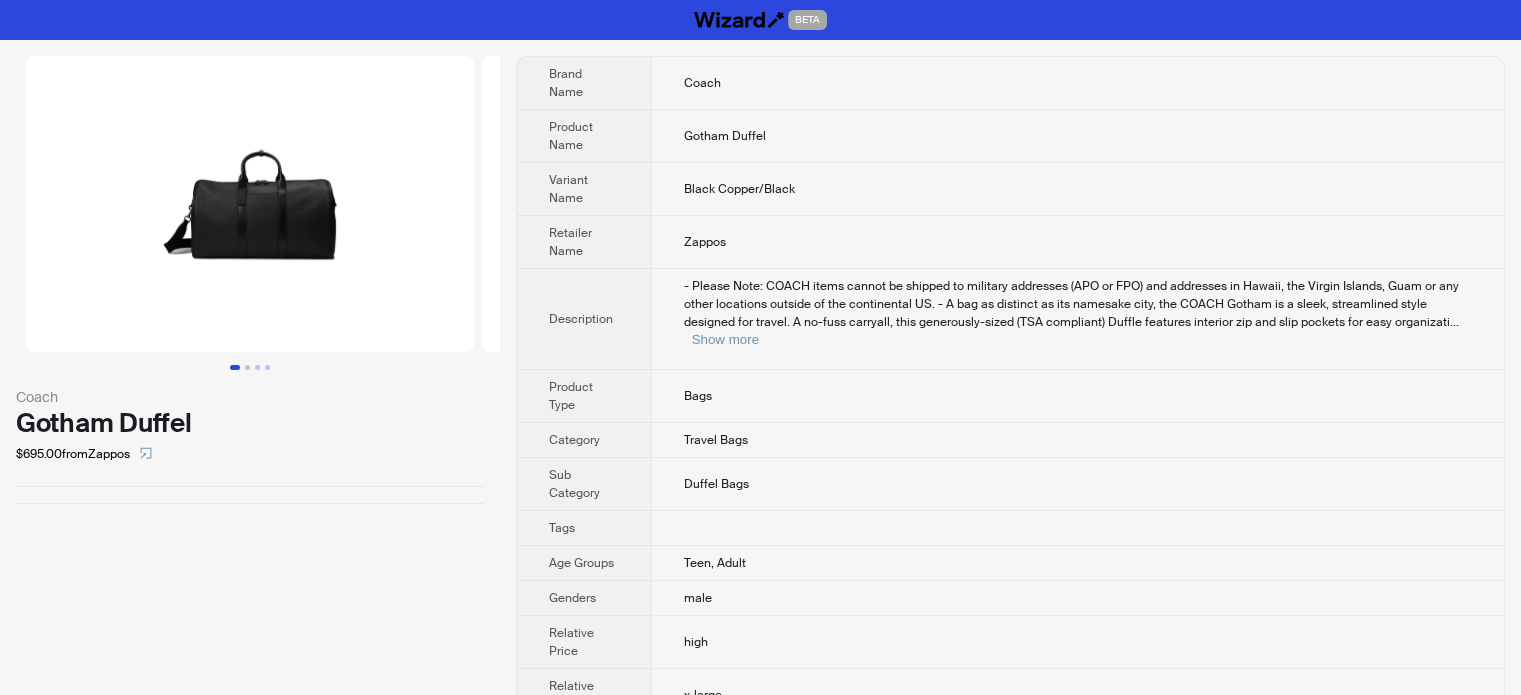 click on "Zappos" at bounding box center [1077, 242] 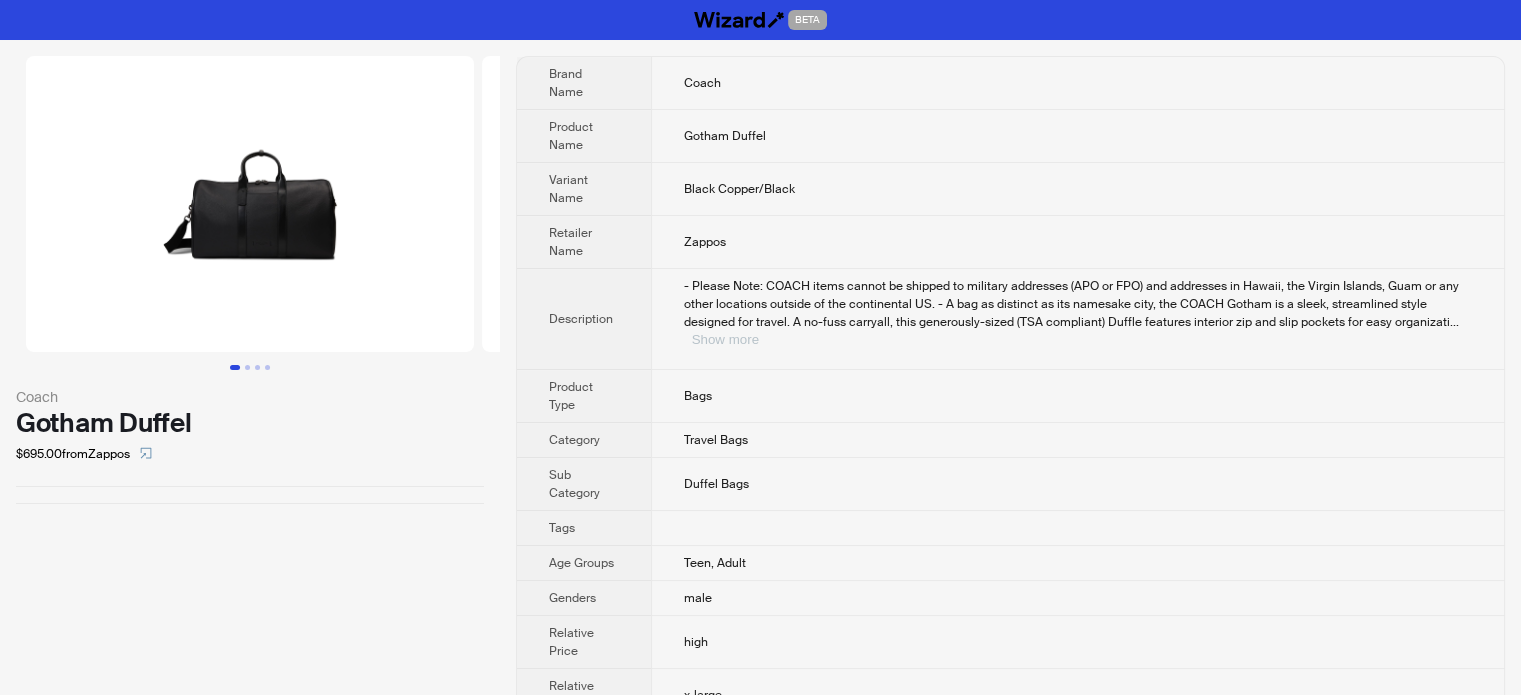 click on "Show more" at bounding box center [725, 339] 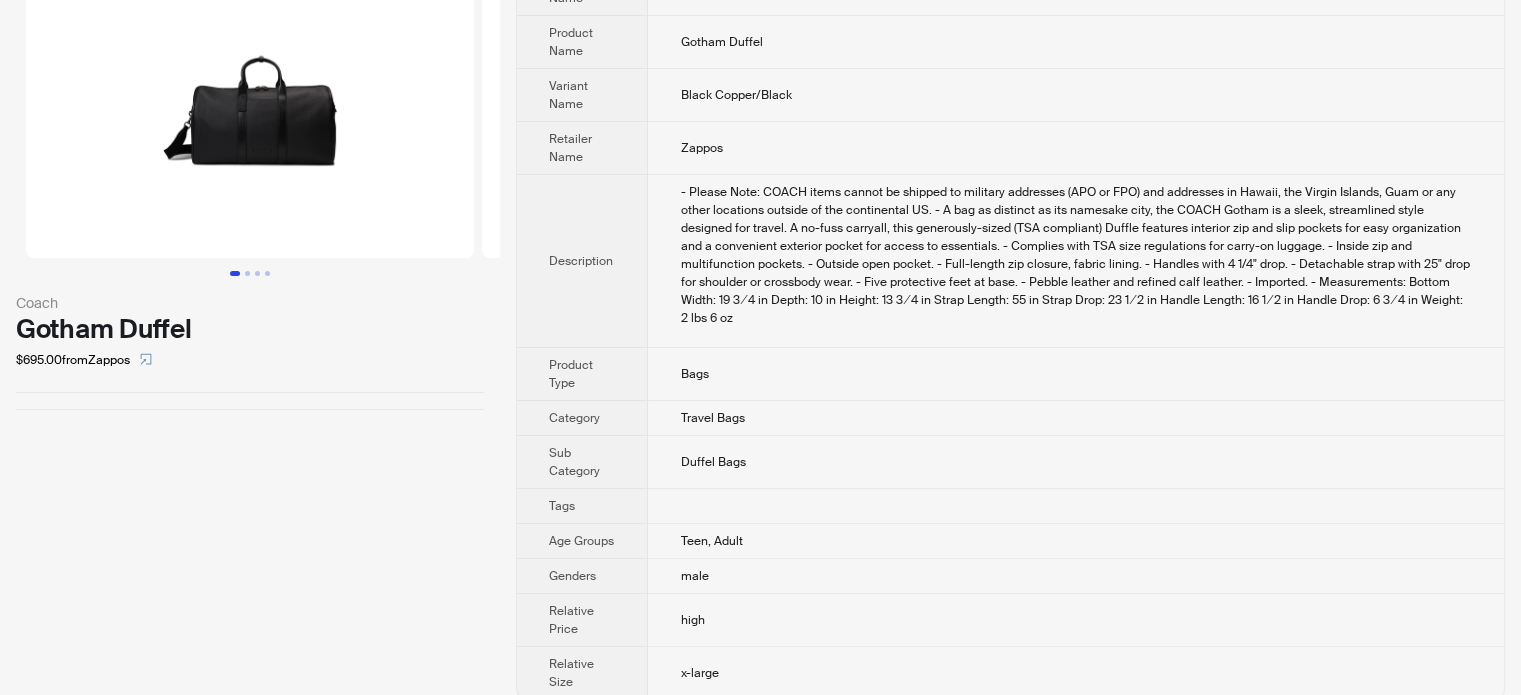 scroll, scrollTop: 0, scrollLeft: 0, axis: both 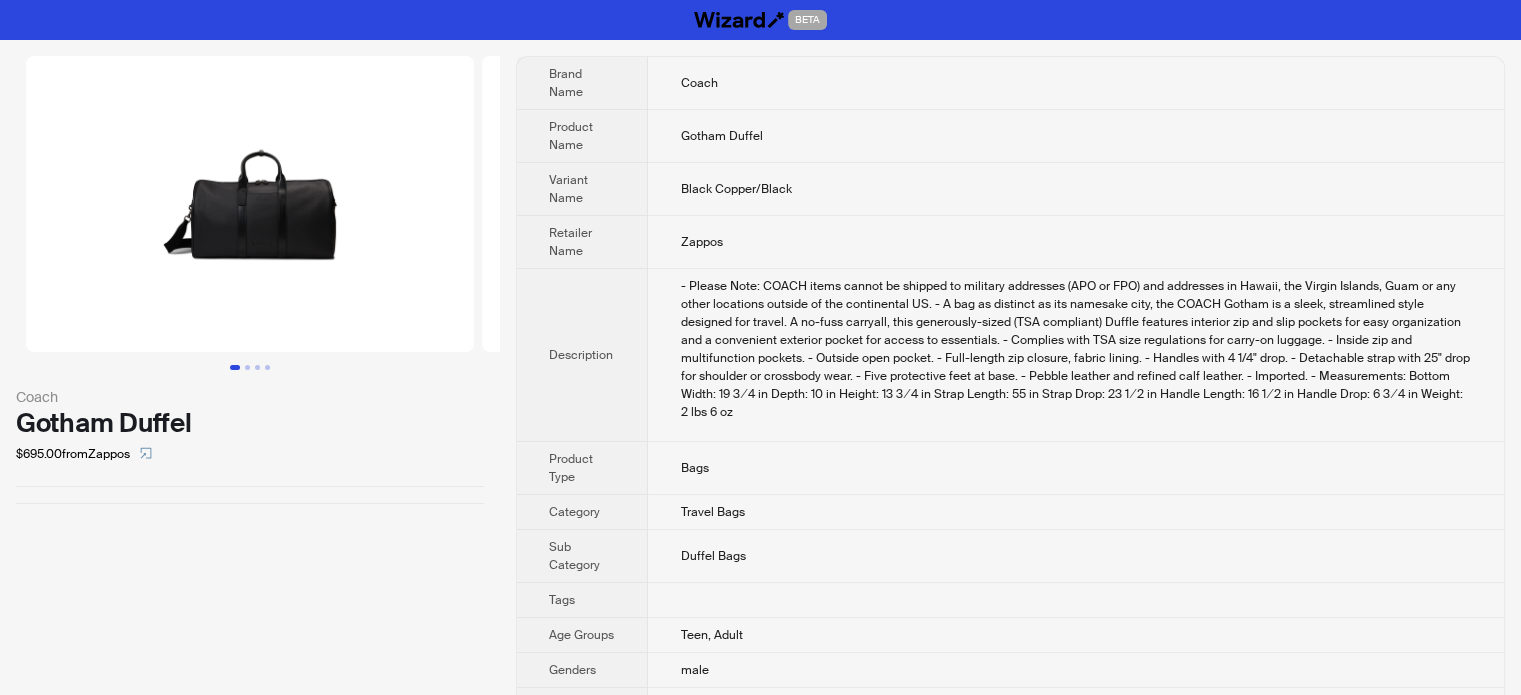 click on "- Please Note: COACH items cannot be shipped to military addresses (APO or FPO) and addresses in Hawaii, the Virgin Islands, Guam or any other locations outside of the continental US.
- A bag as distinct as its namesake city, the COACH Gotham is a sleek, streamlined style designed for travel. A no-fuss carryall, this generously-sized (TSA compliant) Duffle features interior zip and slip pockets for easy organization and a convenient exterior pocket for access to essentials.
- Complies with TSA size regulations for carry-on luggage.
- Inside zip and multifunction pockets.
- Outside open pocket.
- Full-length zip closure, fabric lining.
- Handles with 4 1/4" drop.
- Detachable strap with 25" drop for shoulder or crossbody wear.
- Five protective feet at base.
- Pebble leather and refined calf leather.
- Imported.
- Measurements: Bottom Width: 19 3⁄4 in Depth: 10 in Height: 13 3⁄4 in Strap Length: 55 in Strap Drop: 23 1⁄2 in Handle Length: 16 1⁄2 in Handle Drop: 6 3⁄4 in Weight: 2 lbs 6 oz" at bounding box center [1076, 349] 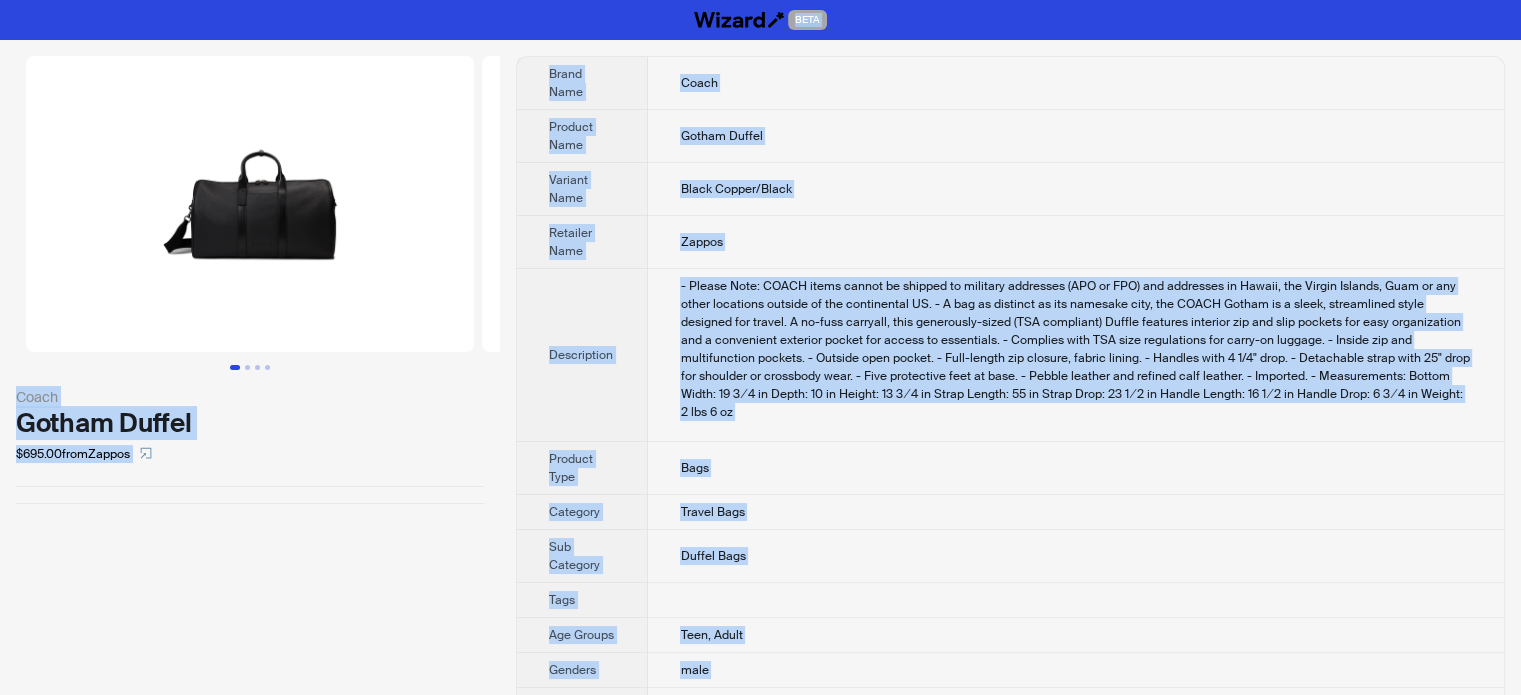 type on "**********" 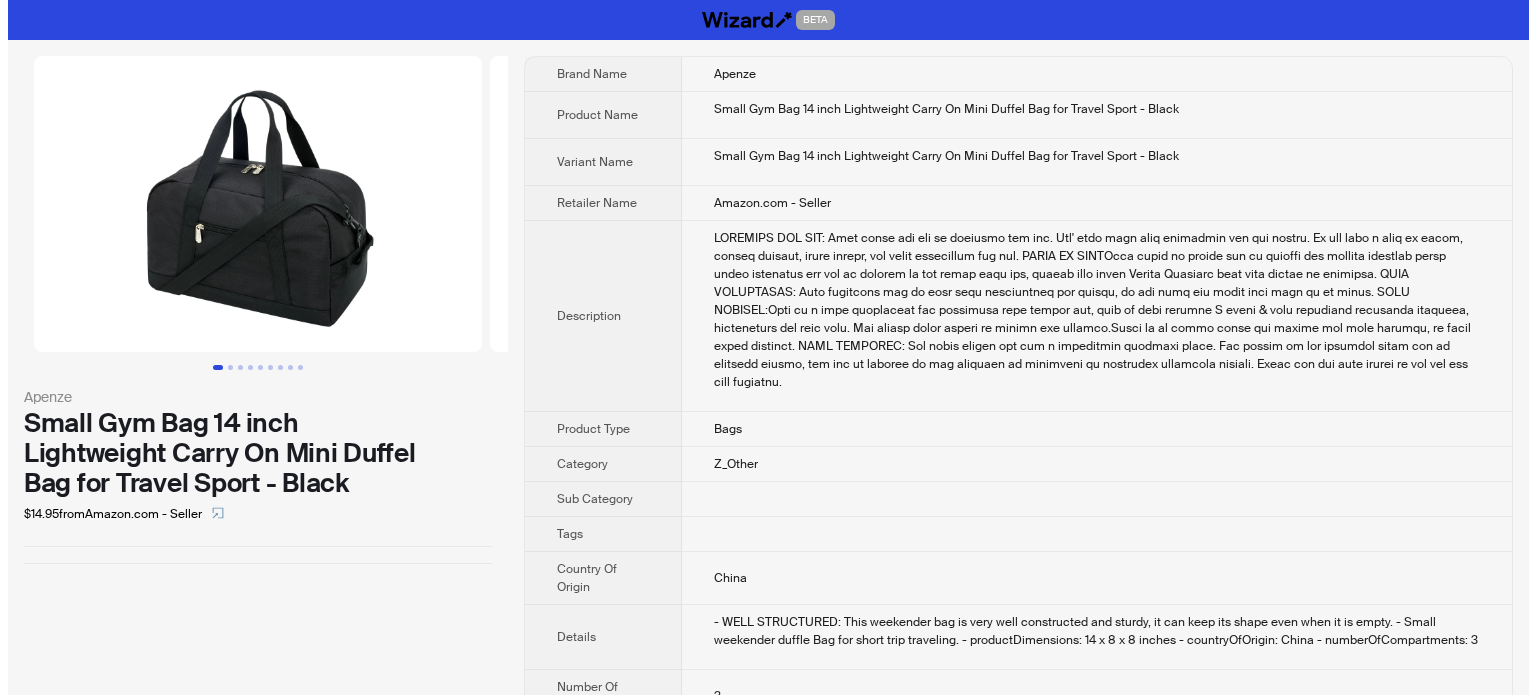 scroll, scrollTop: 0, scrollLeft: 0, axis: both 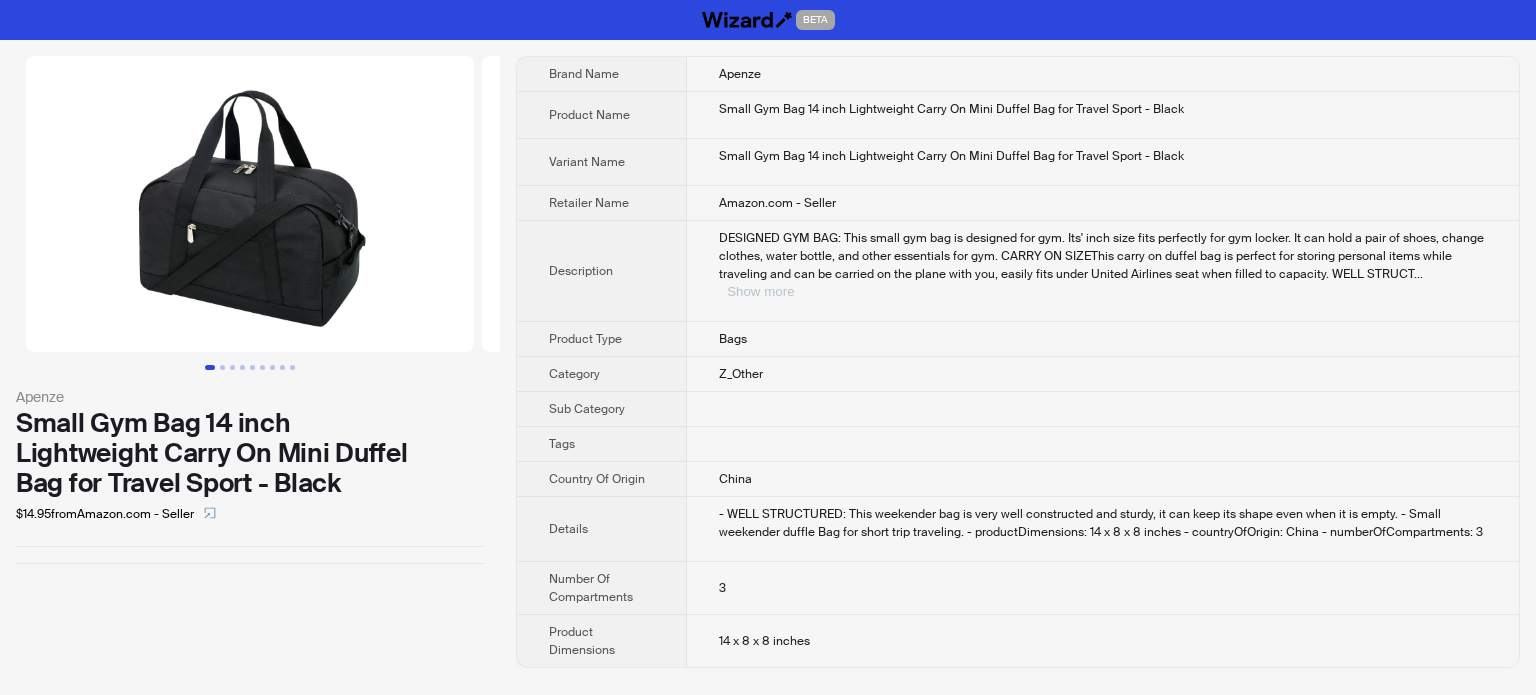 click on "Show more" at bounding box center [760, 291] 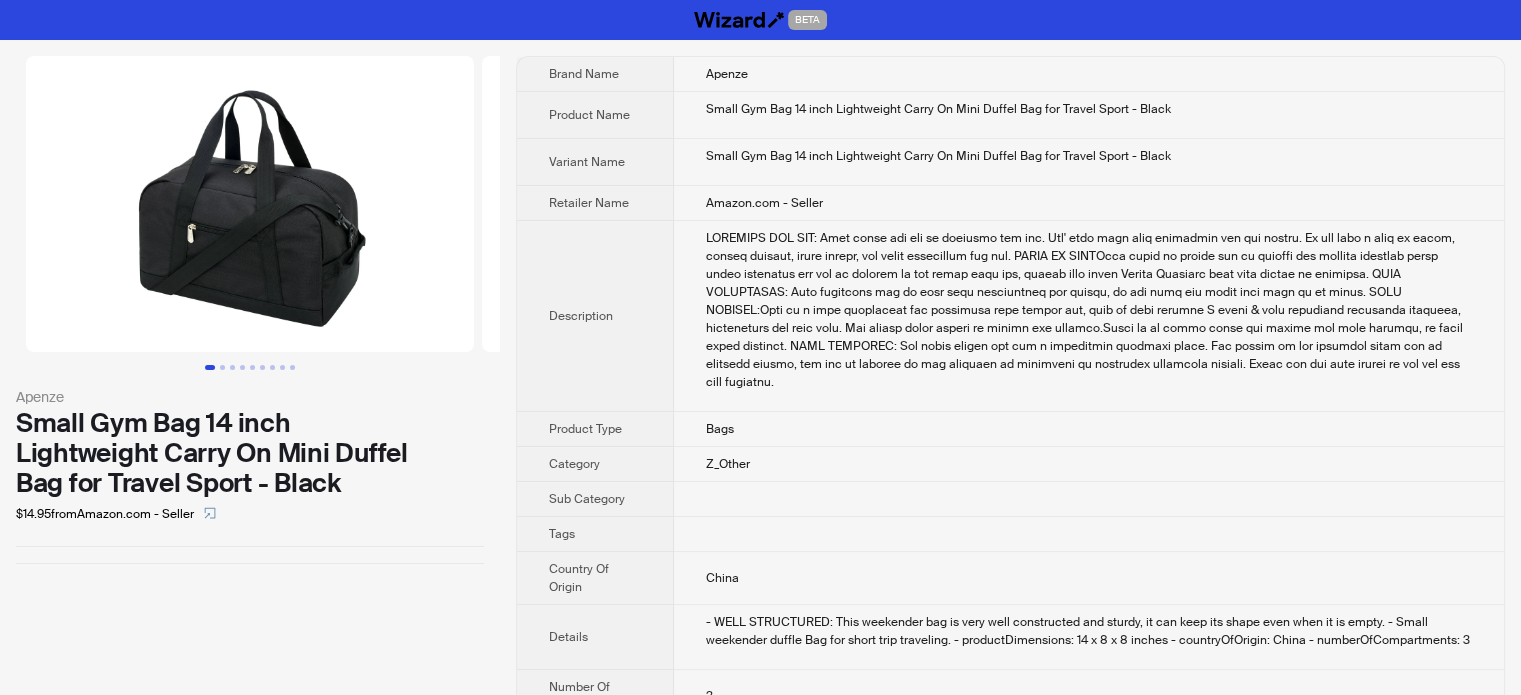 click at bounding box center (1089, 316) 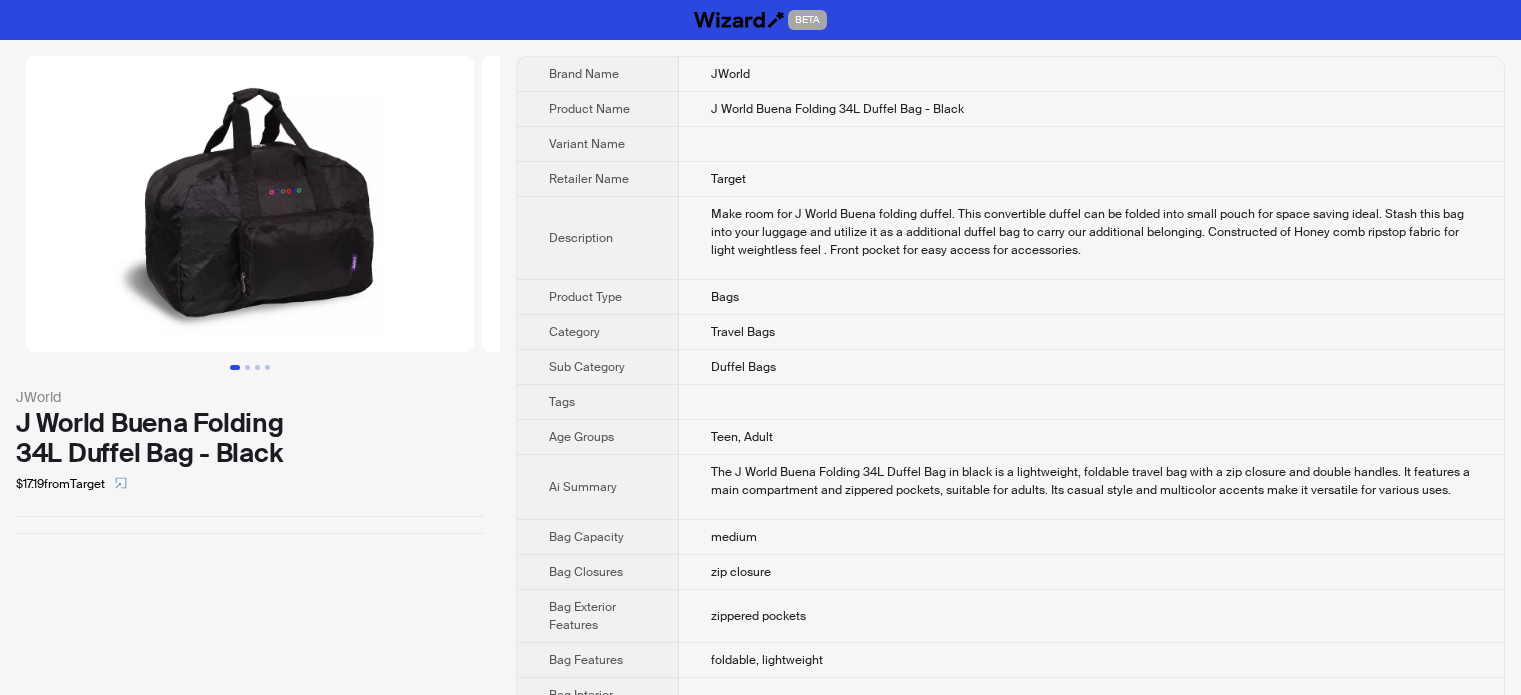 scroll, scrollTop: 0, scrollLeft: 0, axis: both 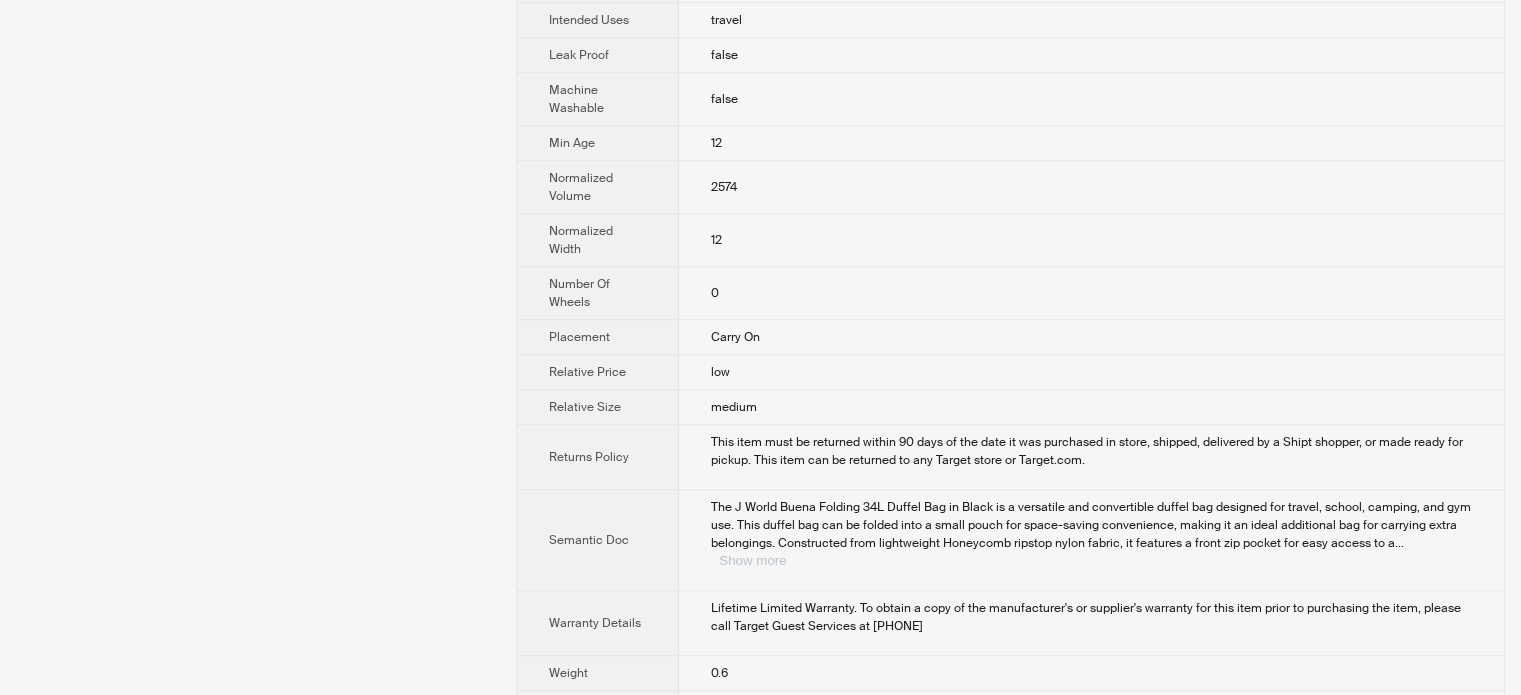 click on "Show more" at bounding box center (752, 560) 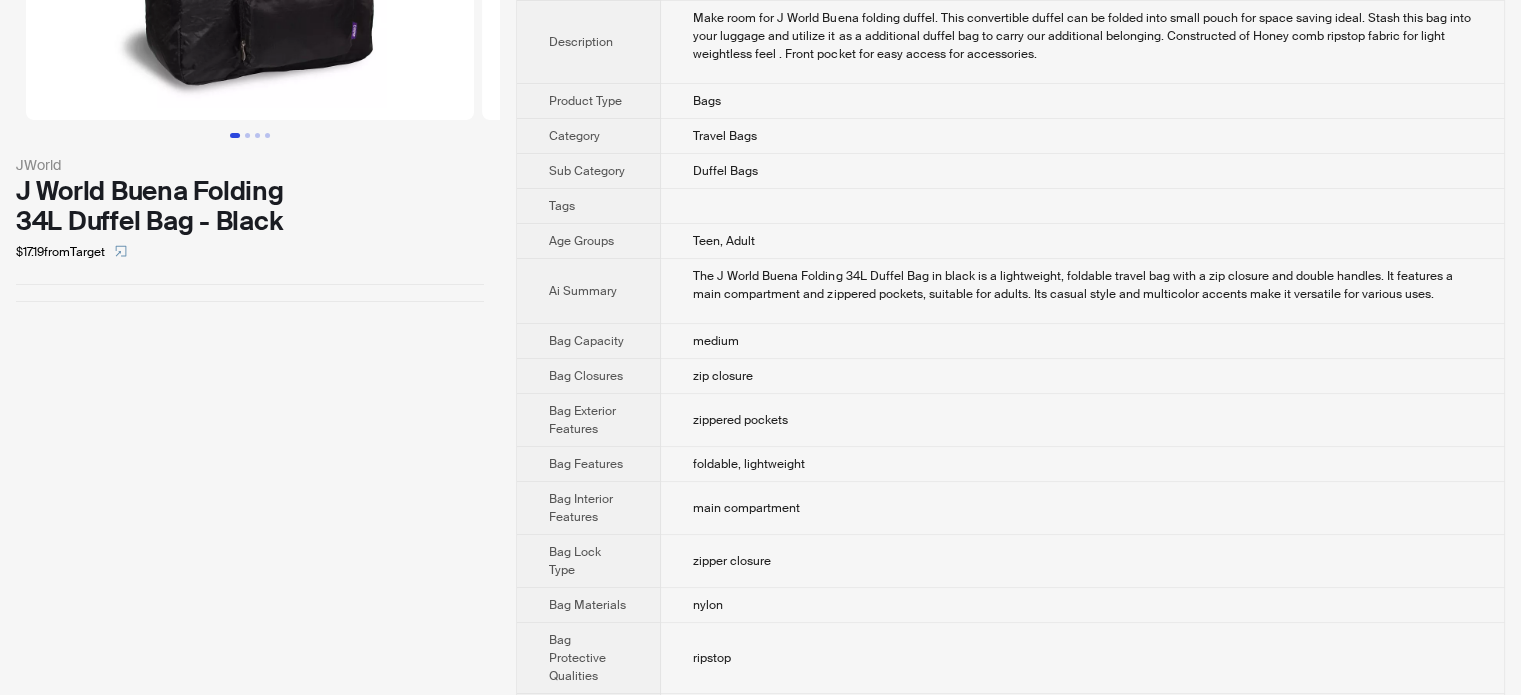 scroll, scrollTop: 0, scrollLeft: 0, axis: both 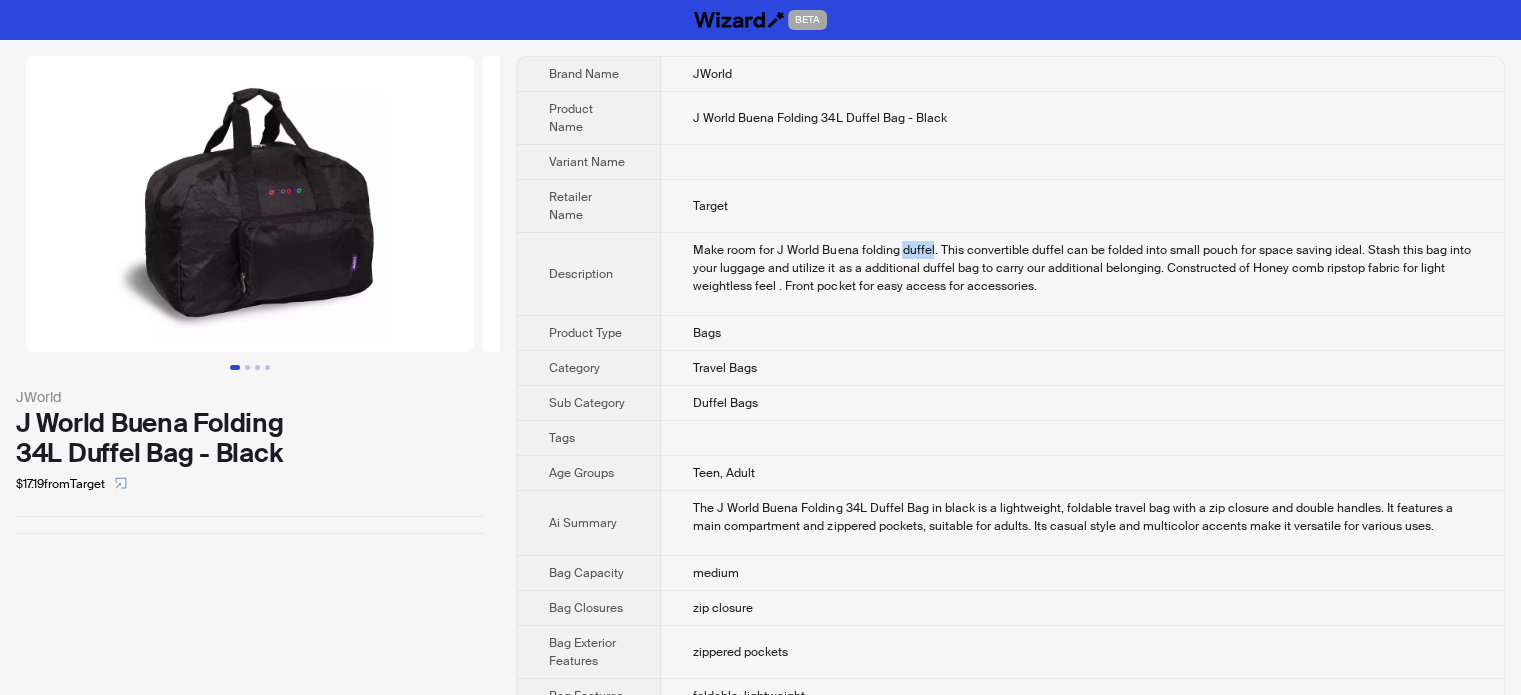 drag, startPoint x: 901, startPoint y: 228, endPoint x: 929, endPoint y: 228, distance: 28 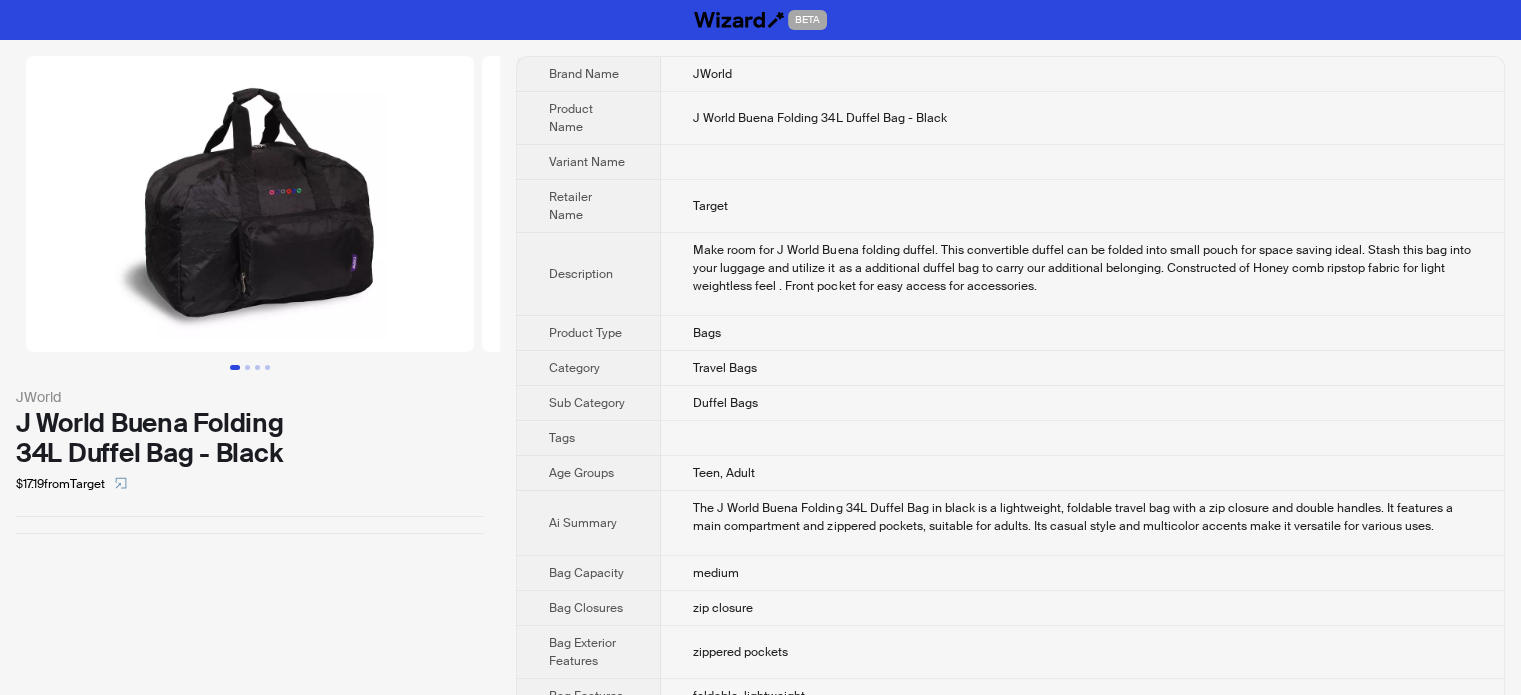 click on "Make room for J World Buena folding duffel. This convertible duffel can be folded into small pouch for space saving ideal. Stash this bag into your luggage and utilize it as a additional duffel bag to carry our additional belonging. Constructed of Honey comb ripstop fabric for light weightless feel . Front pocket for easy access for accessories." at bounding box center [1082, 268] 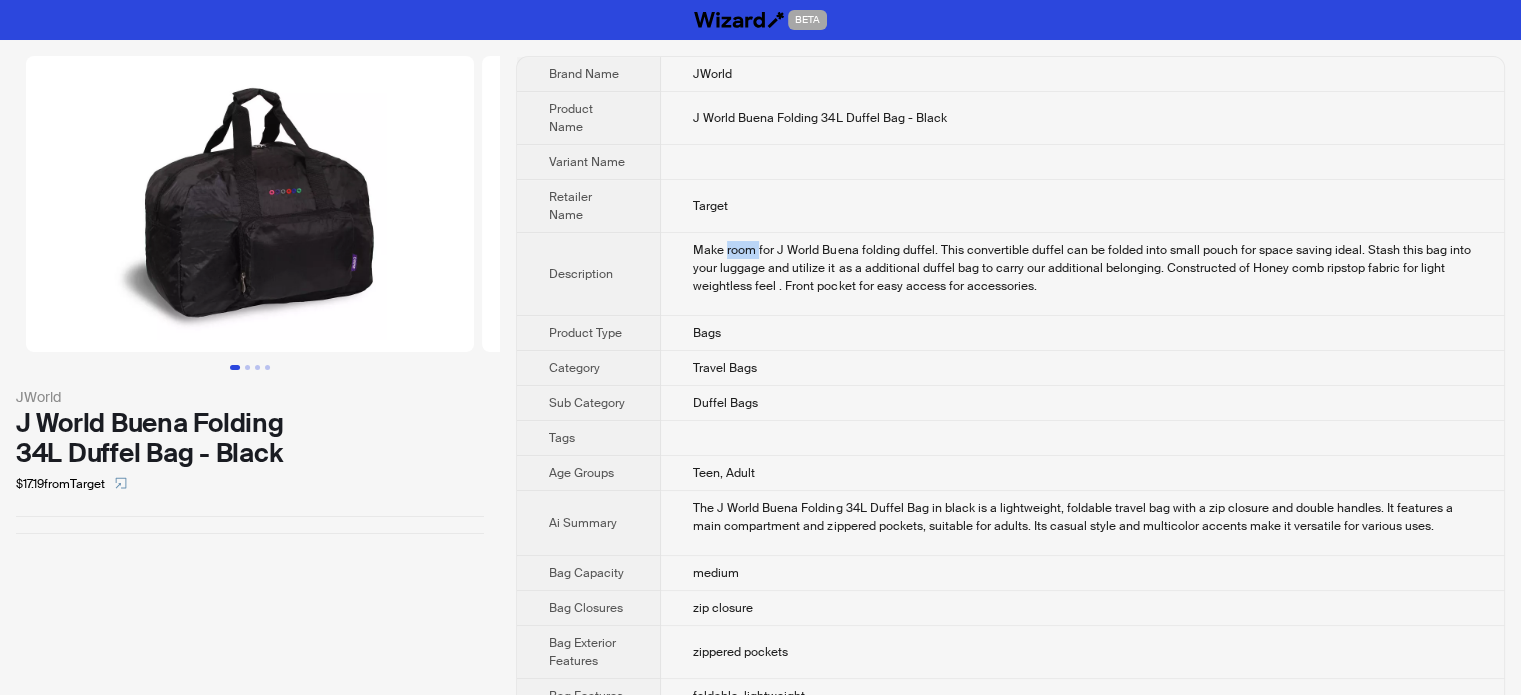 click on "Make room for J World Buena folding duffel. This convertible duffel can be folded into small pouch for space saving ideal. Stash this bag into your luggage and utilize it as a additional duffel bag to carry our additional belonging. Constructed of Honey comb ripstop fabric for light weightless feel . Front pocket for easy access for accessories." at bounding box center (1082, 268) 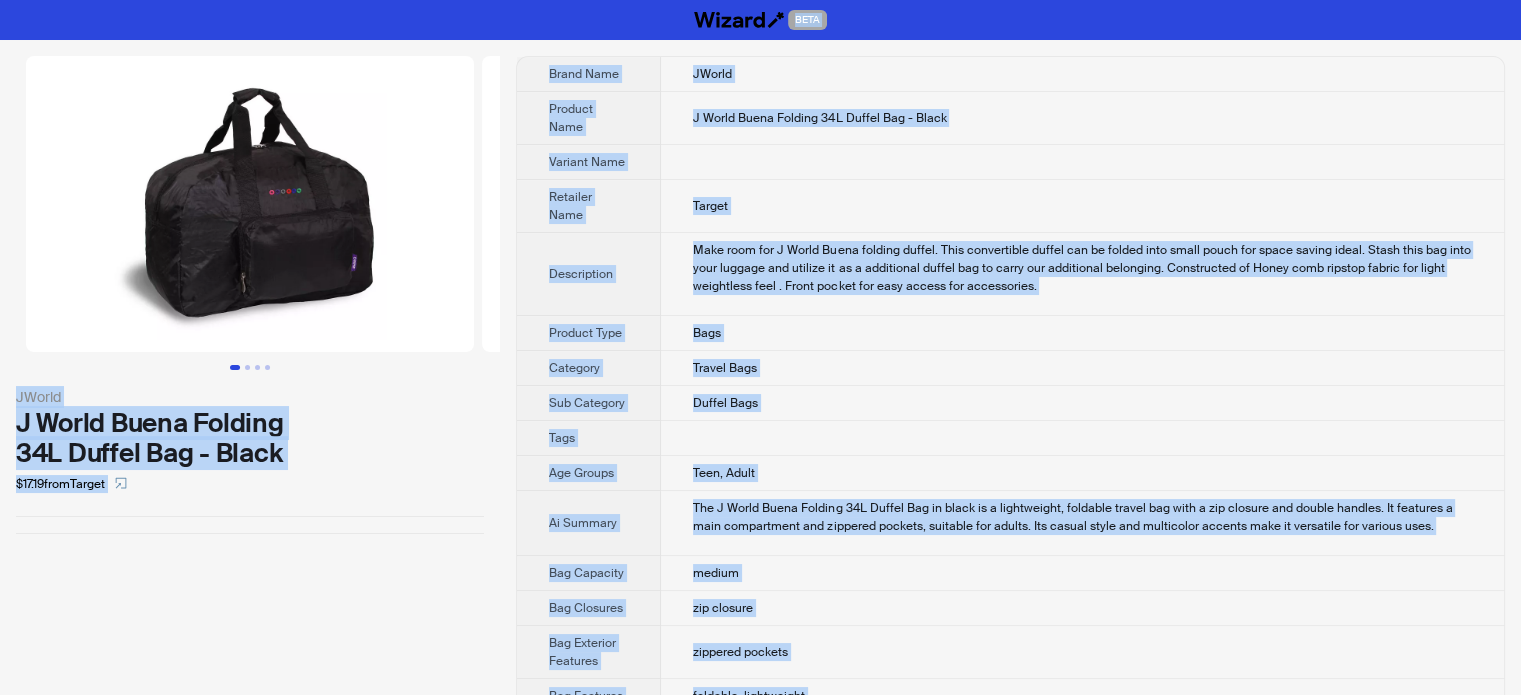 copy on "Make room for J World Buena folding duffel. This convertible duffel can be folded into small pouch for space saving ideal. Stash this bag into your luggage and utilize it as a additional duffel bag to carry our additional belonging. Constructed of Honey comb ripstop fabric for light weightless feel . Front pocket for easy access for accessories." 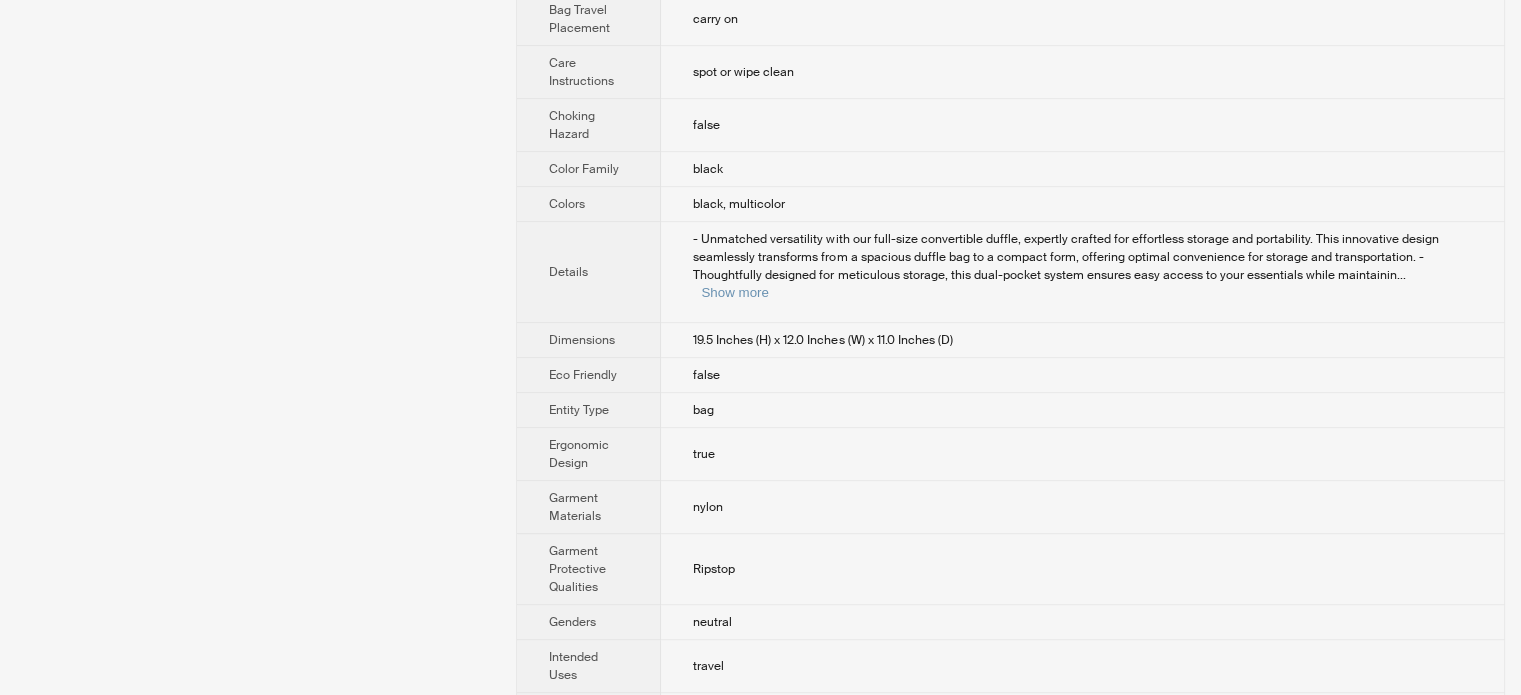 scroll, scrollTop: 631, scrollLeft: 0, axis: vertical 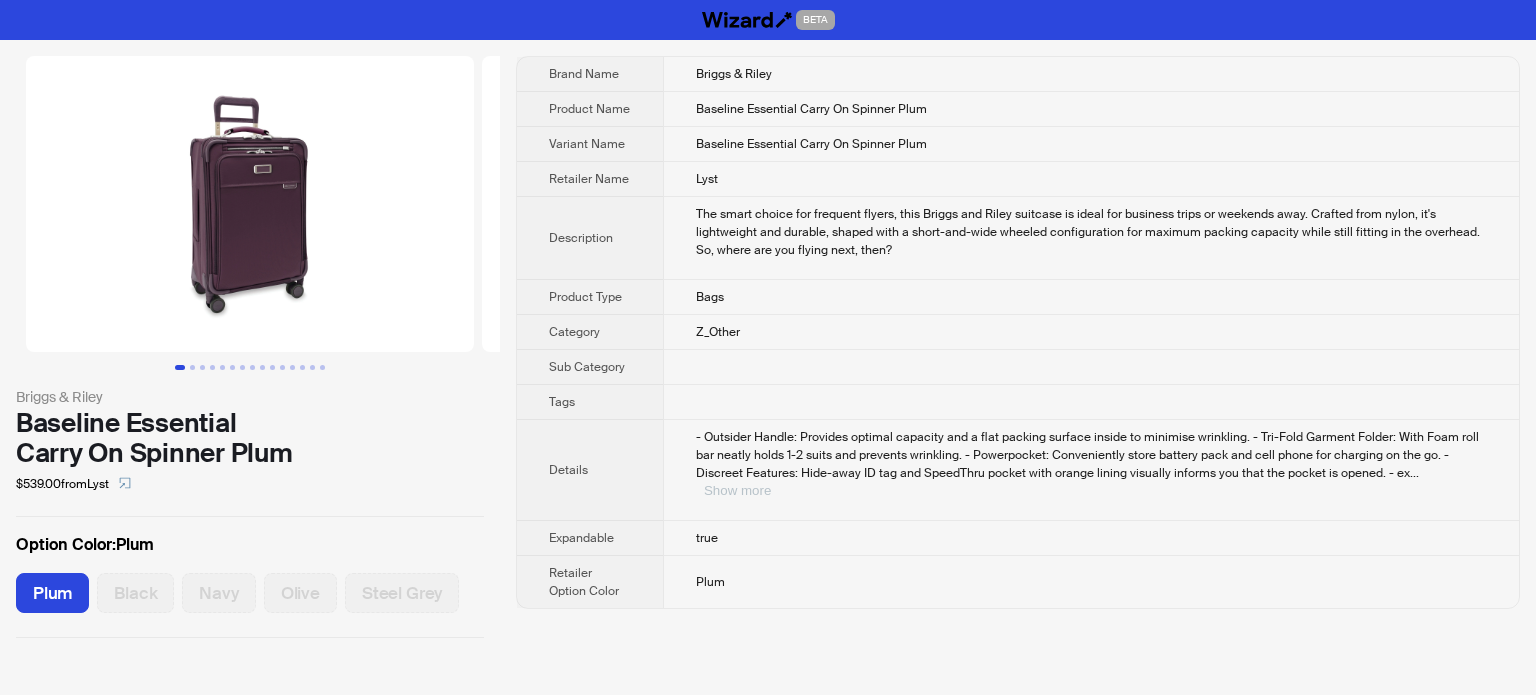 click on "Show more" at bounding box center [737, 490] 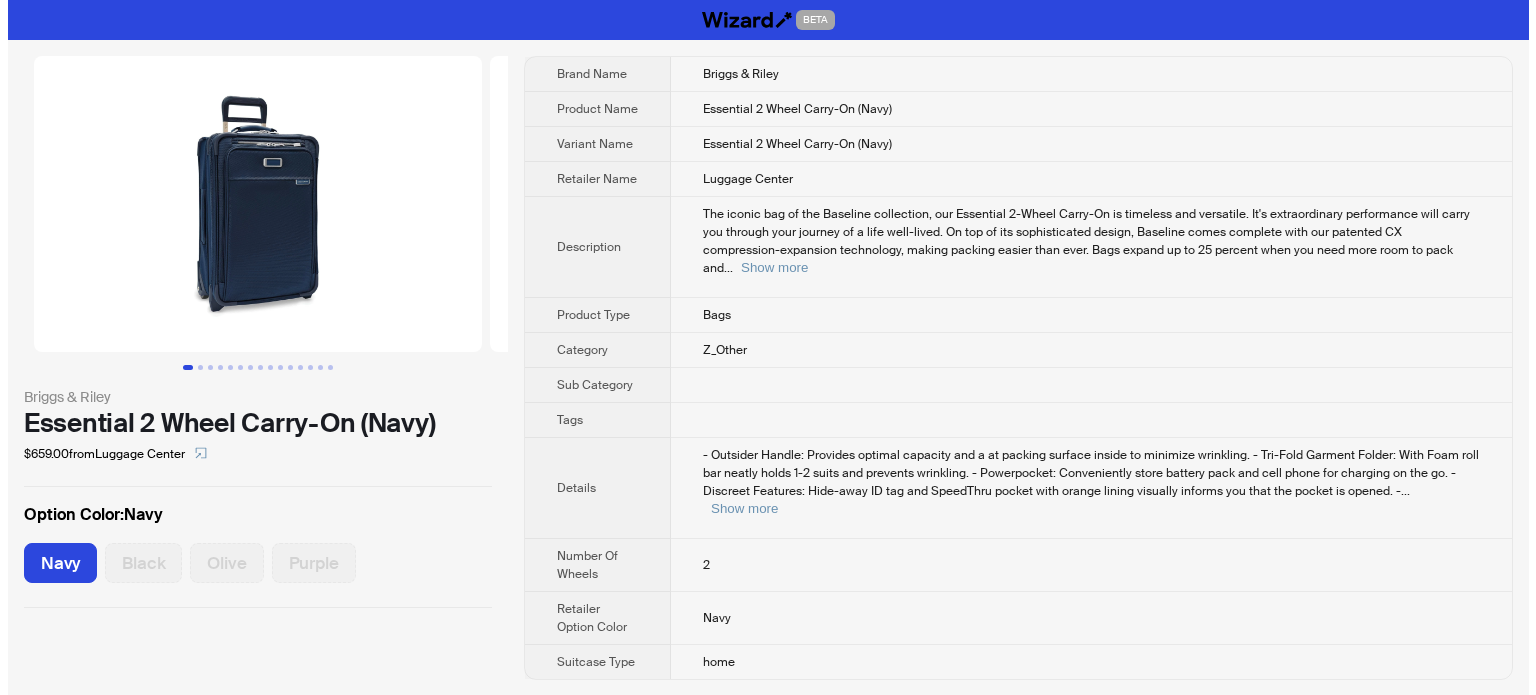 scroll, scrollTop: 0, scrollLeft: 0, axis: both 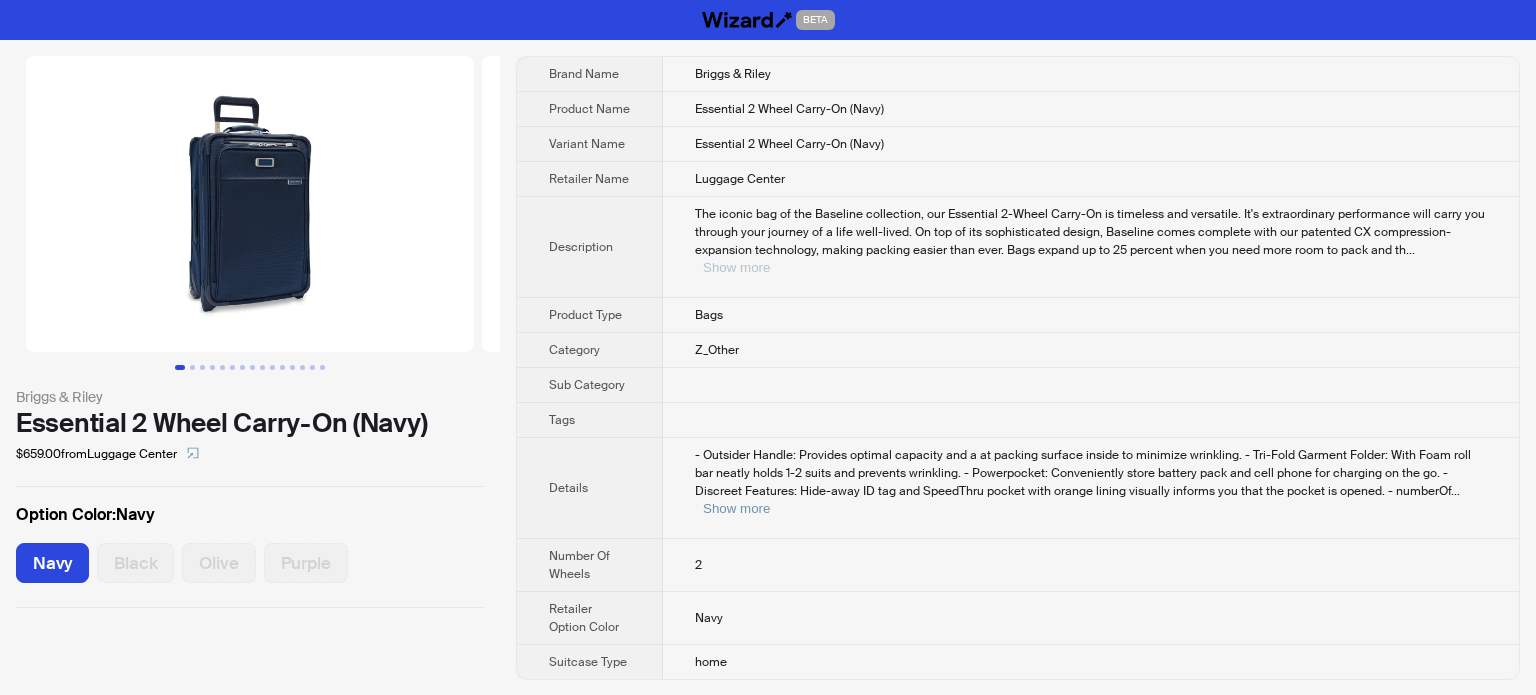 drag, startPoint x: 1473, startPoint y: 232, endPoint x: 1460, endPoint y: 240, distance: 15.264338 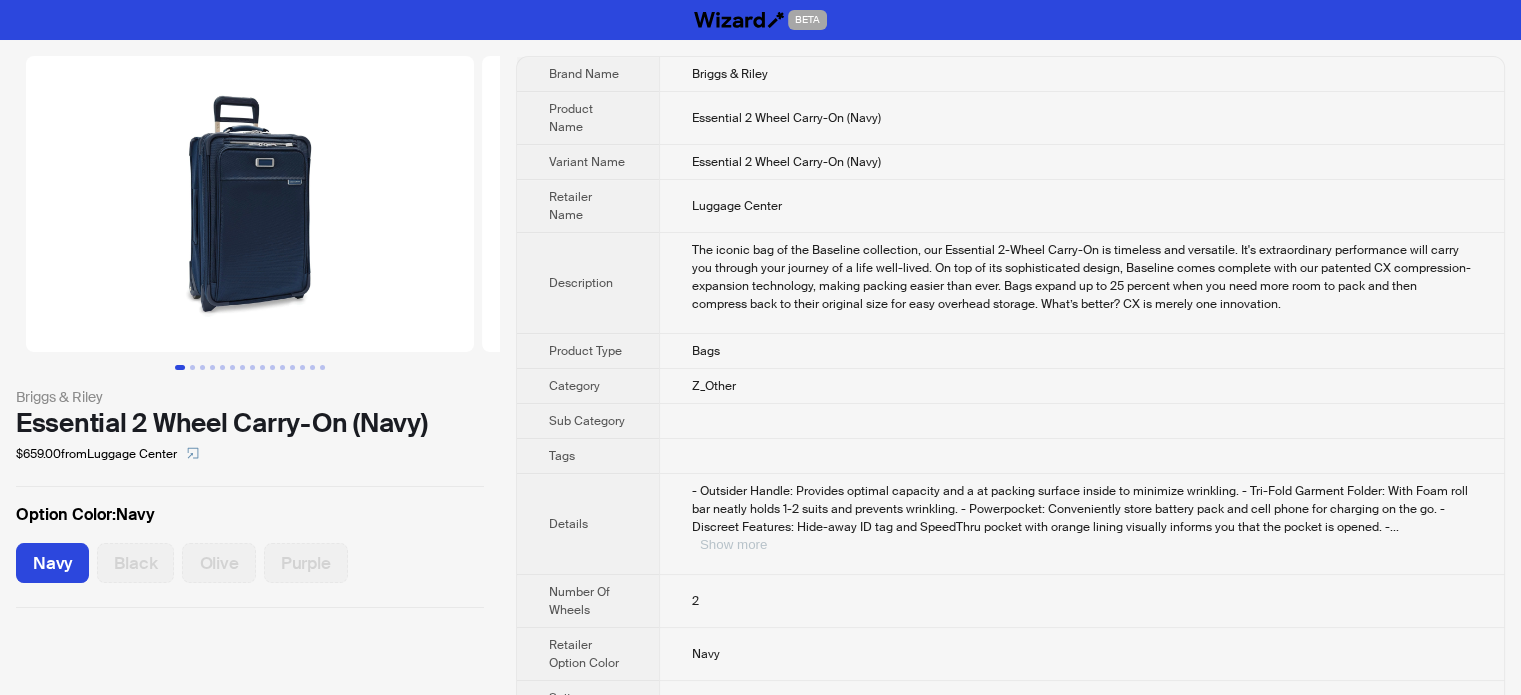 click on "Show more" at bounding box center (733, 544) 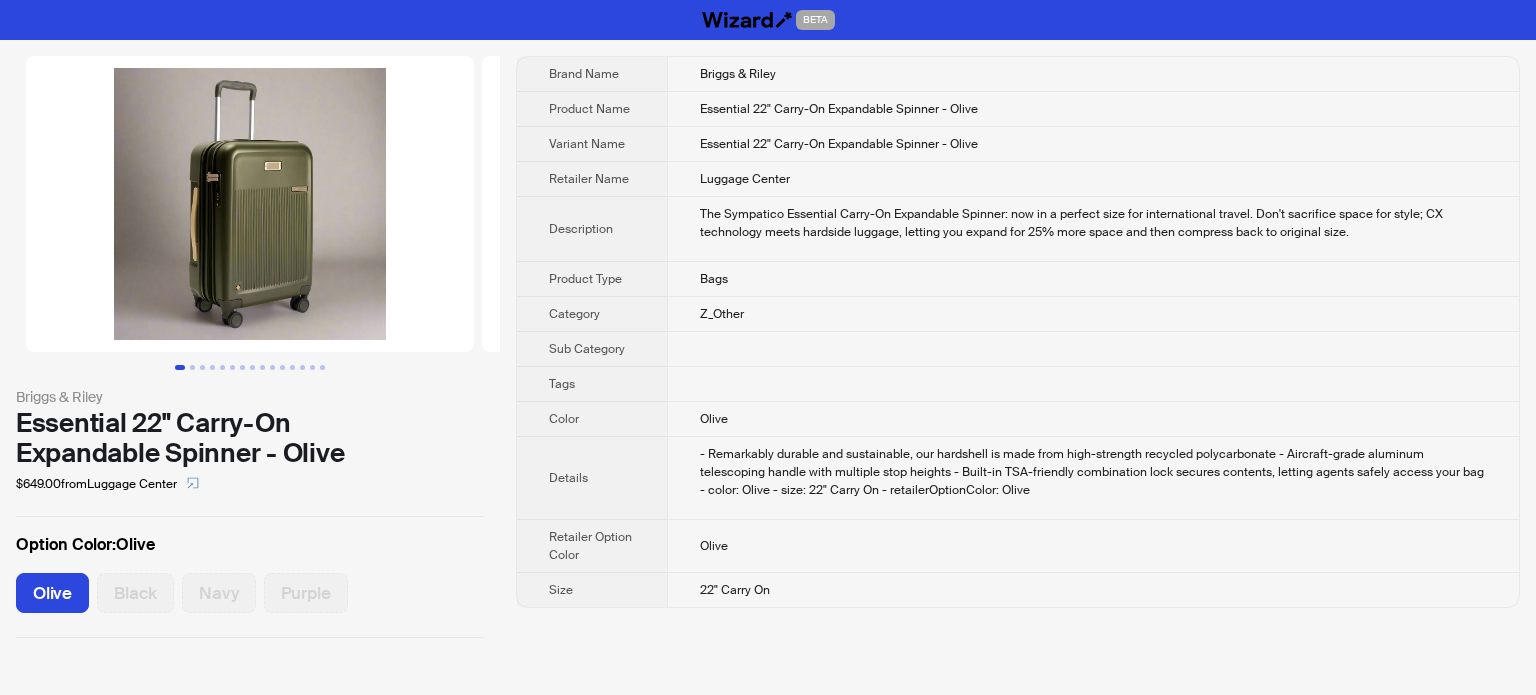 scroll, scrollTop: 0, scrollLeft: 0, axis: both 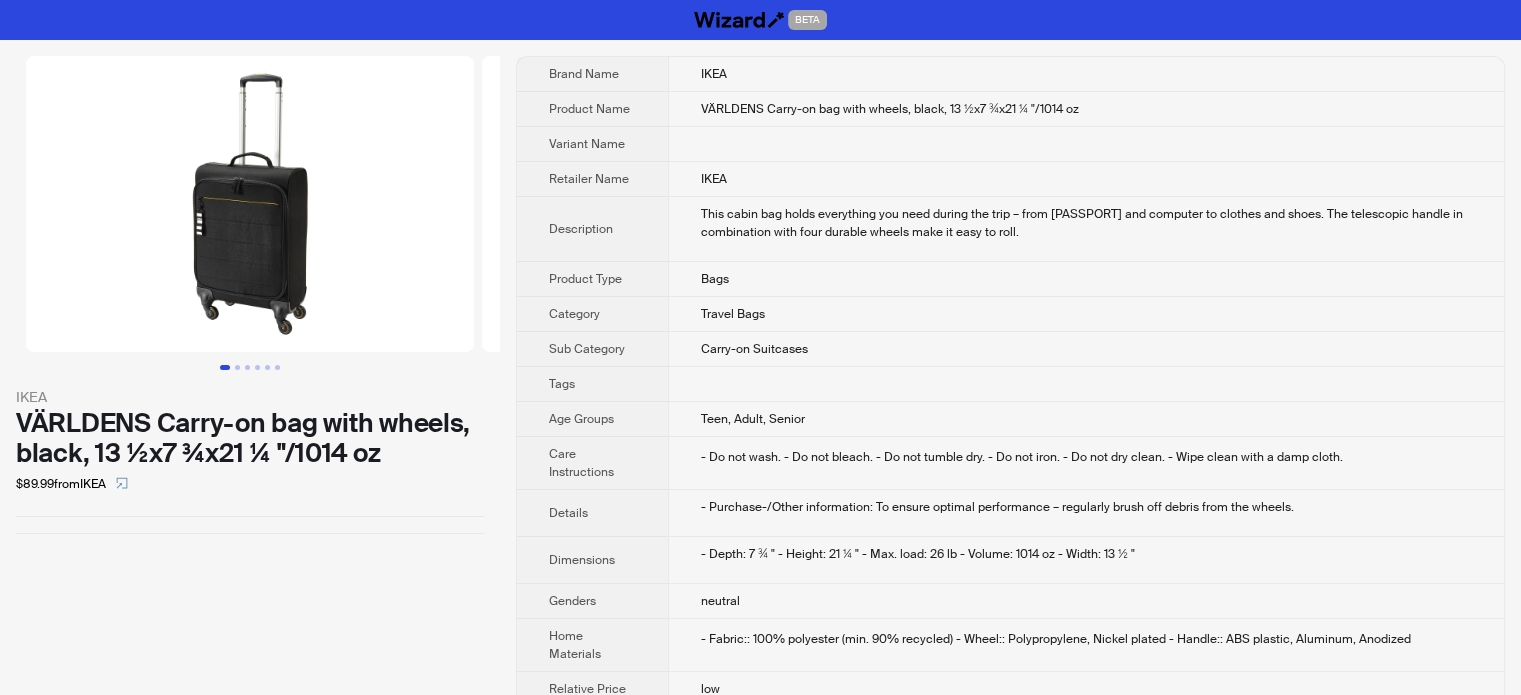 click on "This cabin bag holds everything you need during the trip – from passport and computer to clothes and shoes. The telescopic handle in combination with four durable wheels make it easy to roll." at bounding box center (1086, 229) 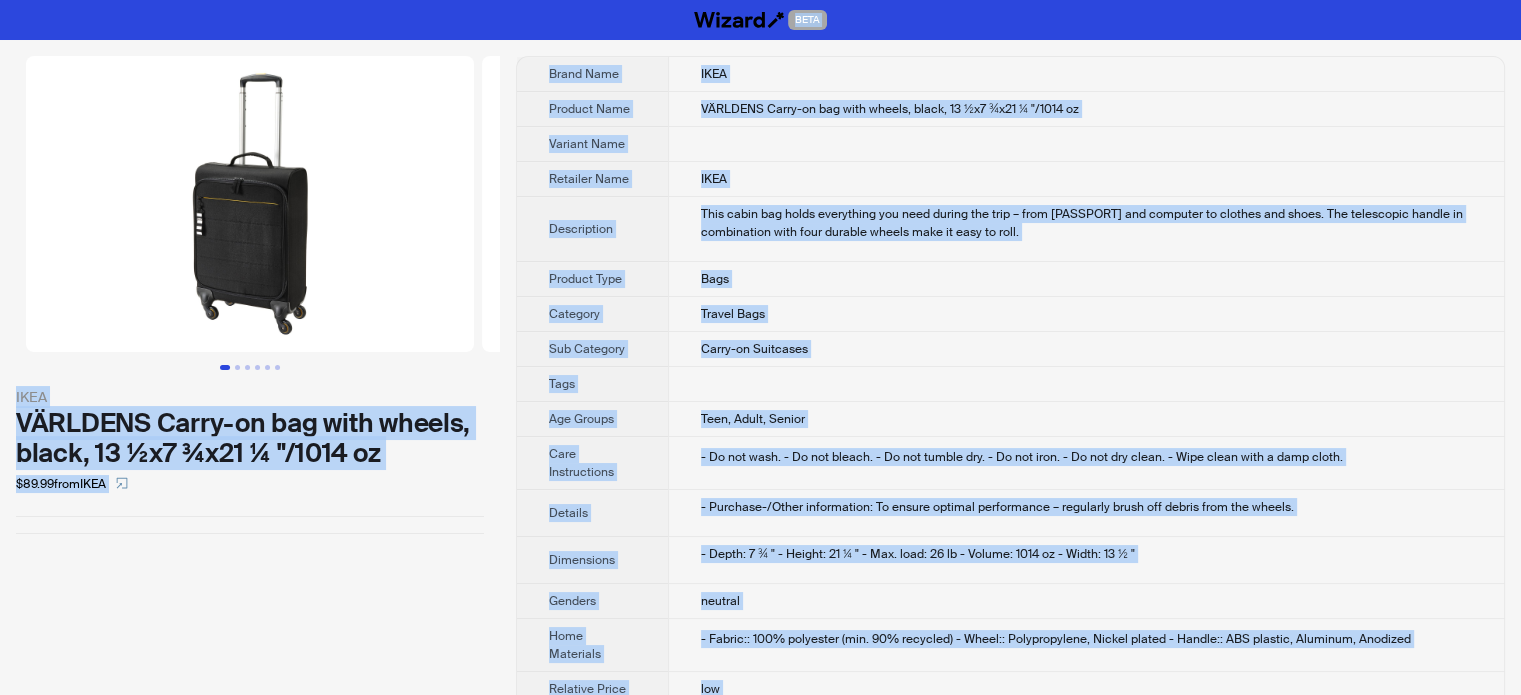 type on "**********" 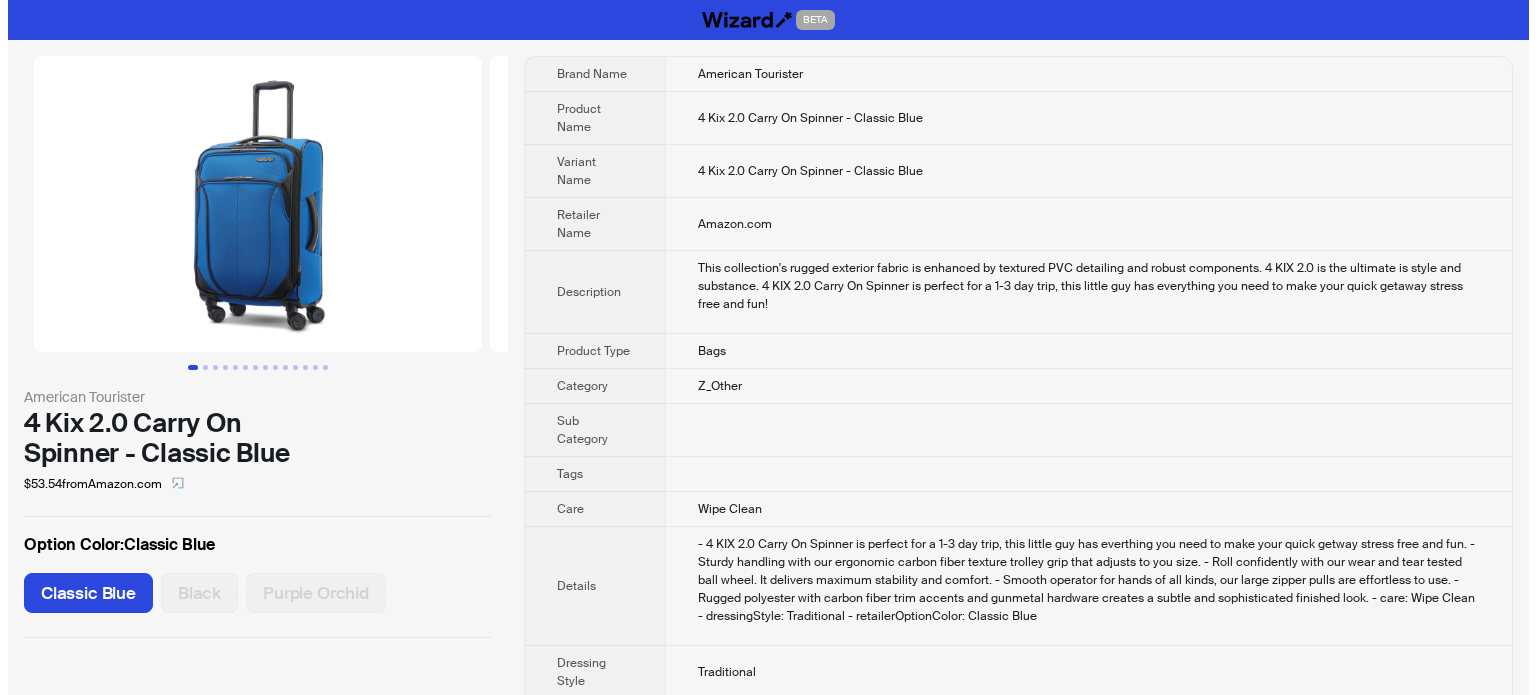 scroll, scrollTop: 0, scrollLeft: 0, axis: both 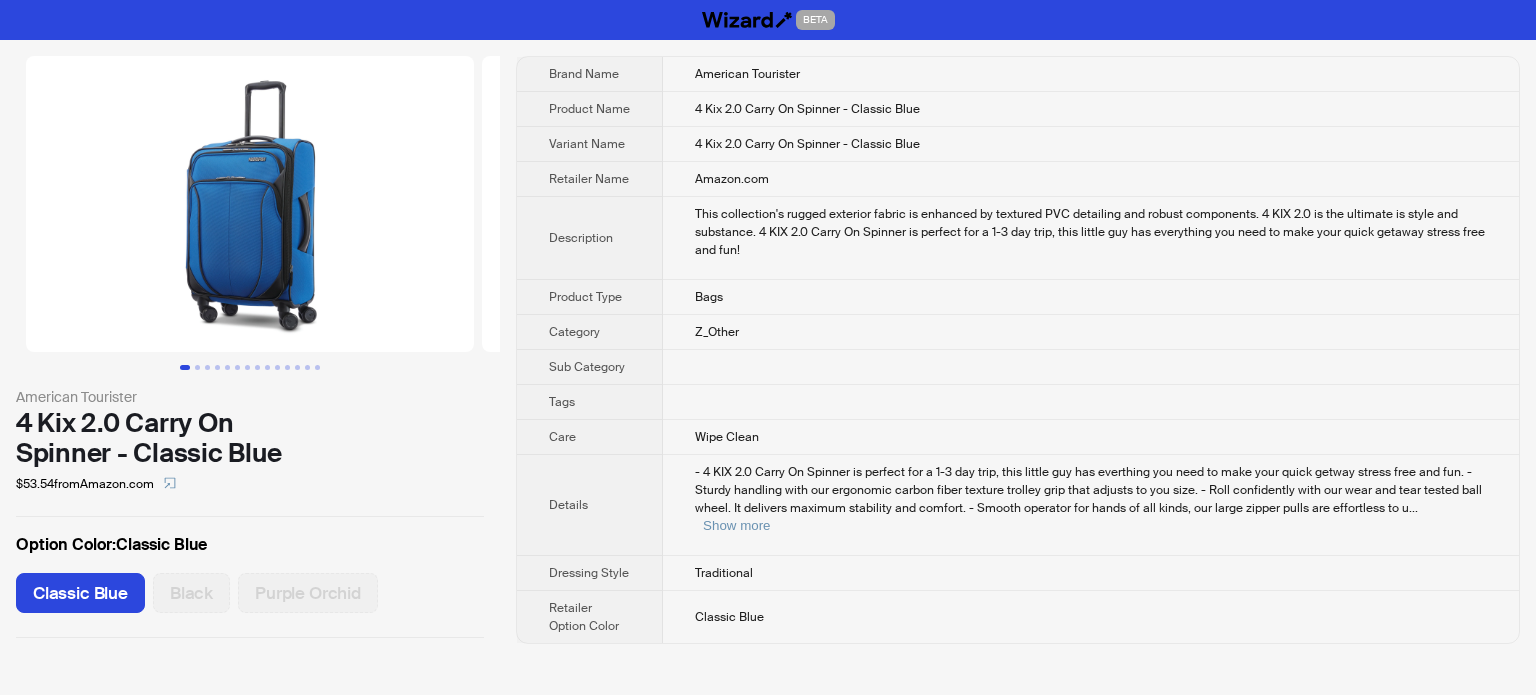 click on "Category" at bounding box center (590, 332) 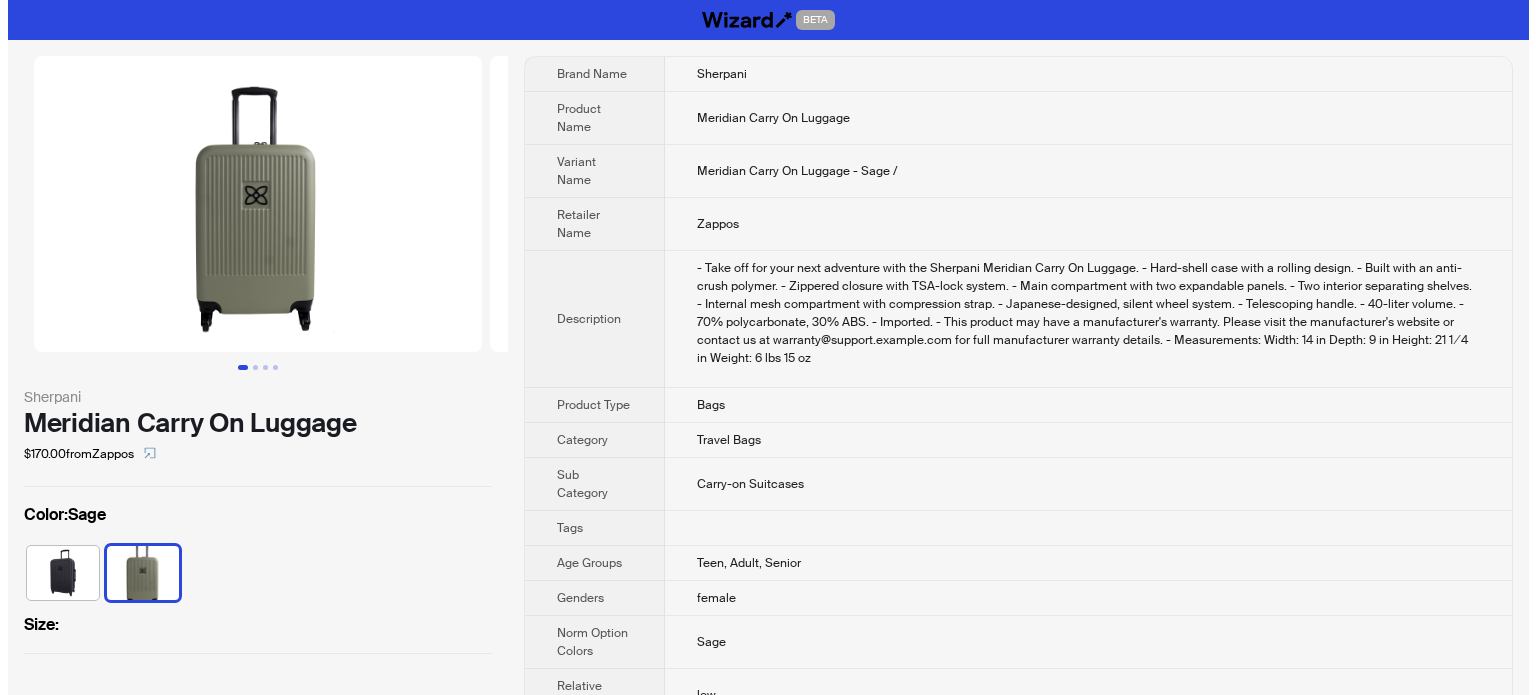 scroll, scrollTop: 0, scrollLeft: 0, axis: both 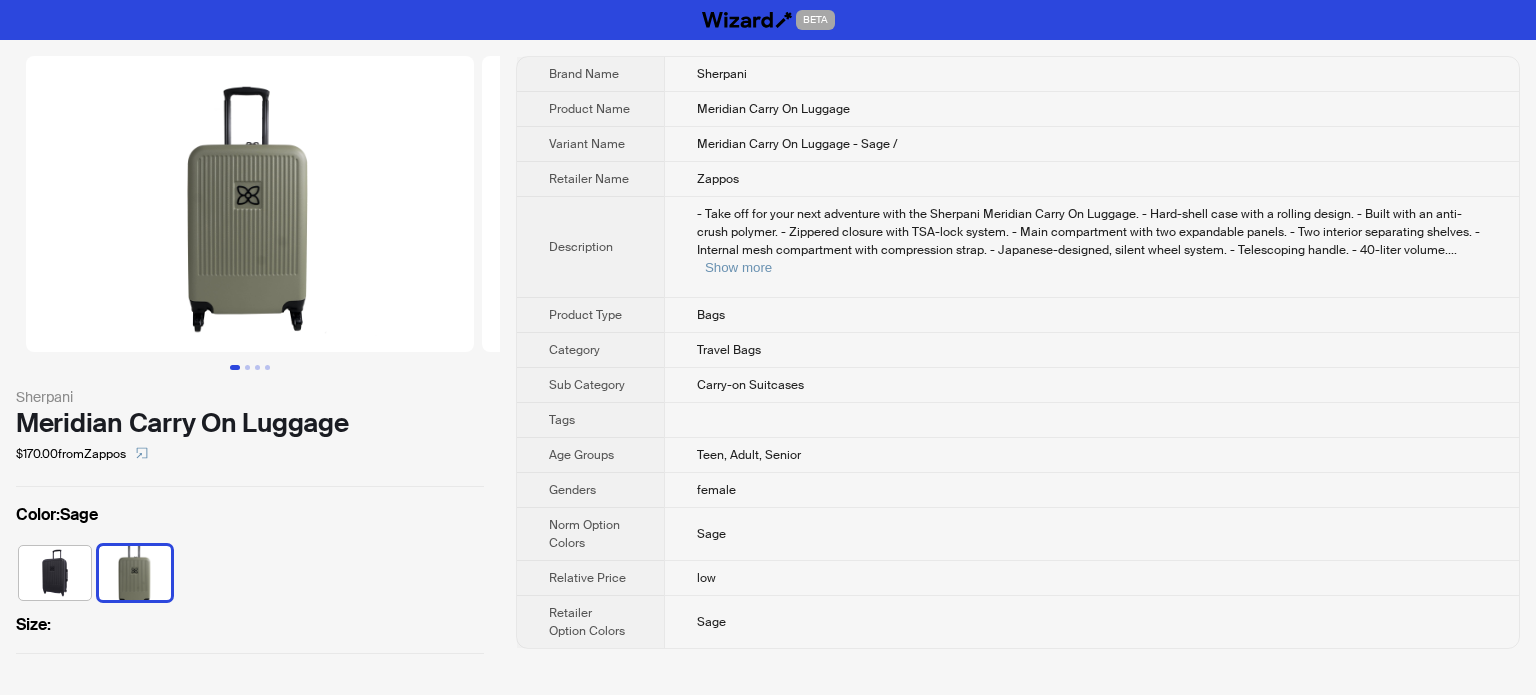 click on "Meridian Carry On Luggage" at bounding box center [1091, 109] 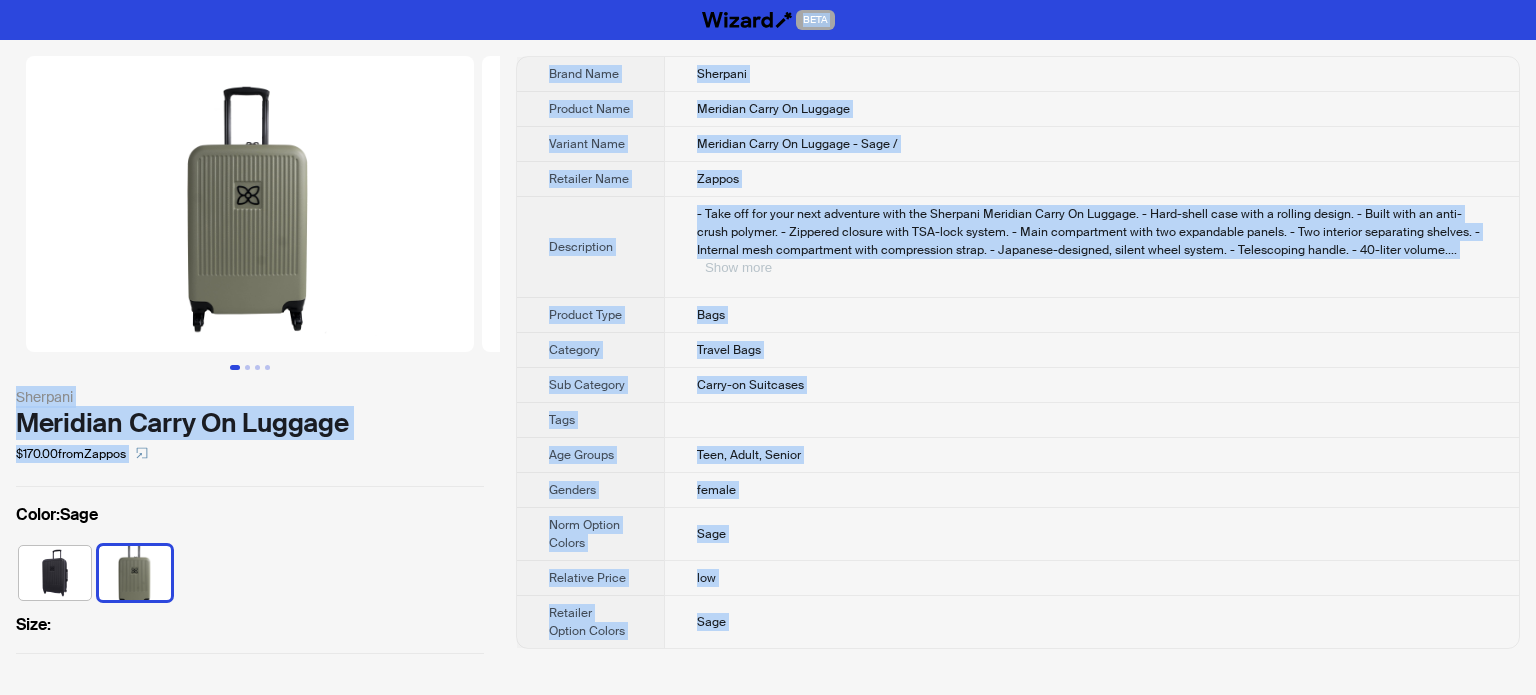 type on "**********" 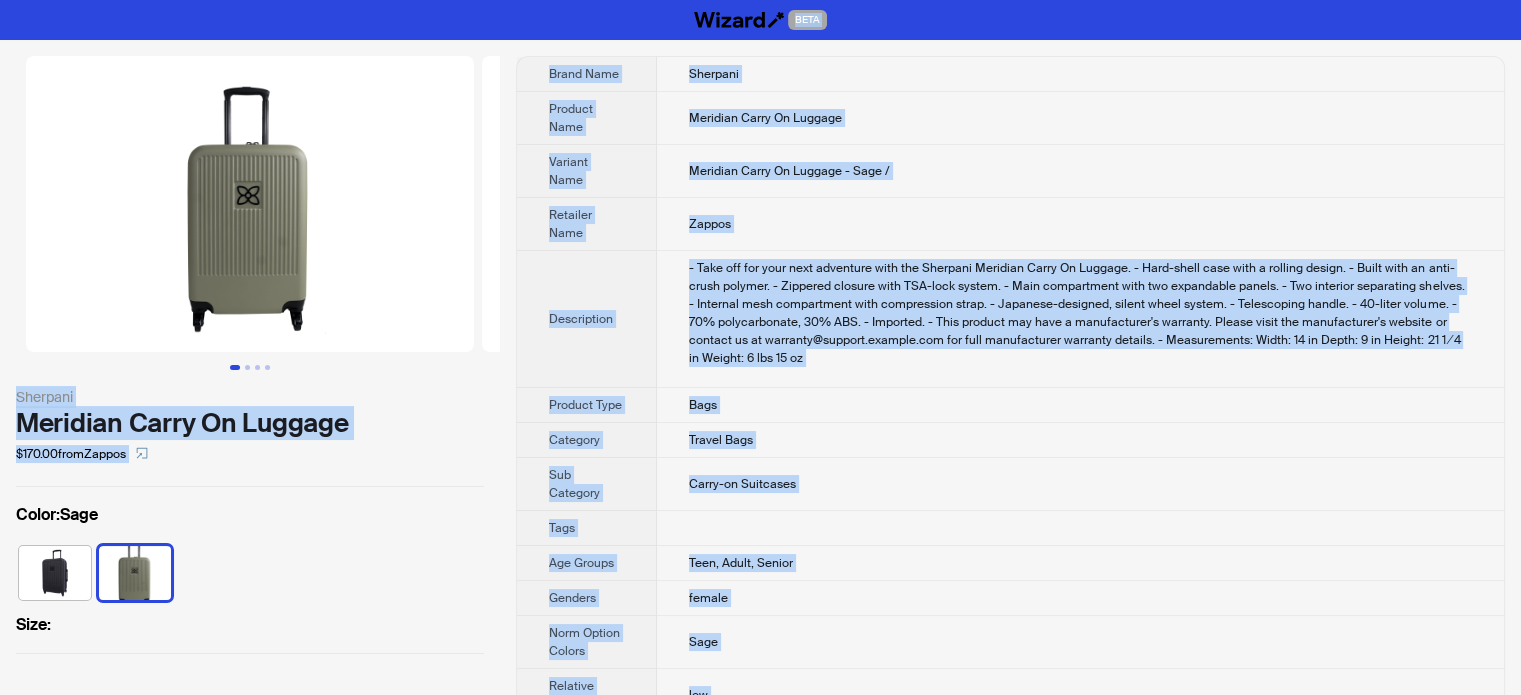 click on "- Take off for your next adventure with the Sherpani Meridian Carry On Luggage.
- Hard-shell case with a rolling design.
- Built with an anti-crush polymer.
- Zippered closure with TSA-lock system.
- Main compartment with two expandable panels.
- Two interior separating shelves.
- Internal mesh compartment with compression strap.
- Japanese-designed, silent wheel system.
- Telescoping handle.
- 40-liter volume.
- 70% polycarbonate, 30% ABS.
- Imported.
- This product may have a manufacturer's warranty. Please visit the manufacturer's website or contact us at warranty@support.zappos.com for full manufacturer warranty details.
- Measurements: Width: 14 in Depth: 9 in Height: 21 1⁄4 in Weight: 6 lbs 15 oz" at bounding box center [1080, 313] 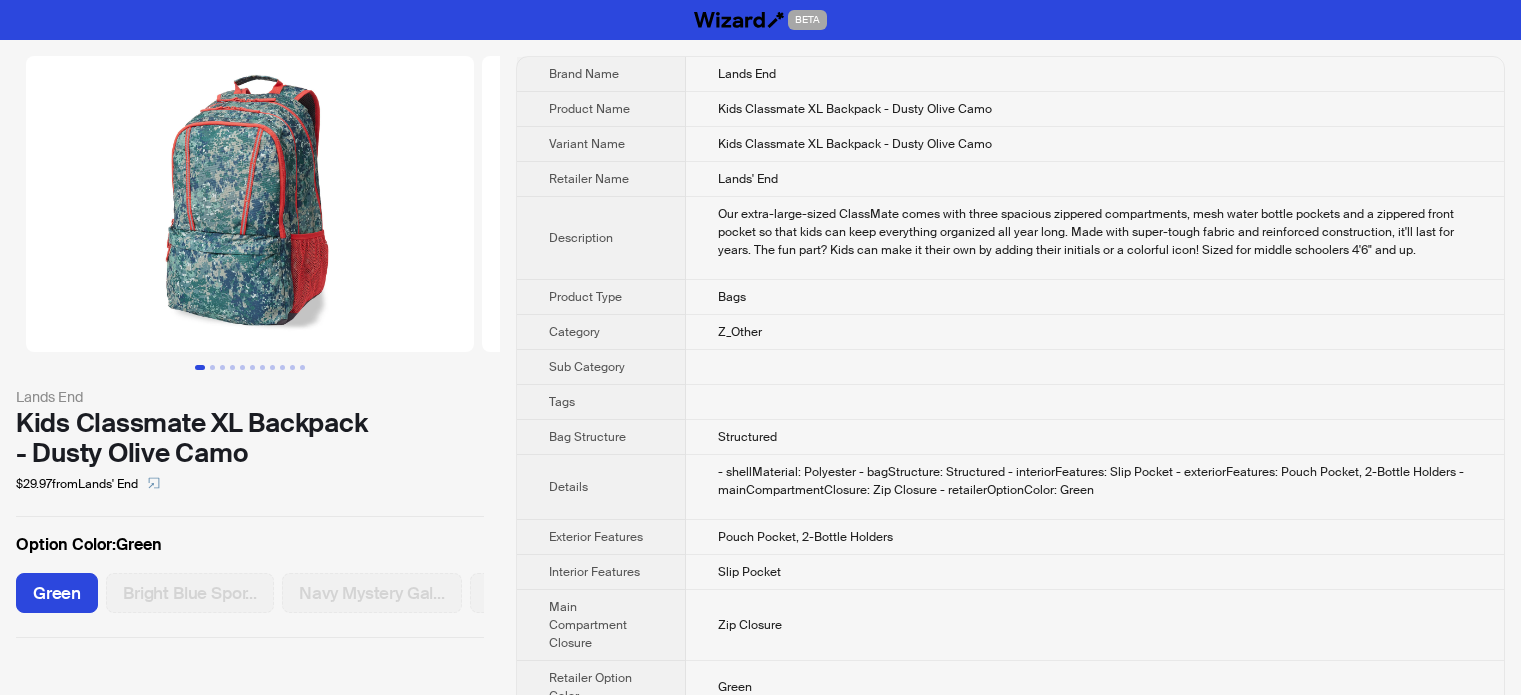 scroll, scrollTop: 0, scrollLeft: 0, axis: both 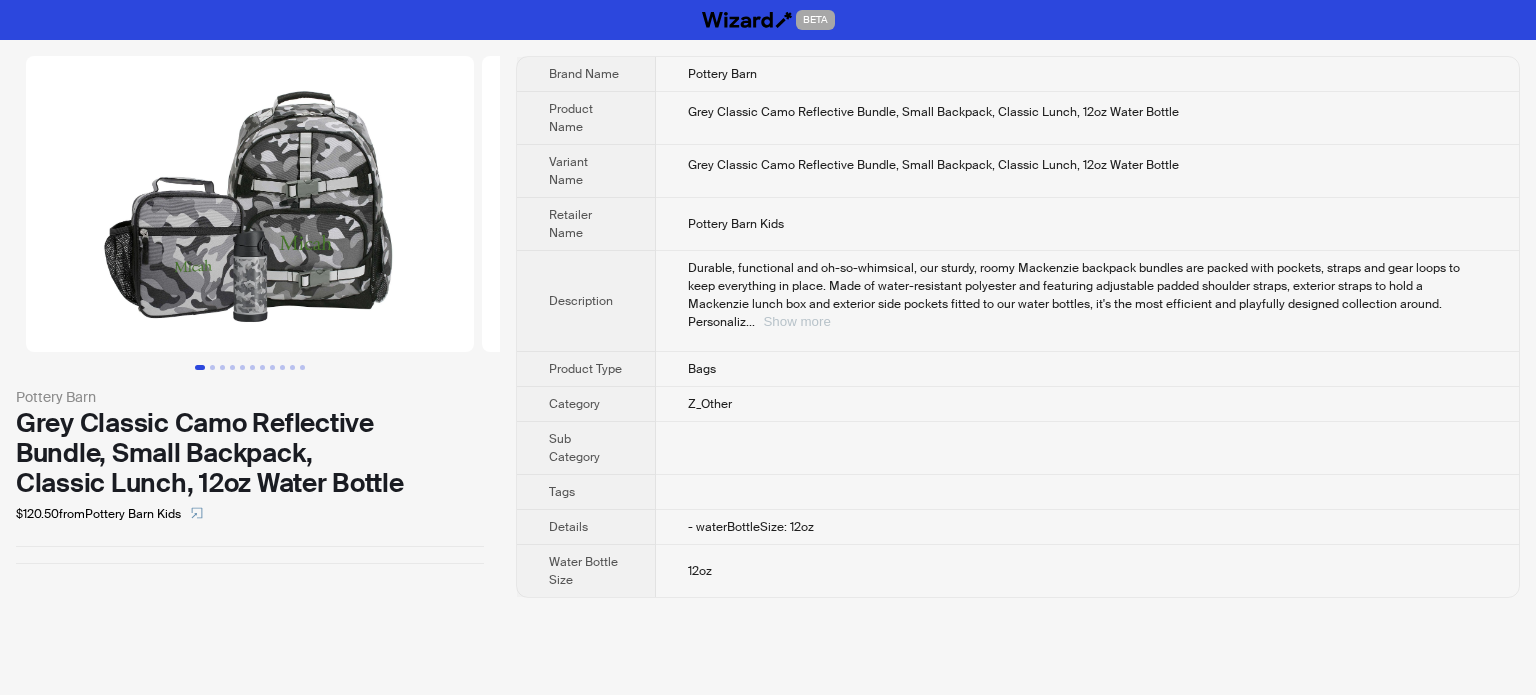 click on "Show more" at bounding box center (796, 321) 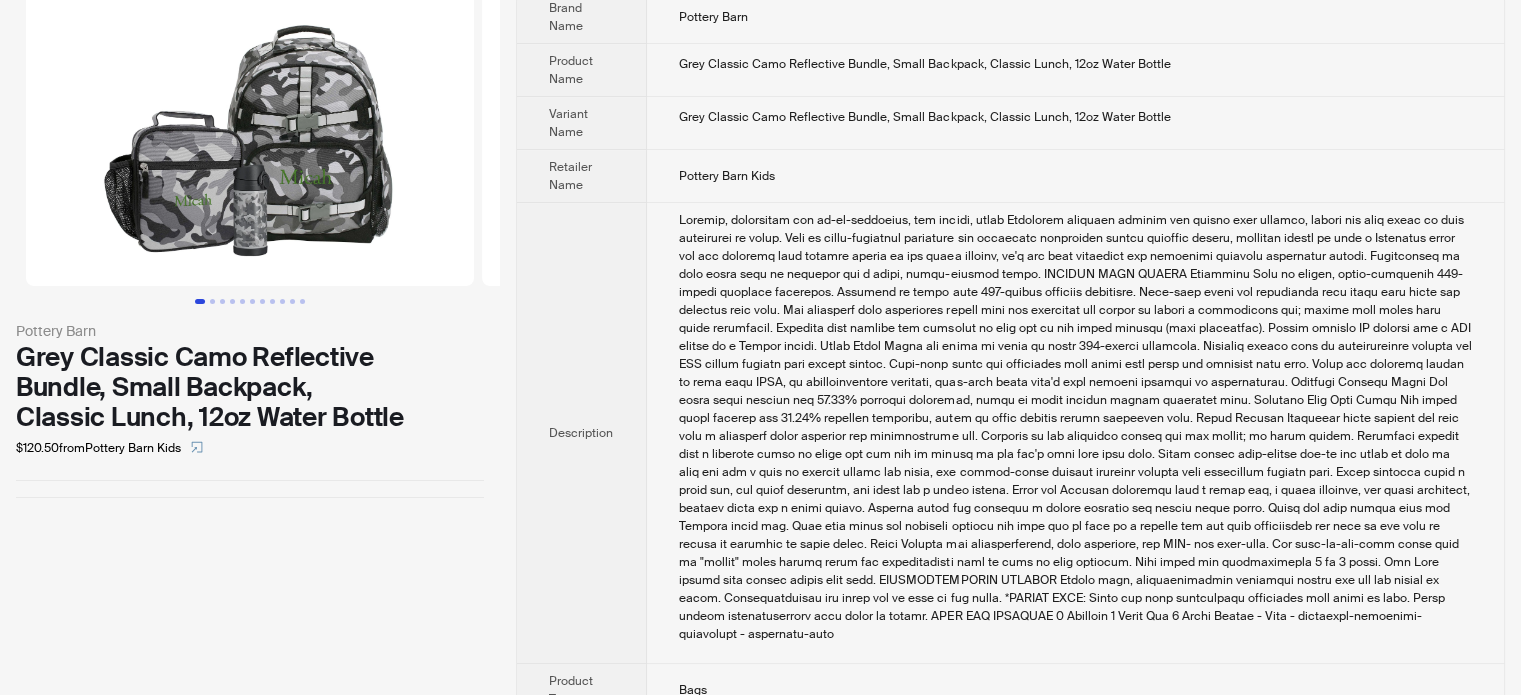 scroll, scrollTop: 100, scrollLeft: 0, axis: vertical 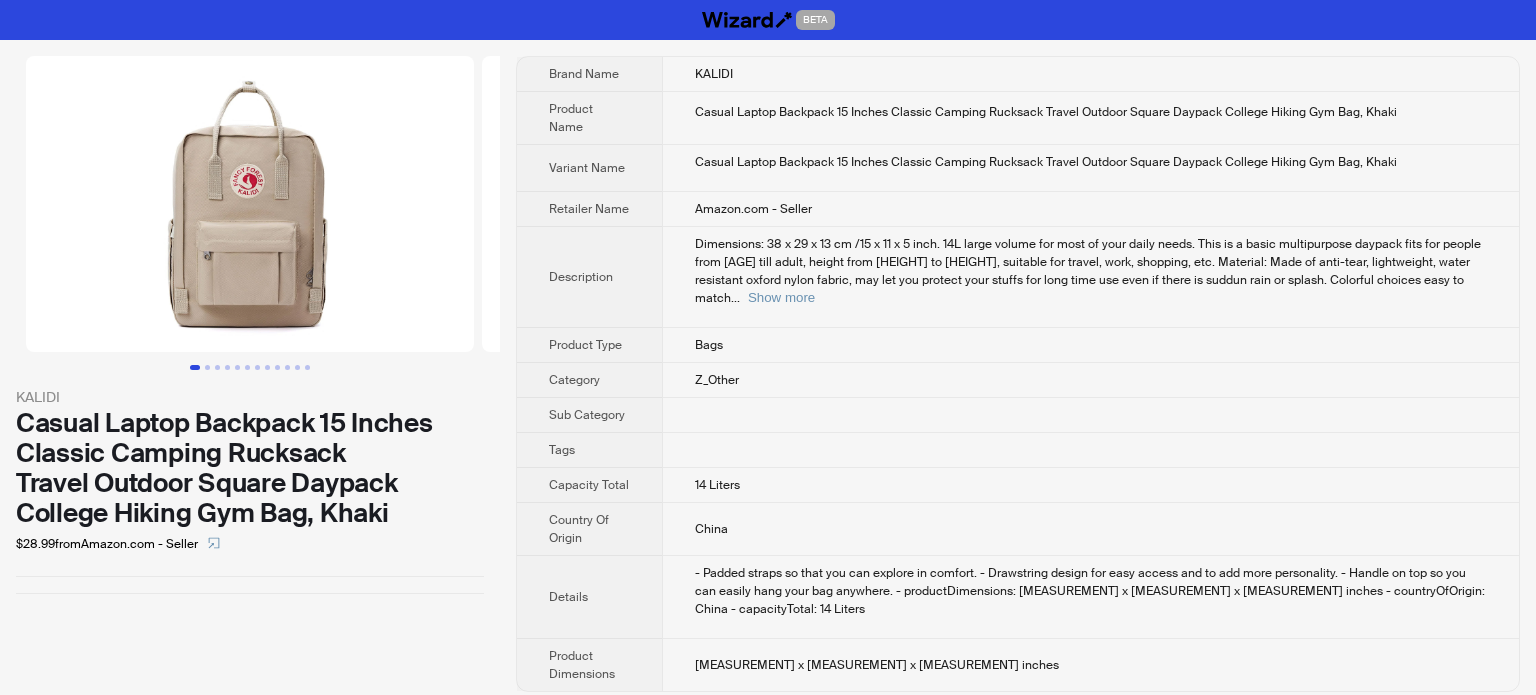 click on "Amazon.com - Seller" at bounding box center (1090, 209) 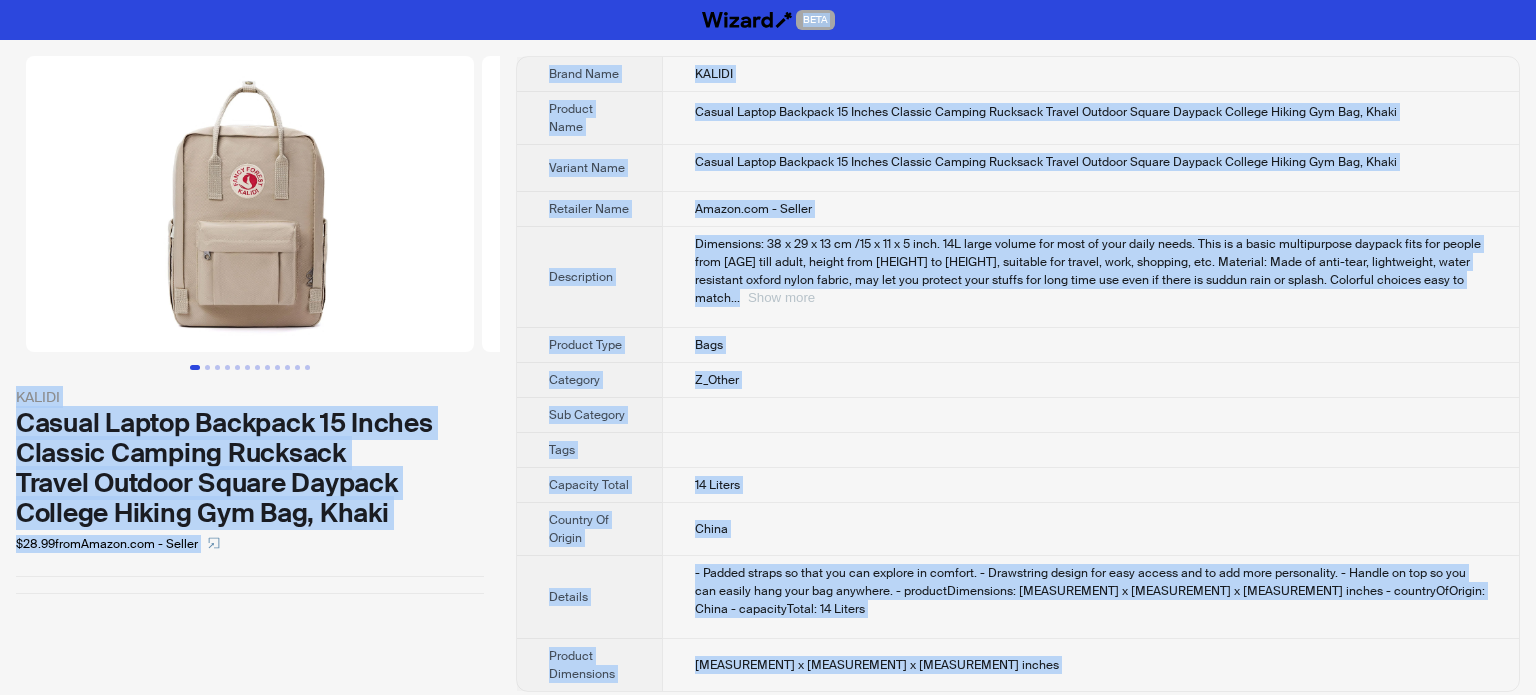type on "**********" 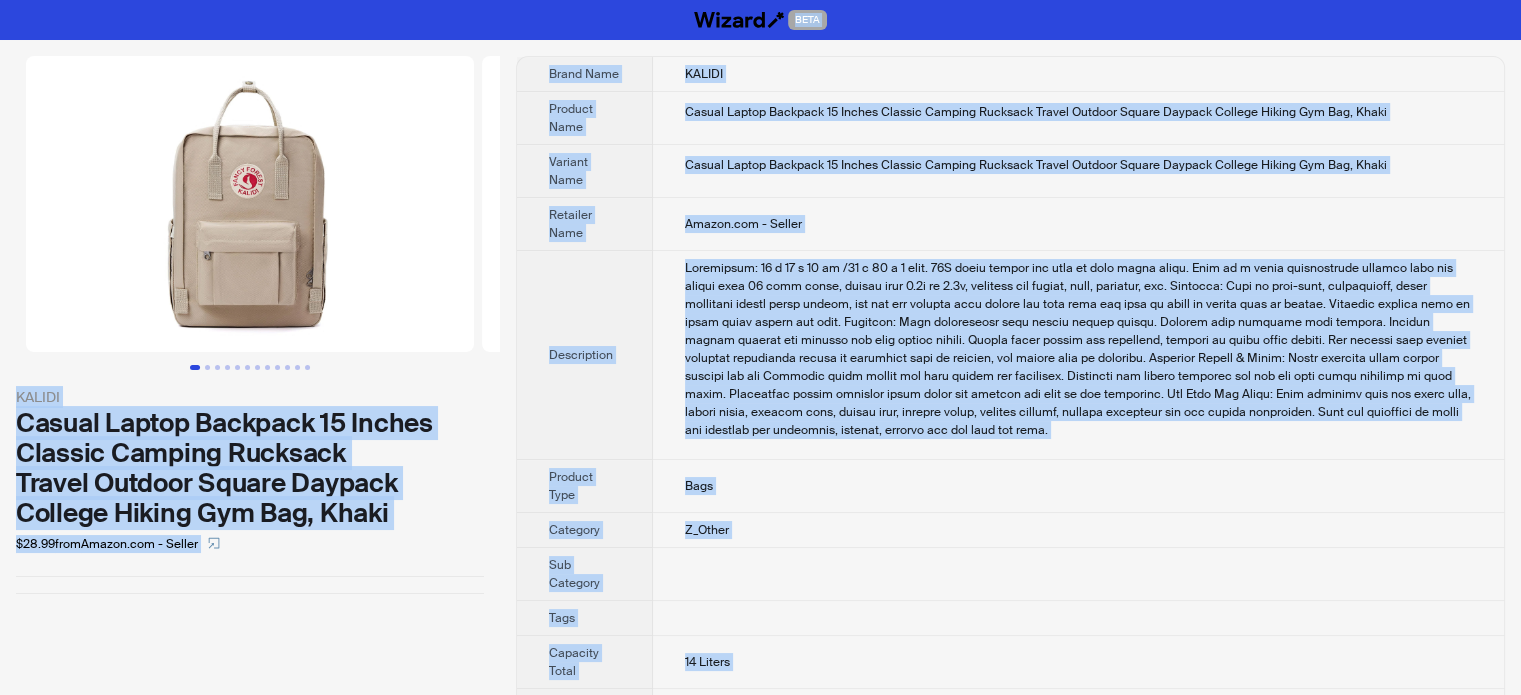 click at bounding box center (1078, 349) 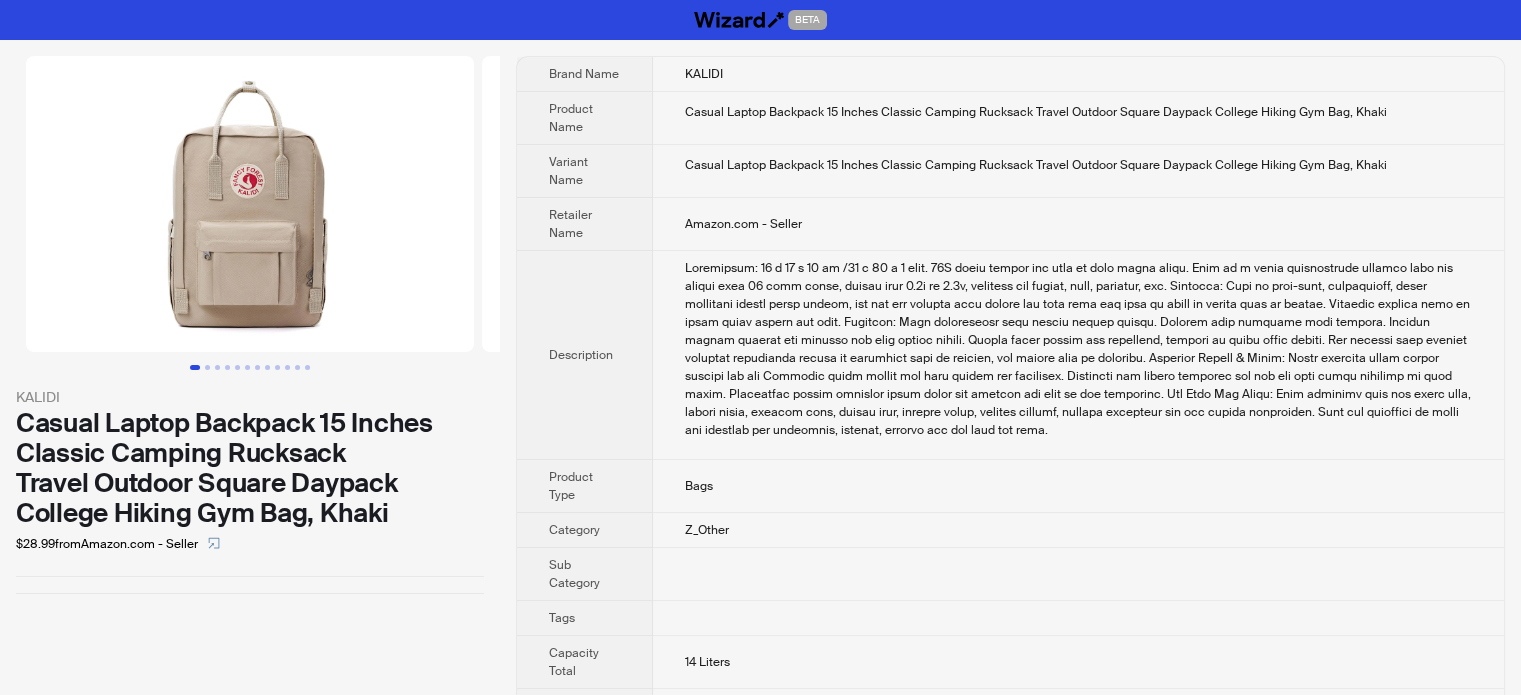 click on "Amazon.com - Seller" at bounding box center [1079, 224] 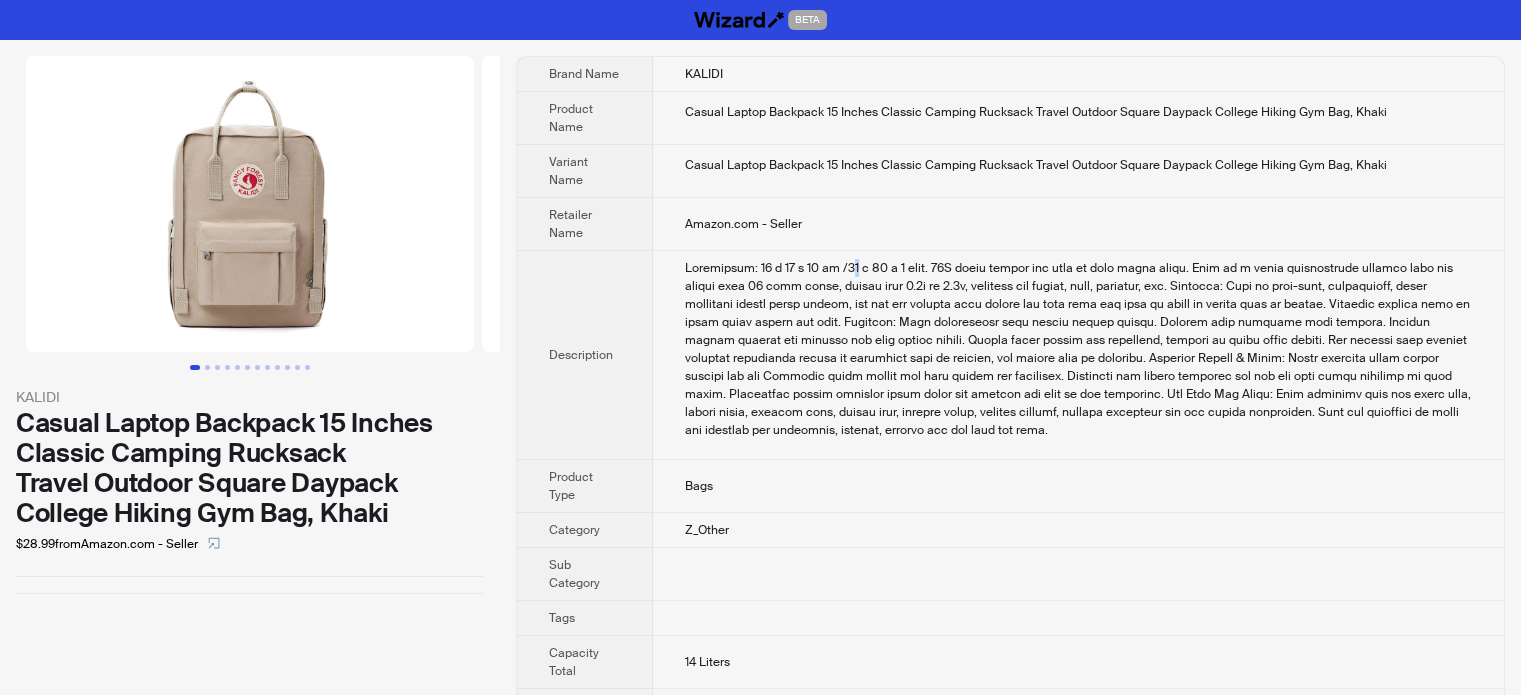 click at bounding box center (1078, 349) 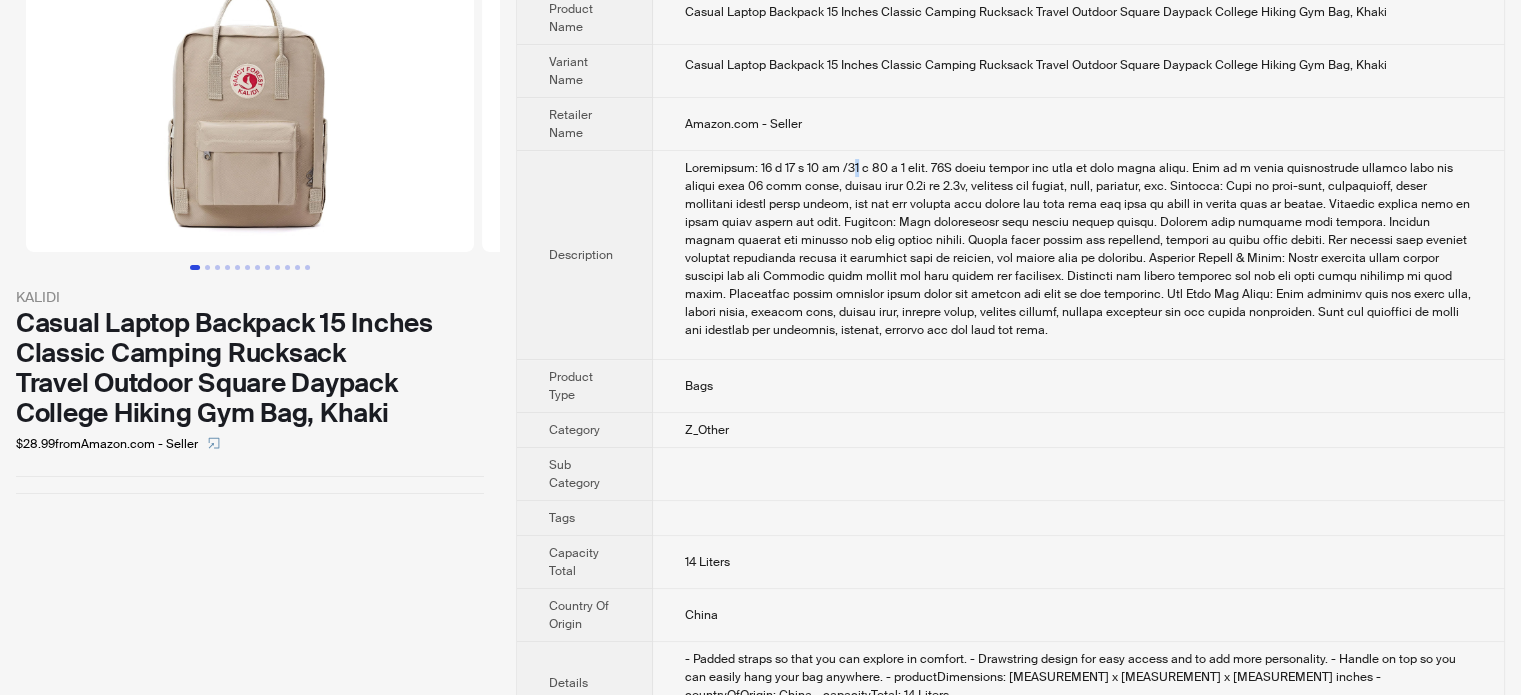 scroll, scrollTop: 178, scrollLeft: 0, axis: vertical 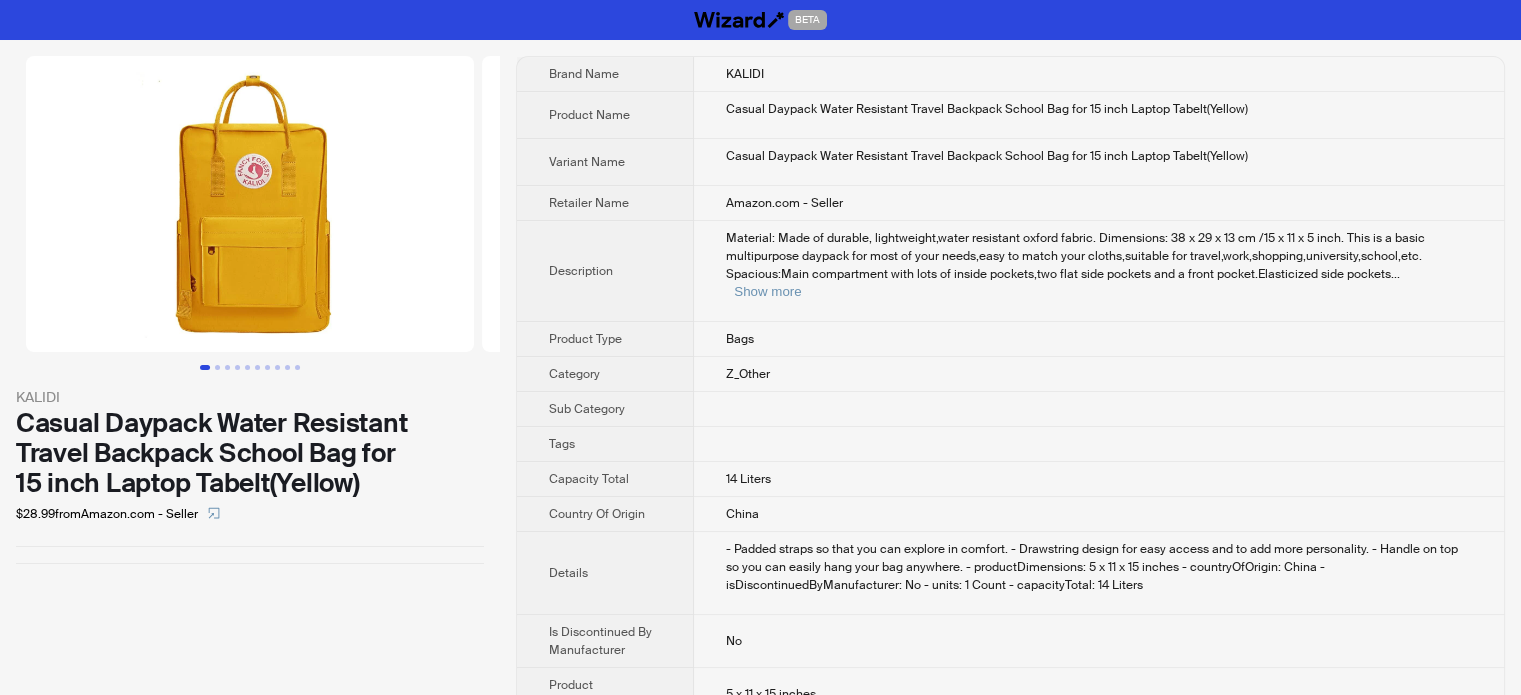 click on "Amazon.com - Seller" at bounding box center [1099, 203] 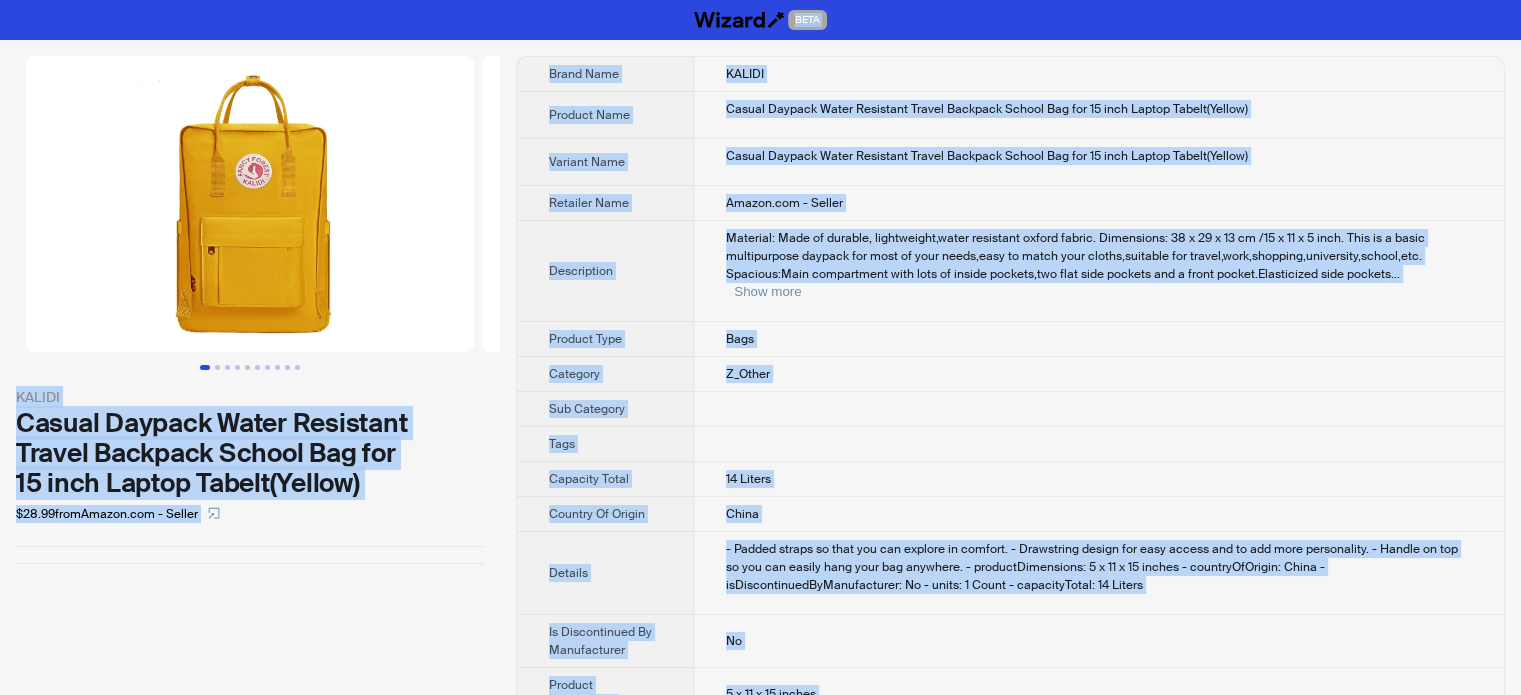 type on "**********" 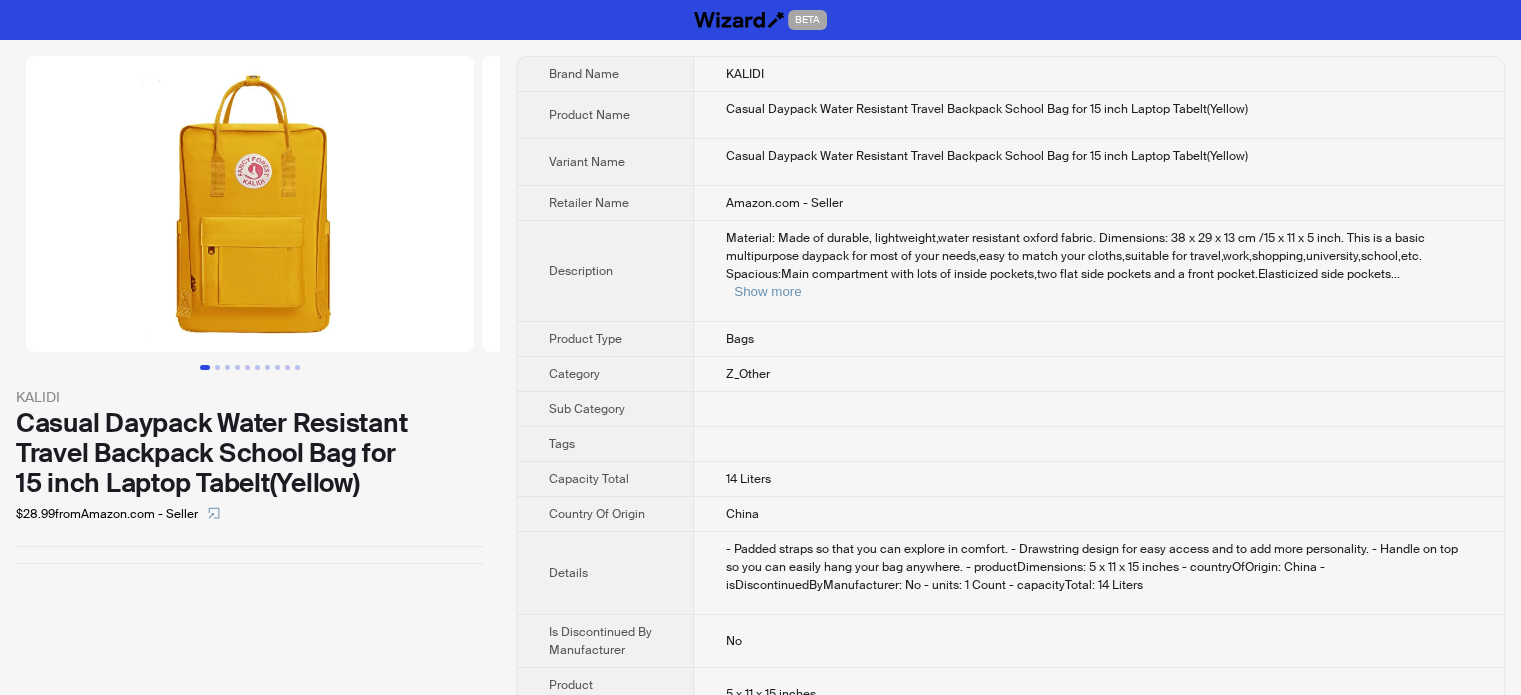 click on "Material: Made of durable, lightweight,water resistant oxford fabric. Dimensions: 38 x 29 x 13 cm /15 x 11 x 5 inch. This is a basic multipurpose daypack for most of your needs,easy to match your cloths,suitable for travel,work,shopping,university,school,etc. Spacious:Main compartment with lots of inside pockets,two flat side pockets and a front pocket.Elasticized side pockets  ... Show more" at bounding box center (1099, 265) 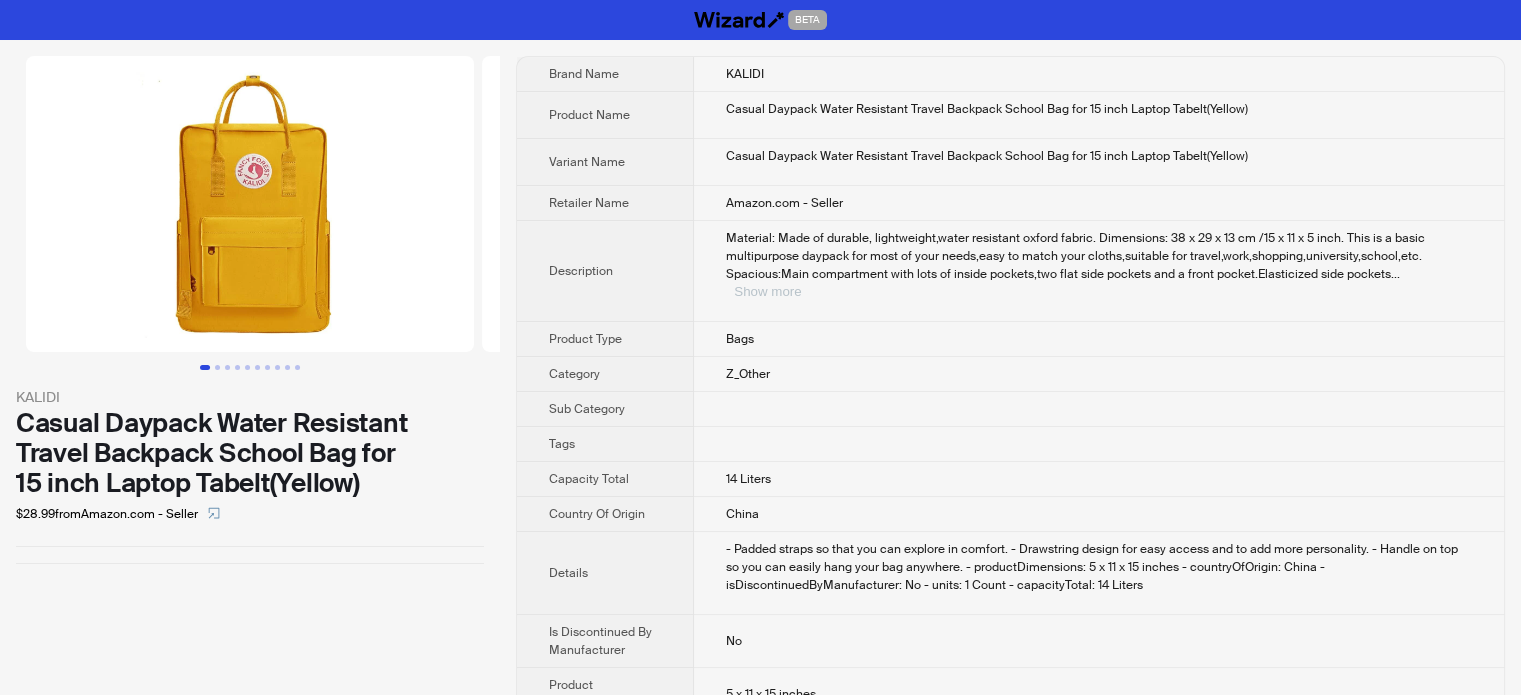click on "Show more" at bounding box center [767, 291] 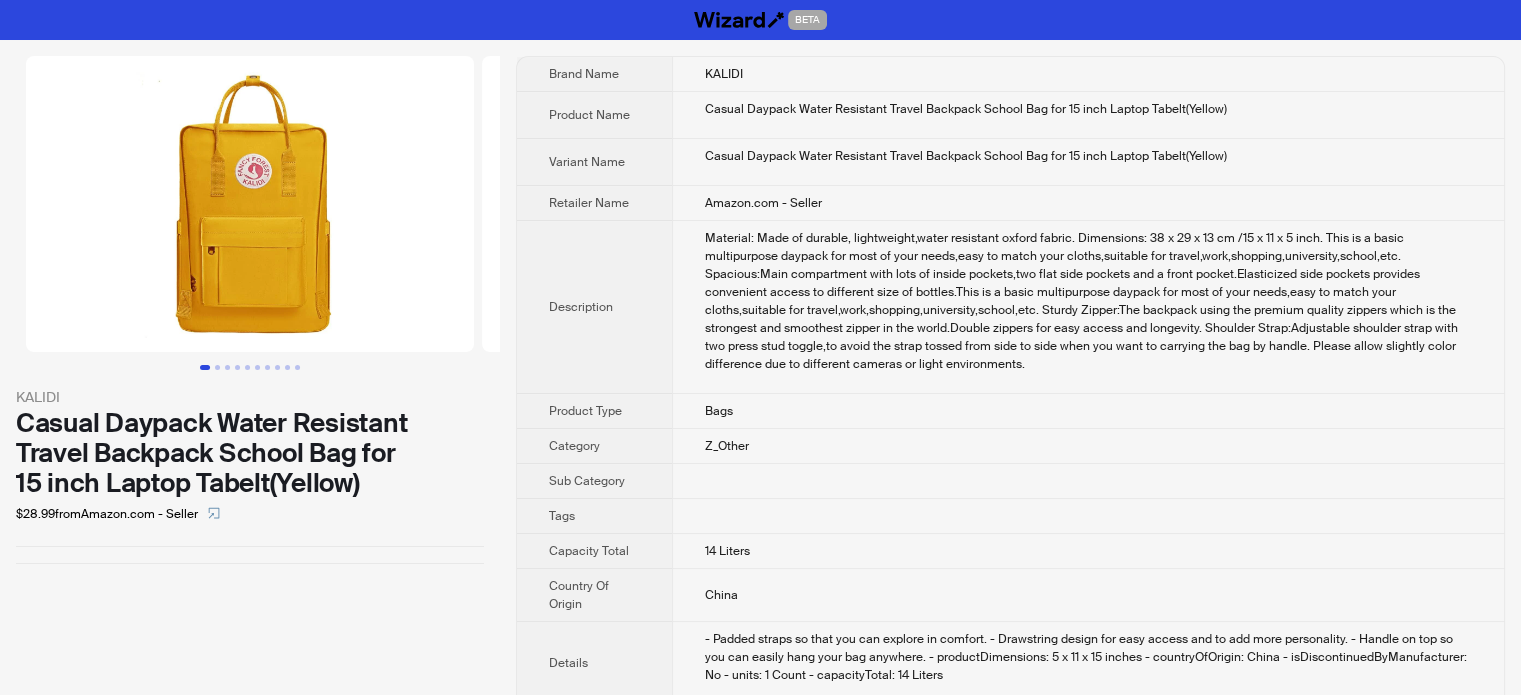 click on "Material: Made of durable, lightweight,water resistant oxford fabric. Dimensions: 38 x 29 x 13 cm /15 x 11 x 5 inch. This is a basic multipurpose daypack for most of your needs,easy to match your cloths,suitable for travel,work,shopping,university,school,etc. Spacious:Main compartment with lots of inside pockets,two flat side pockets and a front pocket.Elasticized side pockets provides convenient access to different size of bottles.This is a basic multipurpose daypack for most of your needs,easy to match your cloths,suitable for travel,work,shopping,university,school,etc. Sturdy Zipper:The backpack using the premium quality zippers which is the strongest and smoothest zipper in the world.Double zippers for easy access and longevity. Shoulder Strap:Adjustable shoulder strap with two press stud toggle,to avoid the strap tossed from side to side when you want to carrying the bag by handle. Please allow slightly color difference due to different cameras or light environments." at bounding box center (1088, 307) 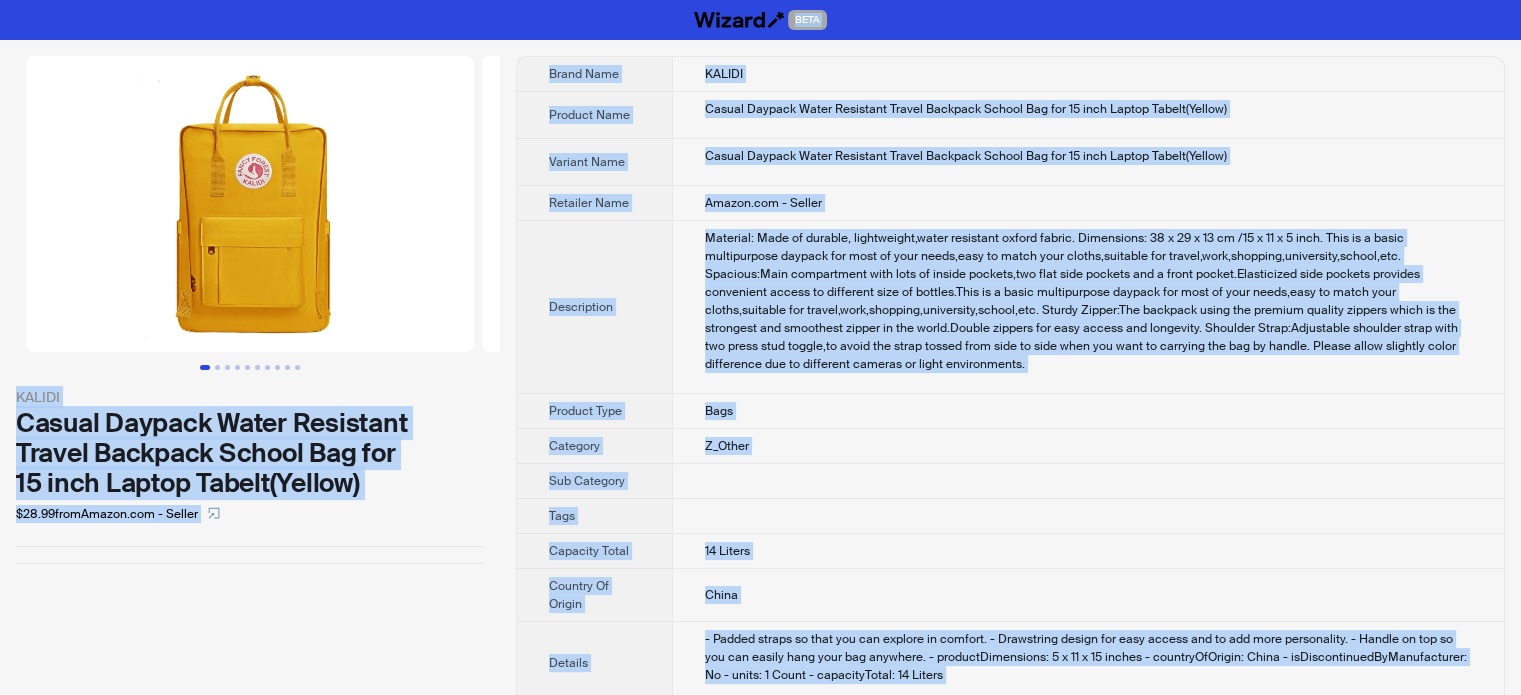 click on "Amazon.com - Seller" at bounding box center (1088, 203) 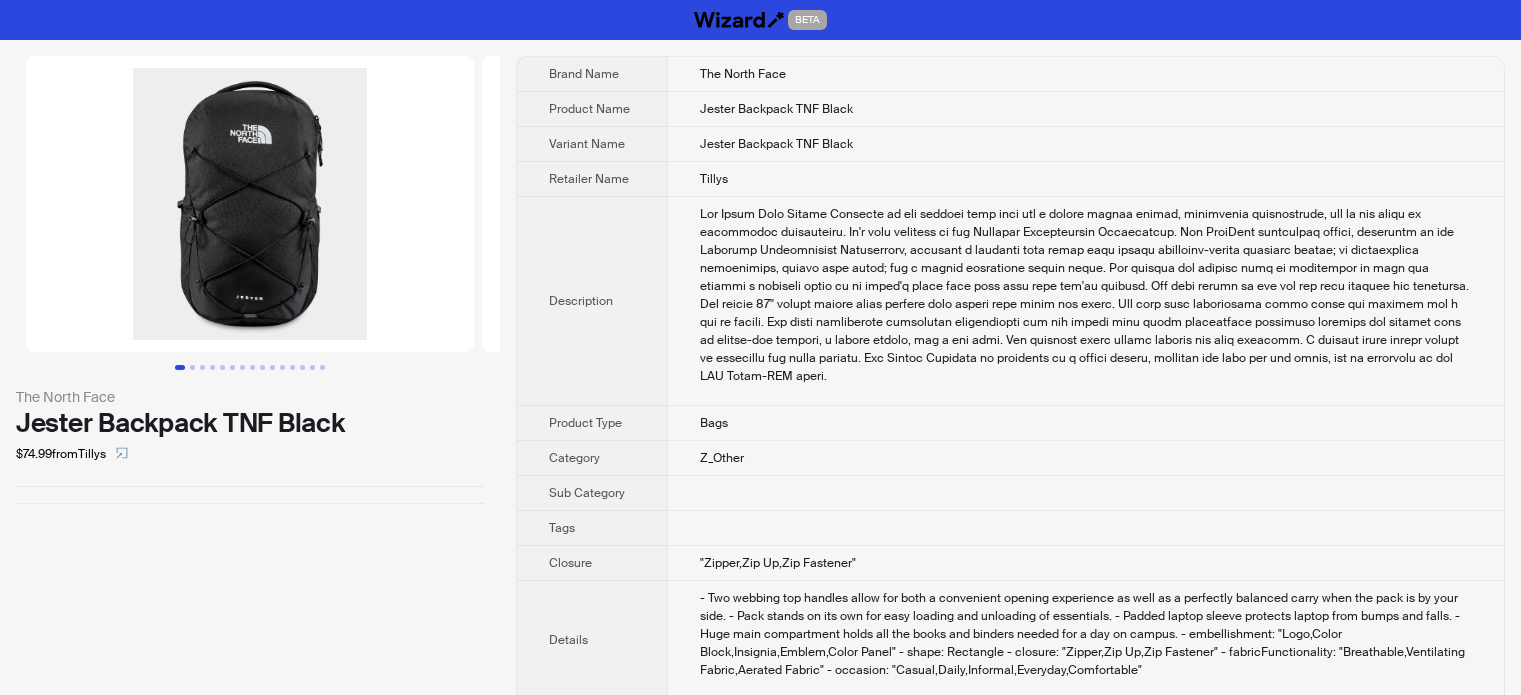 scroll, scrollTop: 0, scrollLeft: 0, axis: both 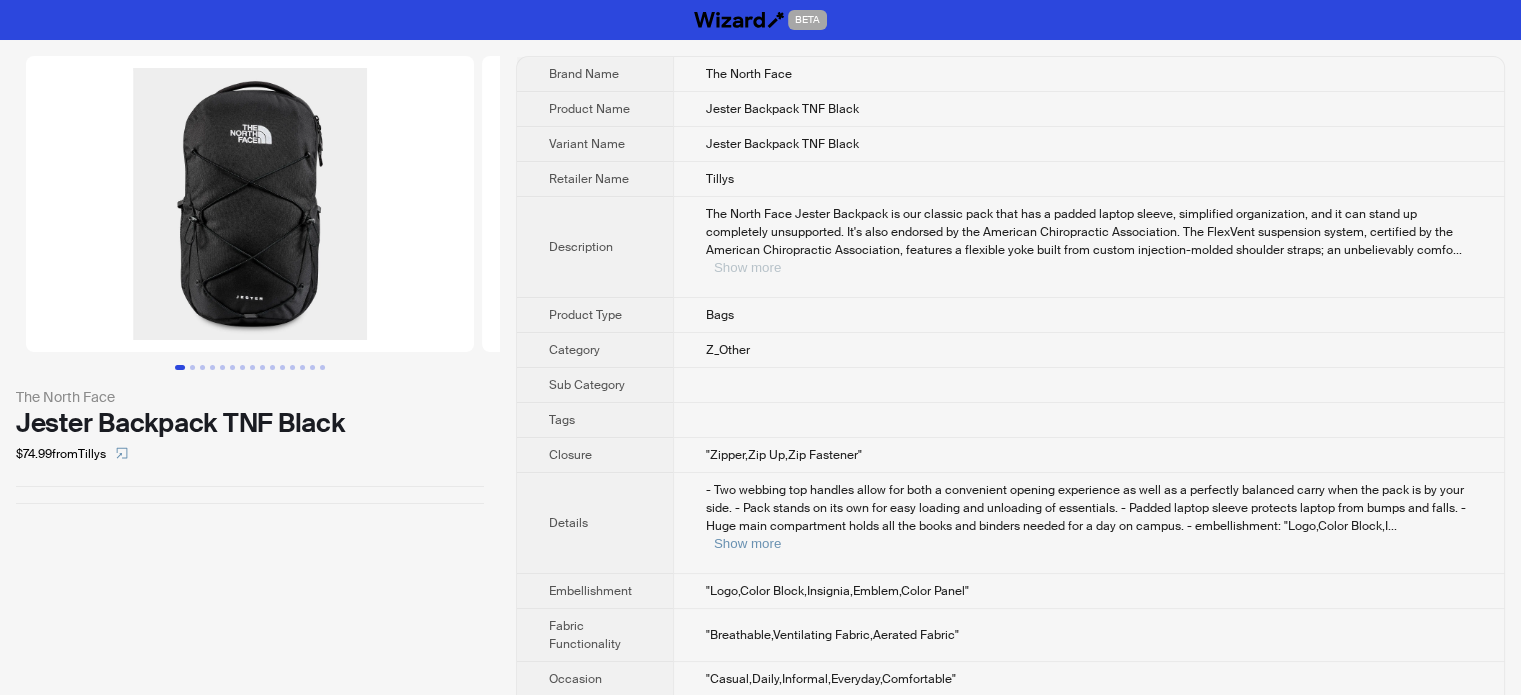 click on "Show more" at bounding box center [747, 267] 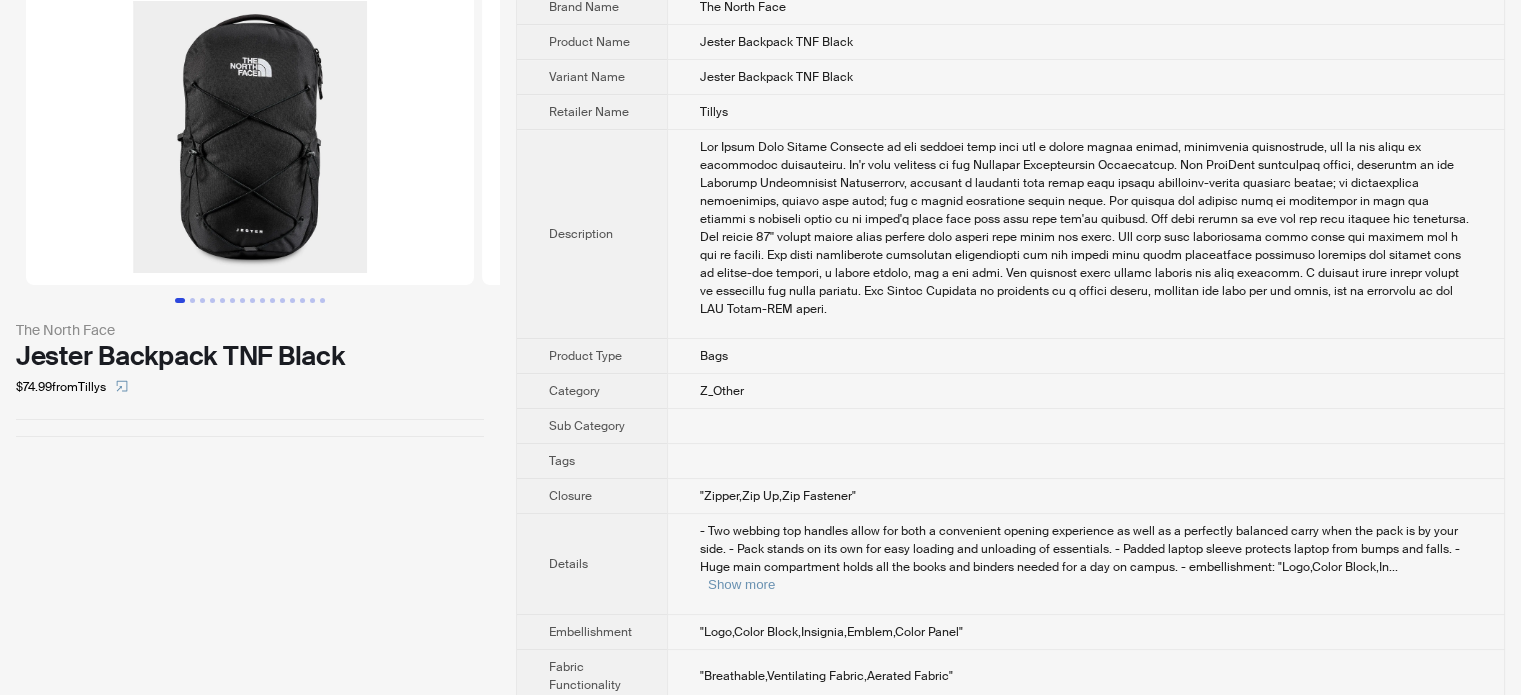 scroll, scrollTop: 100, scrollLeft: 0, axis: vertical 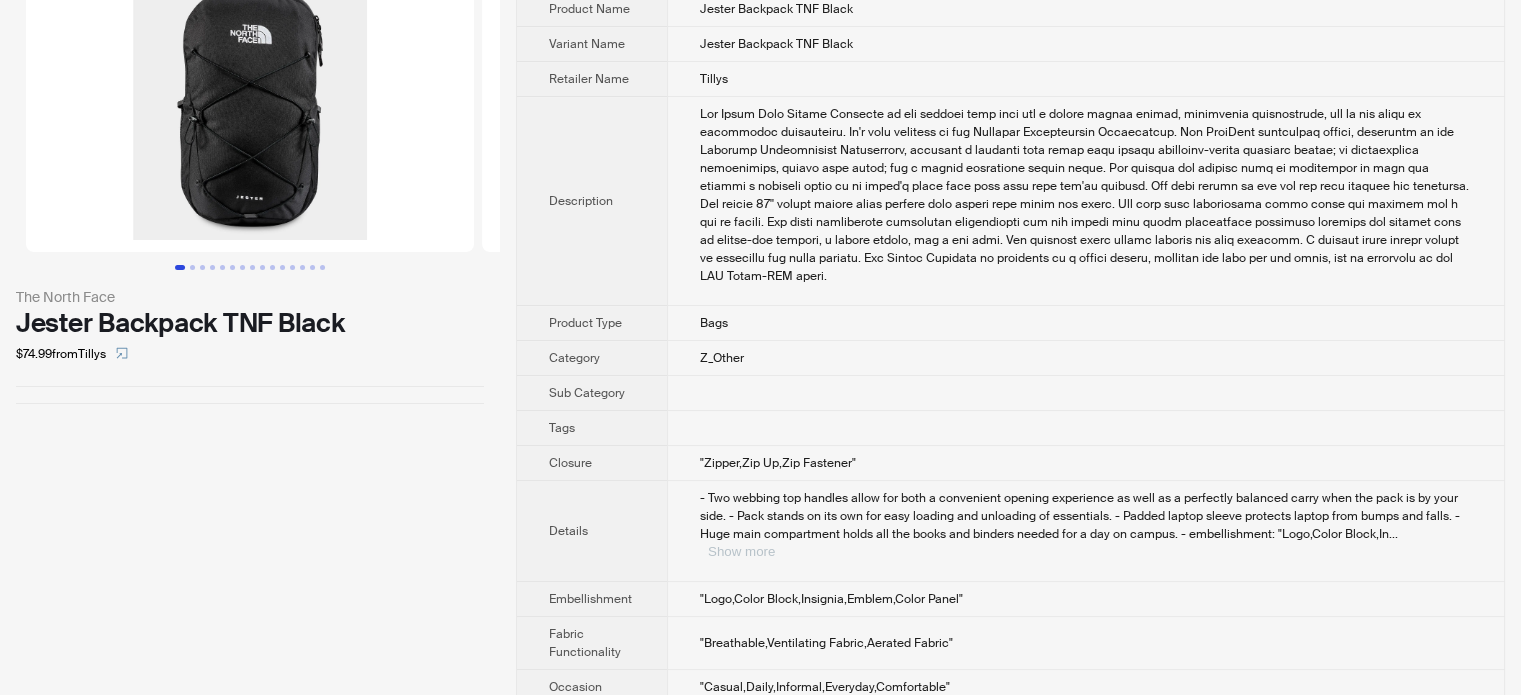 click on "Show more" at bounding box center [741, 551] 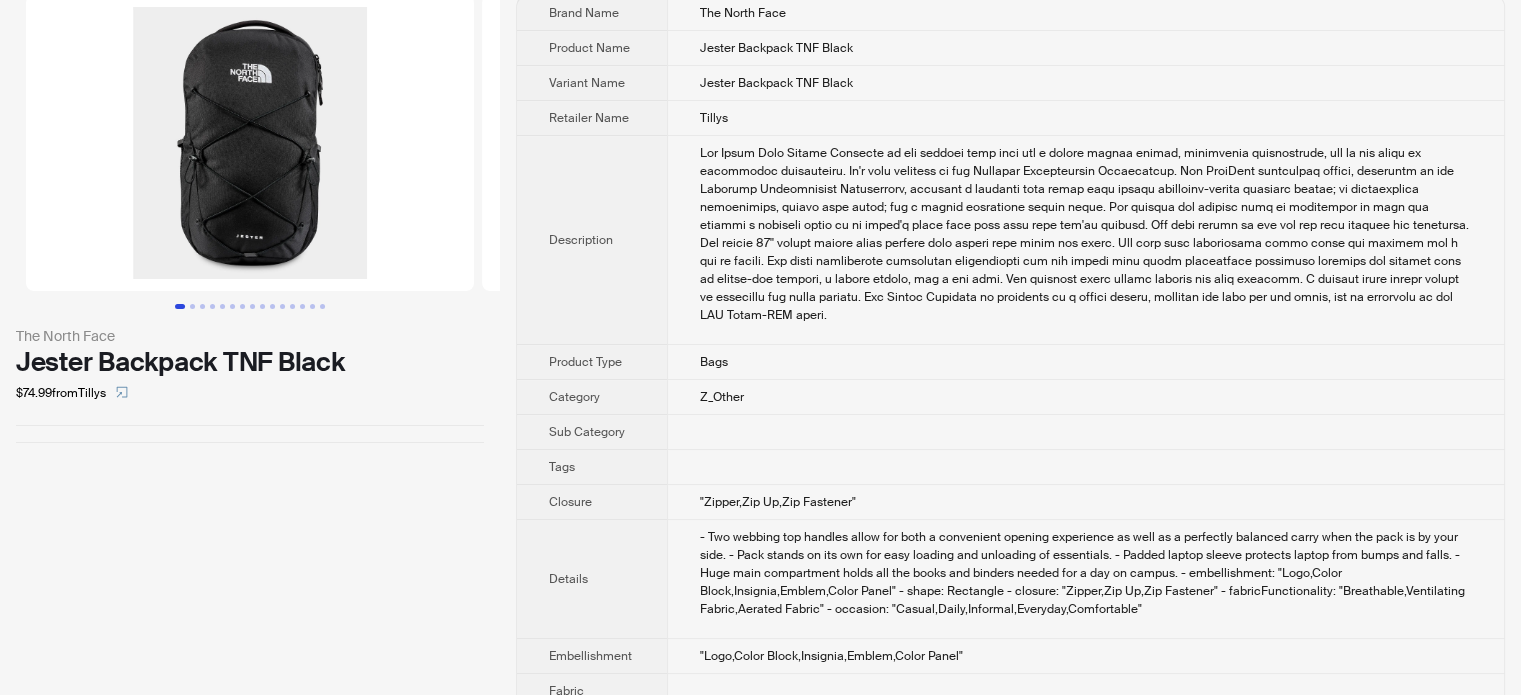 scroll, scrollTop: 0, scrollLeft: 0, axis: both 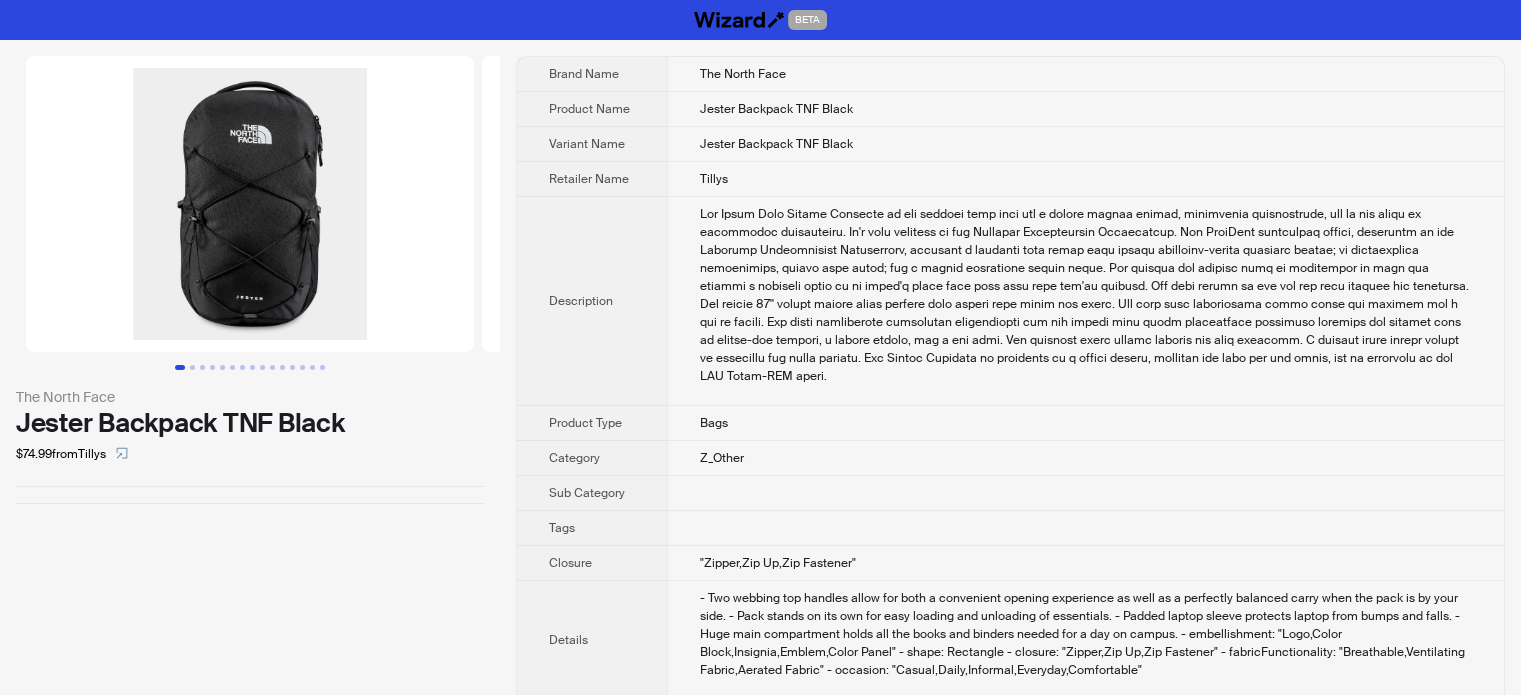 click on "Retailer Name" at bounding box center [592, 179] 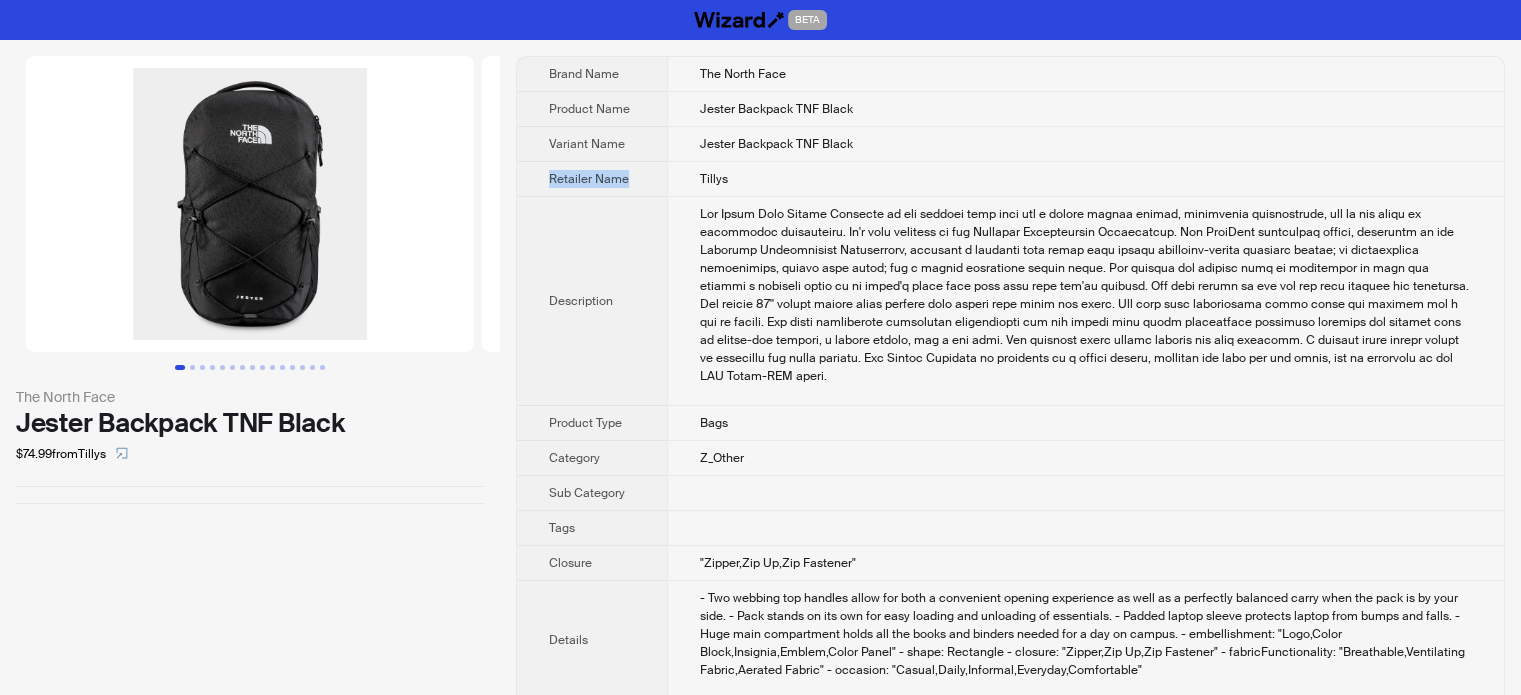 type on "**********" 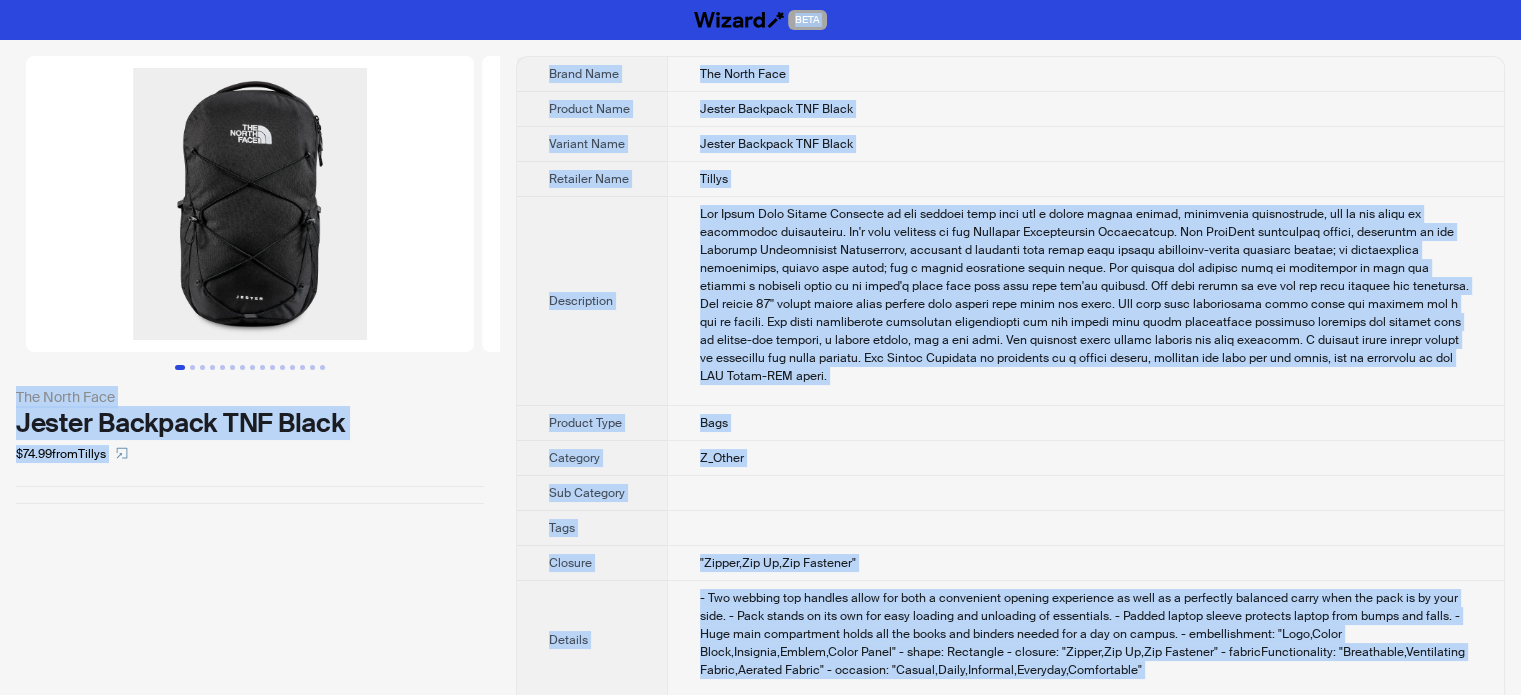 copy on "Retailer Name" 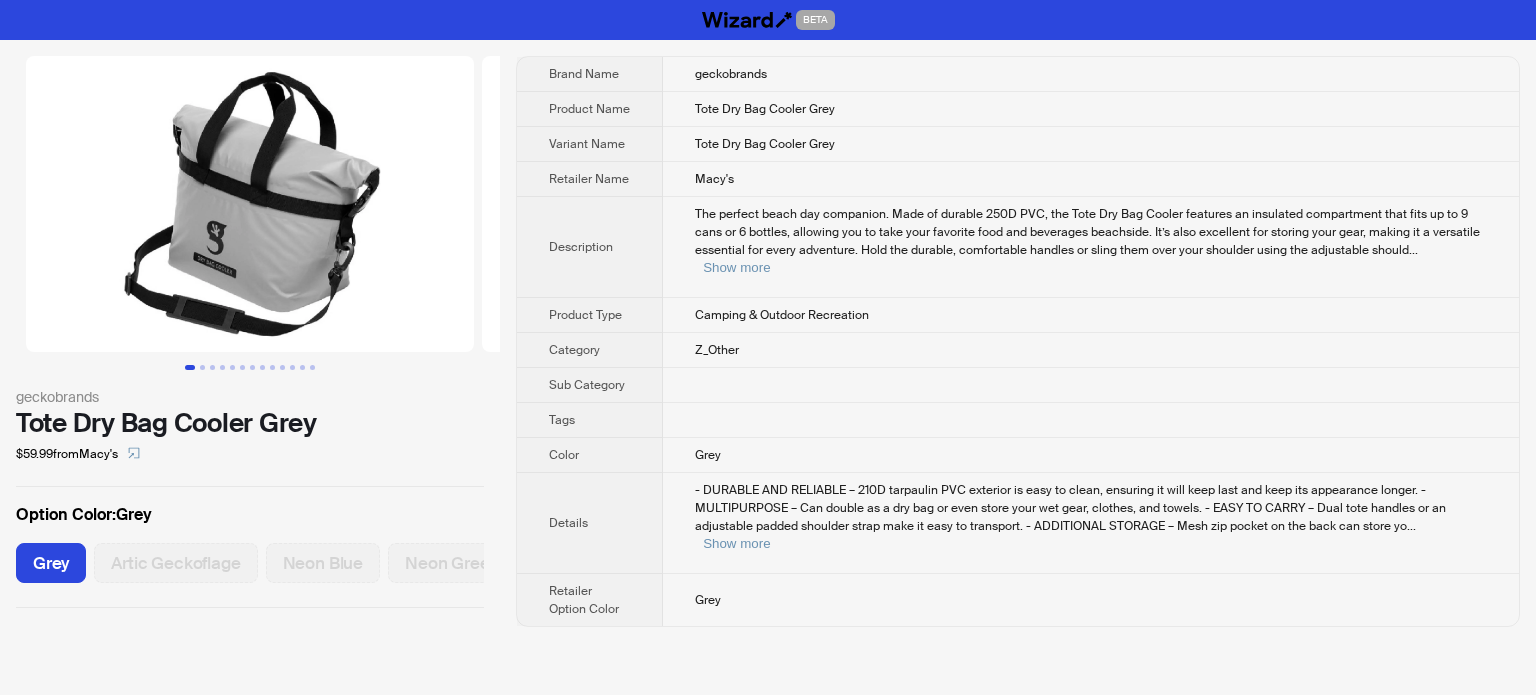 scroll, scrollTop: 0, scrollLeft: 0, axis: both 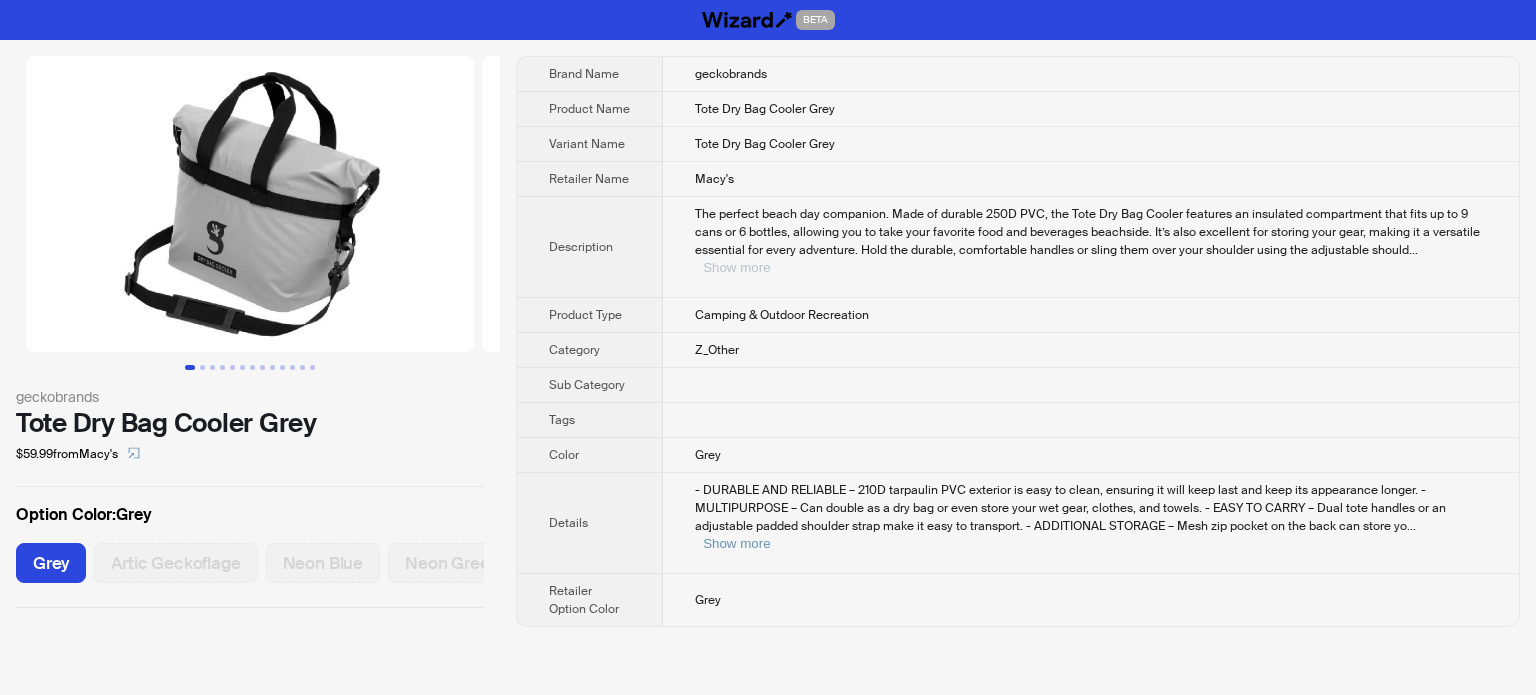 click on "Show more" at bounding box center [736, 267] 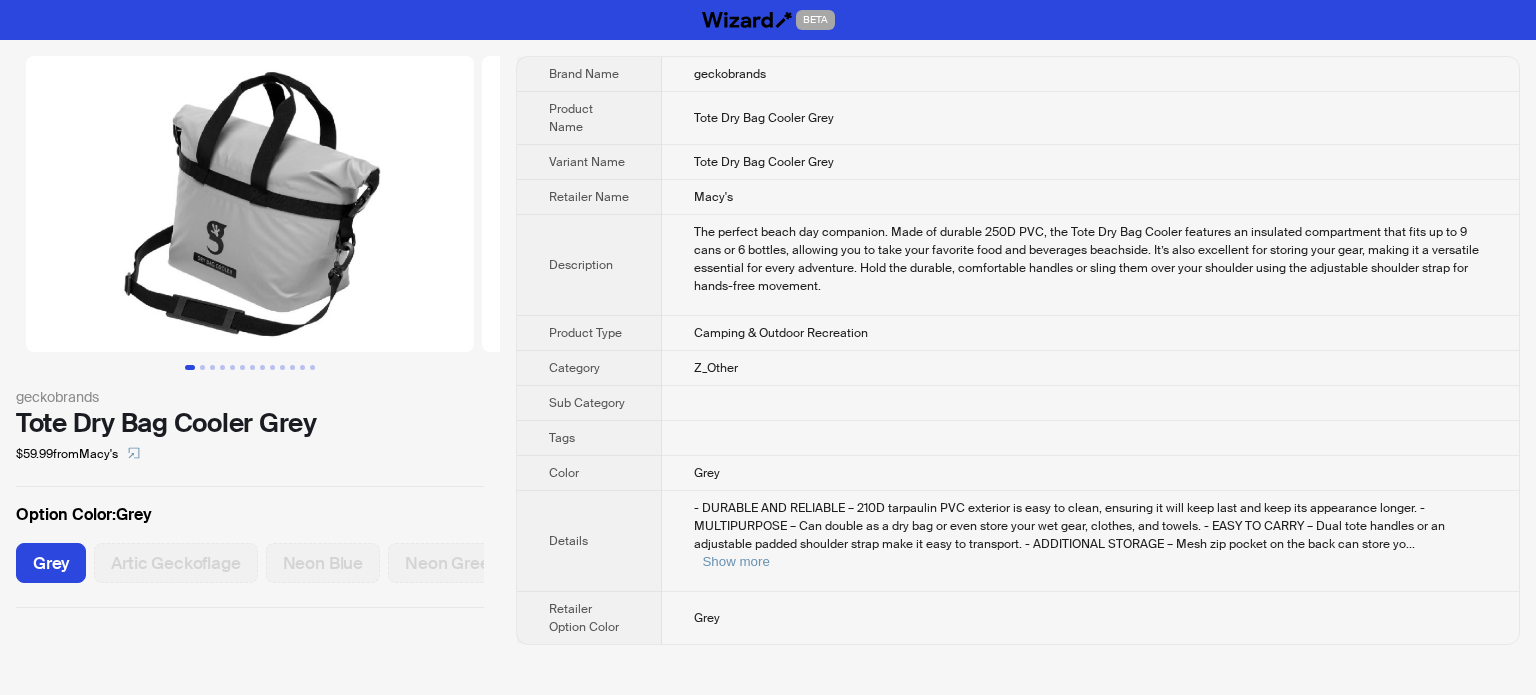 click on "- DURABLE AND RELIABLE – 210D tarpaulin PVC exterior is easy to clean, ensuring it will keep last and keep its appearance longer.
- MULTIPURPOSE – Can double as a dry bag or even store your wet gear, clothes, and towels.
- EASY TO CARRY – Dual tote handles or an adjustable padded shoulder strap make it easy to transport.
- ADDITIONAL STORAGE – Mesh zip pocket on the back can store yo ... Show more" at bounding box center [1090, 535] 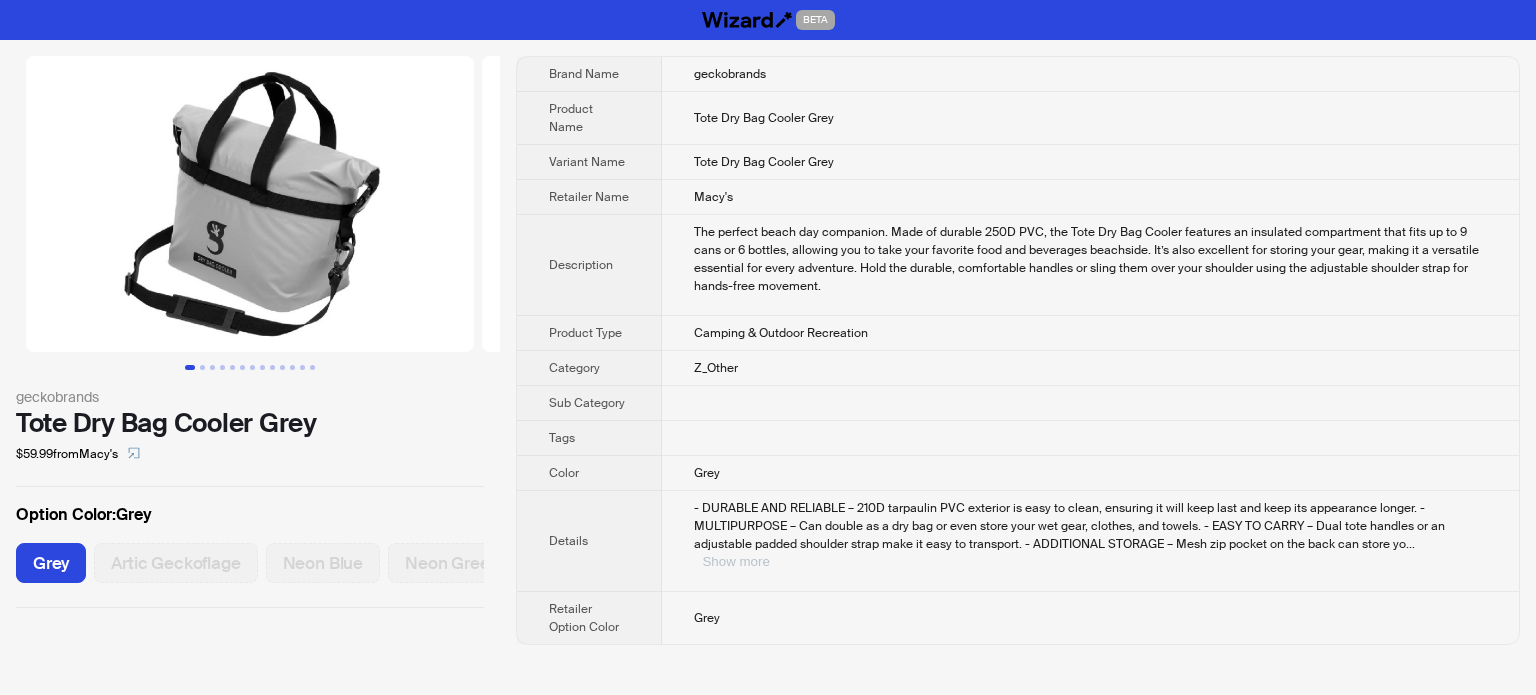 click on "Show more" at bounding box center [735, 561] 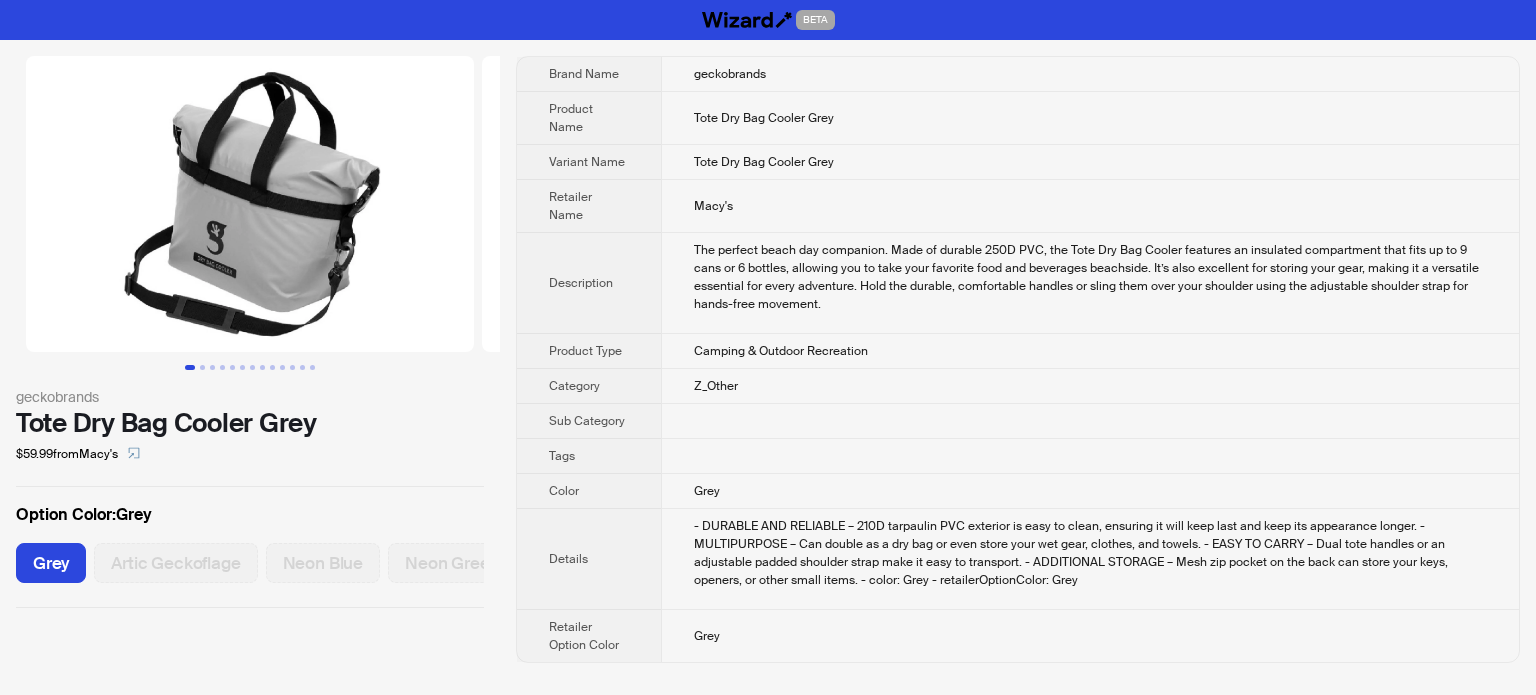 click on "Macy's" at bounding box center [713, 206] 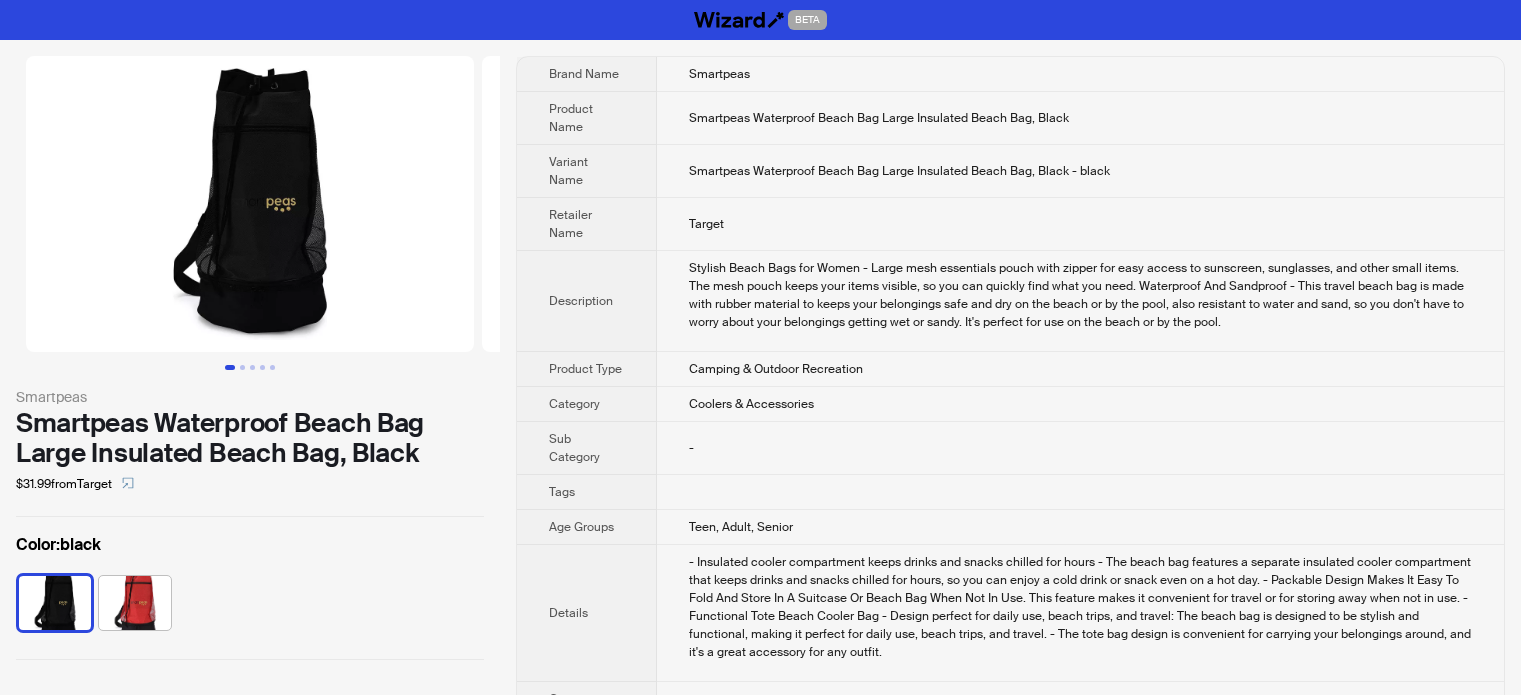 scroll, scrollTop: 0, scrollLeft: 0, axis: both 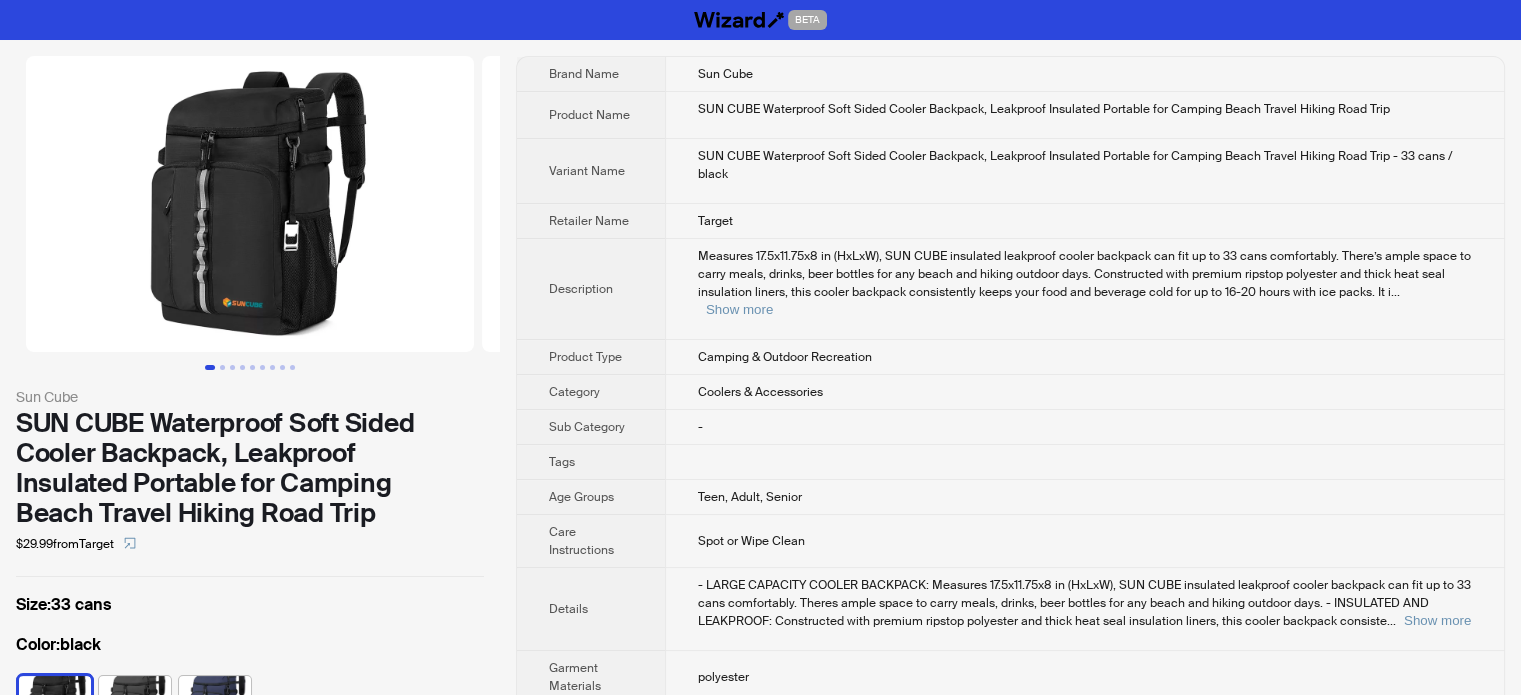 click on "SUN CUBE Waterproof Soft Sided Cooler Backpack, Leakproof Insulated Portable for Camping Beach Travel Hiking Road Trip - 33 cans / black" at bounding box center (1084, 171) 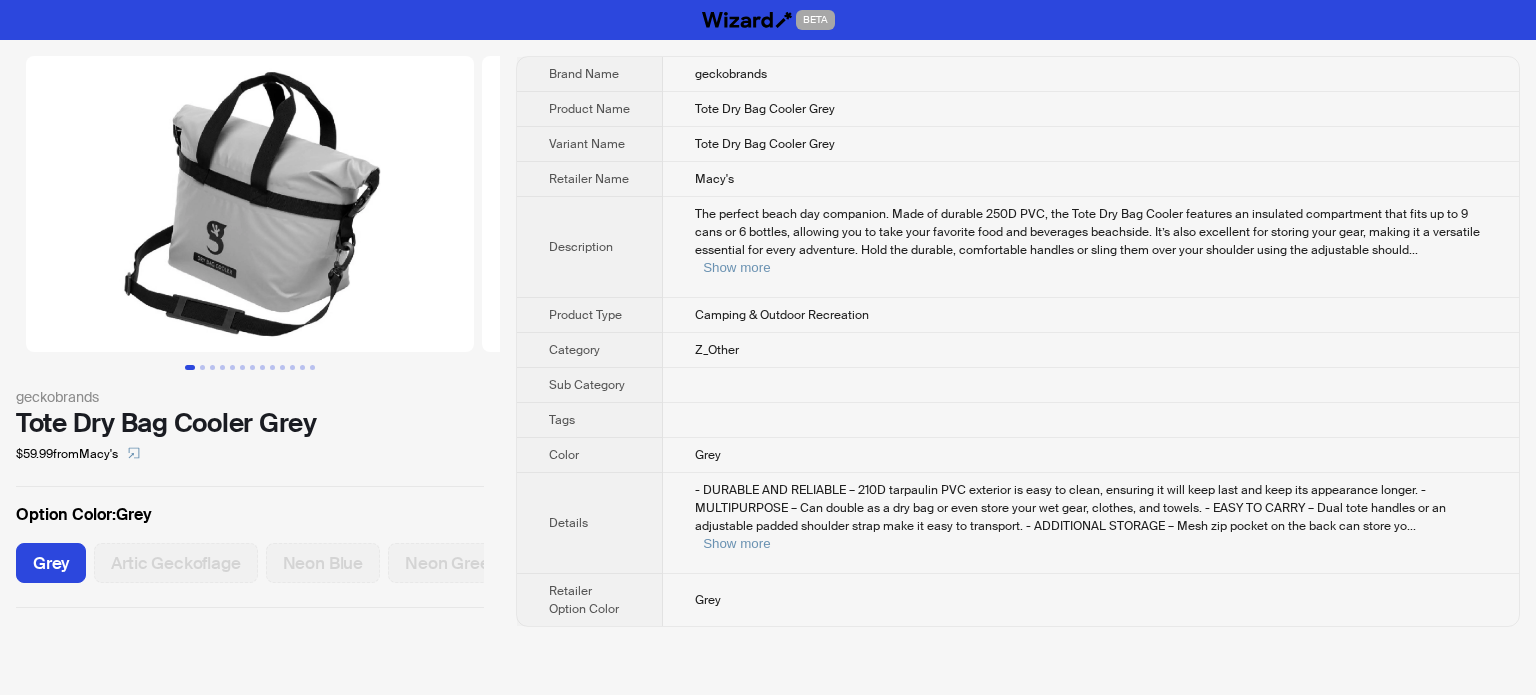 scroll, scrollTop: 0, scrollLeft: 0, axis: both 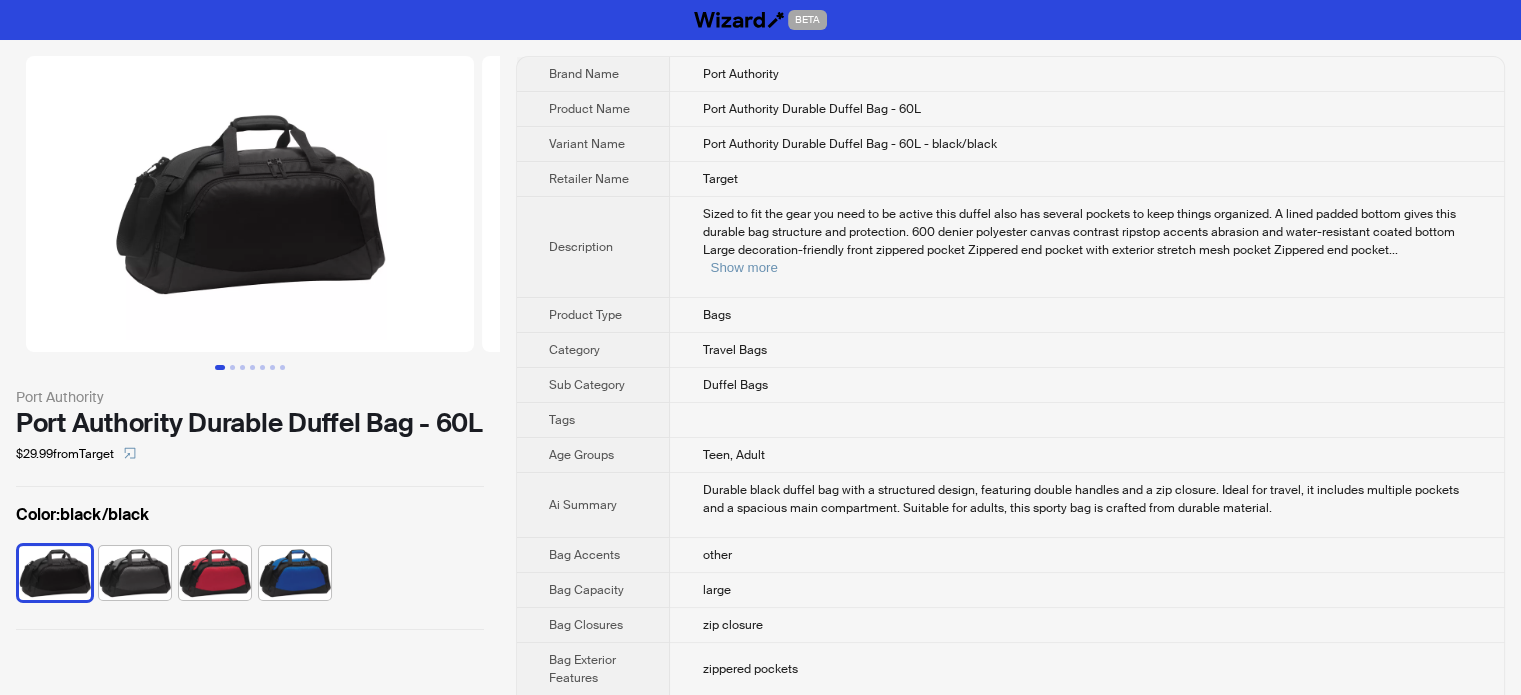 click on "Sized to fit the gear you need to be active this duffel also has several pockets to keep things organized. A lined padded bottom gives this durable bag structure and protection. 600 denier polyester canvas contrast ripstop accents abrasion and water-resistant coated bottom Large decoration-friendly front zippered pocket Zippered end pocket with exterior stretch mesh pocket Zippered end pocket" at bounding box center (1078, 232) 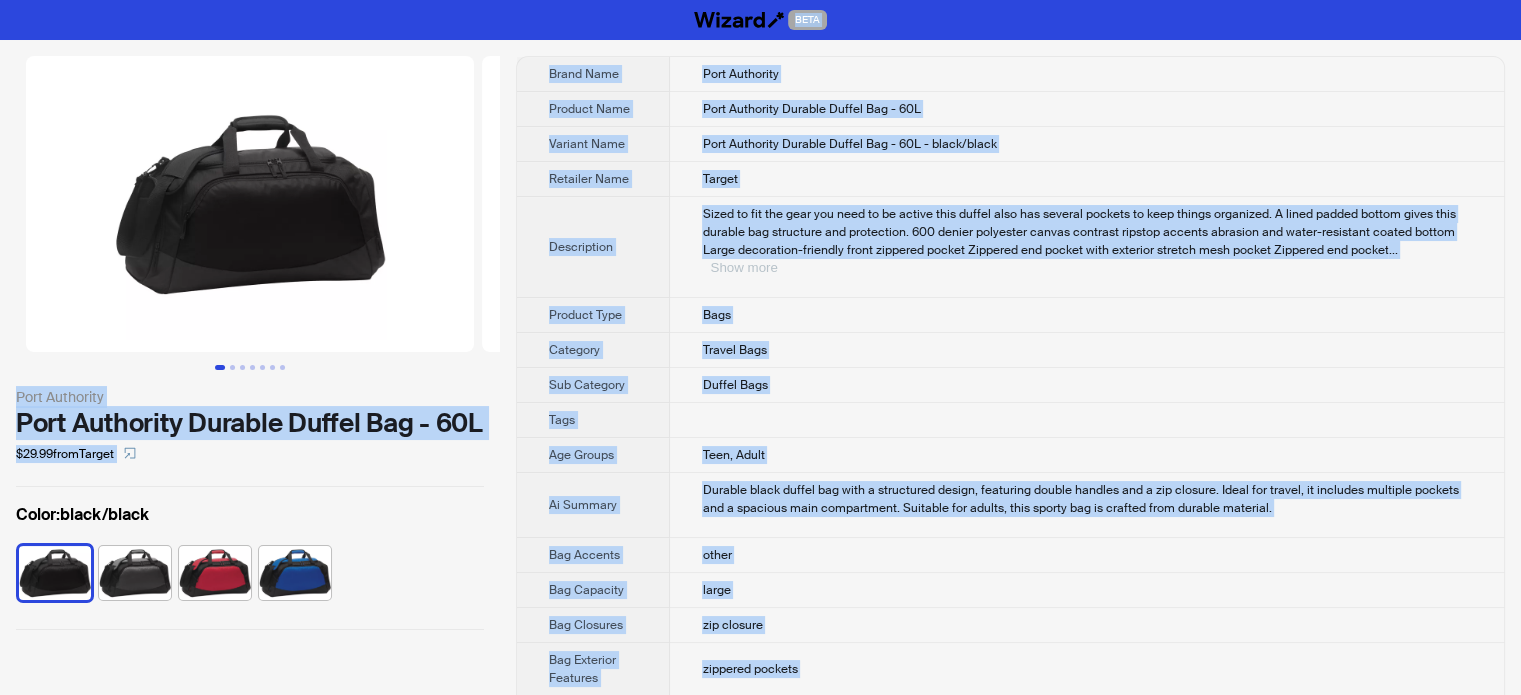 type on "**********" 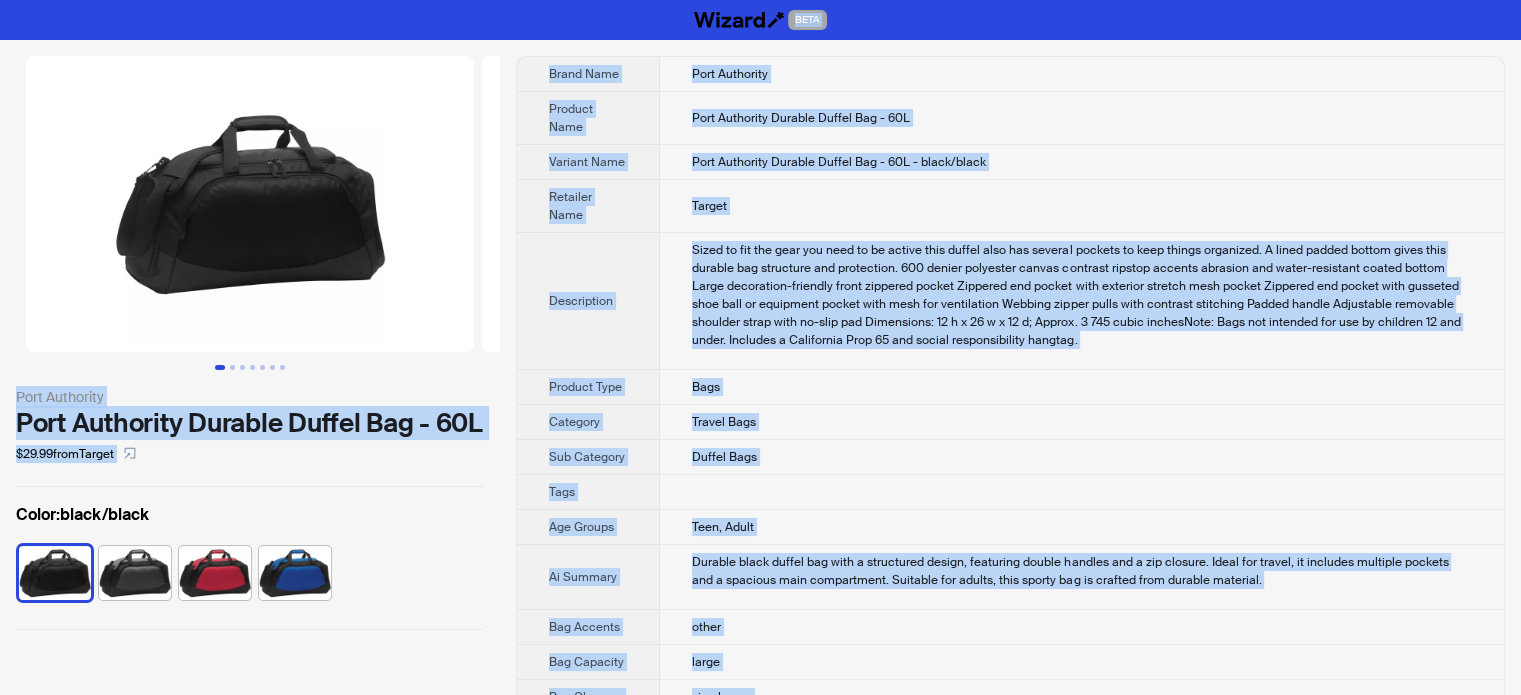 click on "Sized to fit the gear you need to be active this duffel also has several pockets to keep things organized. A lined padded bottom gives this durable bag structure and protection. 600 denier polyester canvas contrast ripstop accents abrasion and water-resistant coated bottom Large decoration-friendly front zippered pocket Zippered end pocket with exterior stretch mesh pocket Zippered end pocket with gusseted shoe ball or equipment pocket with mesh for ventilation Webbing zipper pulls with contrast stitching Padded handle Adjustable removable shoulder strap with no-slip pad Dimensions: 12 h x 26 w x 12 d; Approx. 3 745 cubic inchesNote: Bags not intended for use by children 12 and under. Includes a California Prop 65 and social responsibility hangtag." at bounding box center (1082, 295) 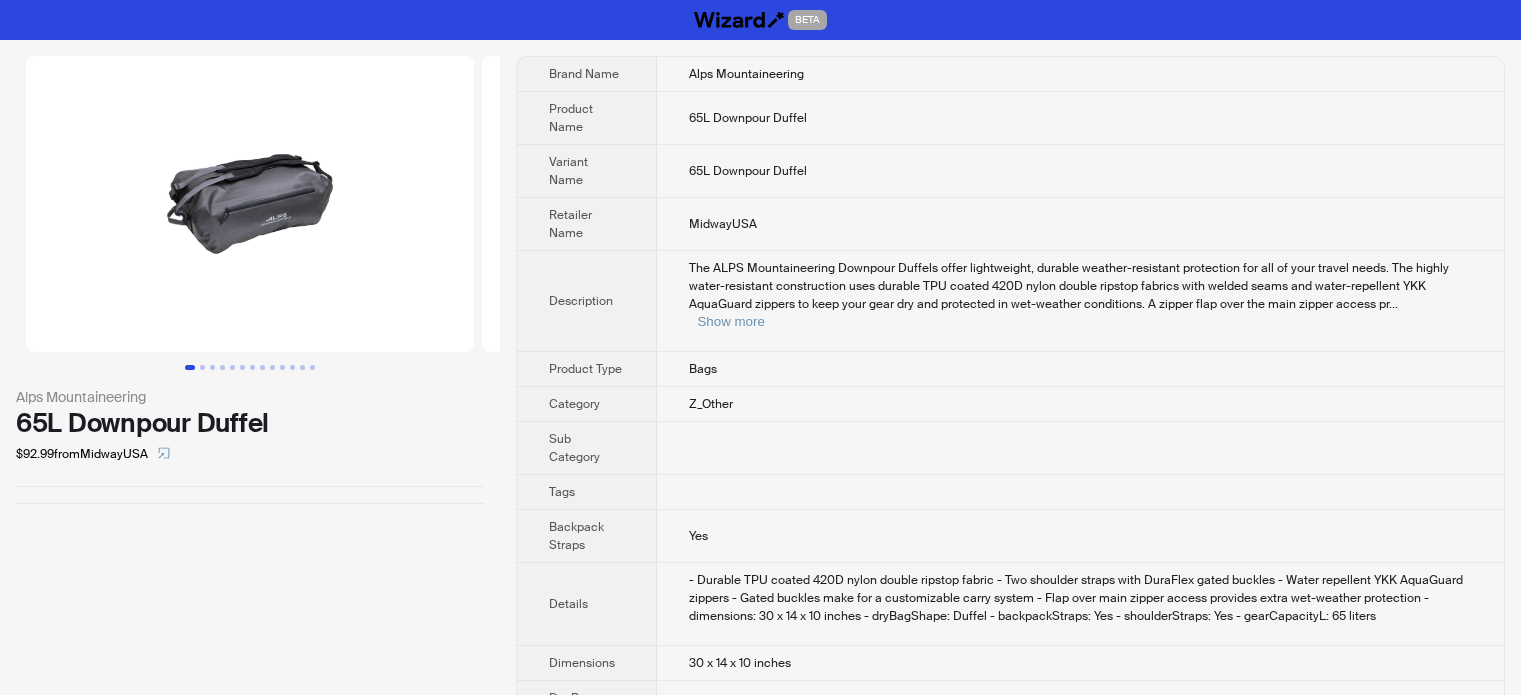 scroll, scrollTop: 0, scrollLeft: 0, axis: both 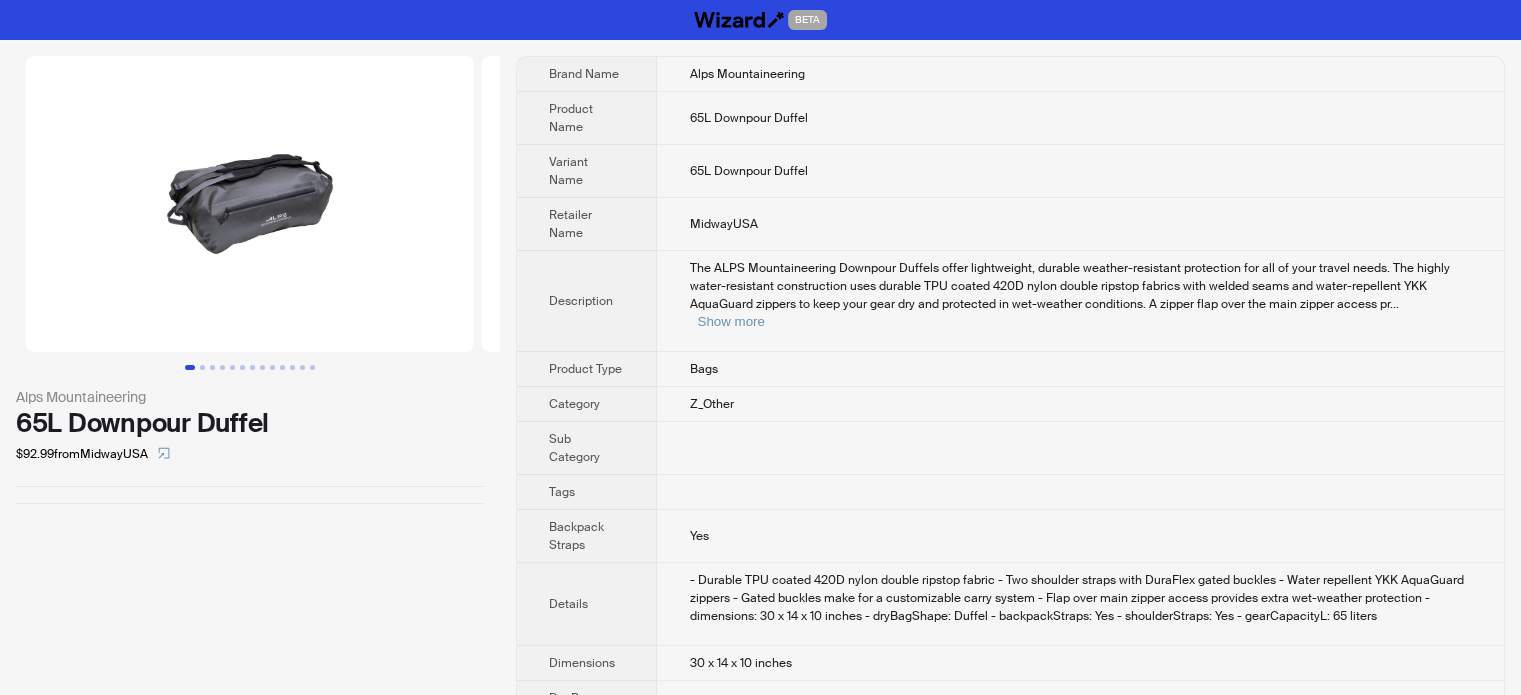 click on "65L Downpour Duffel" at bounding box center [1080, 171] 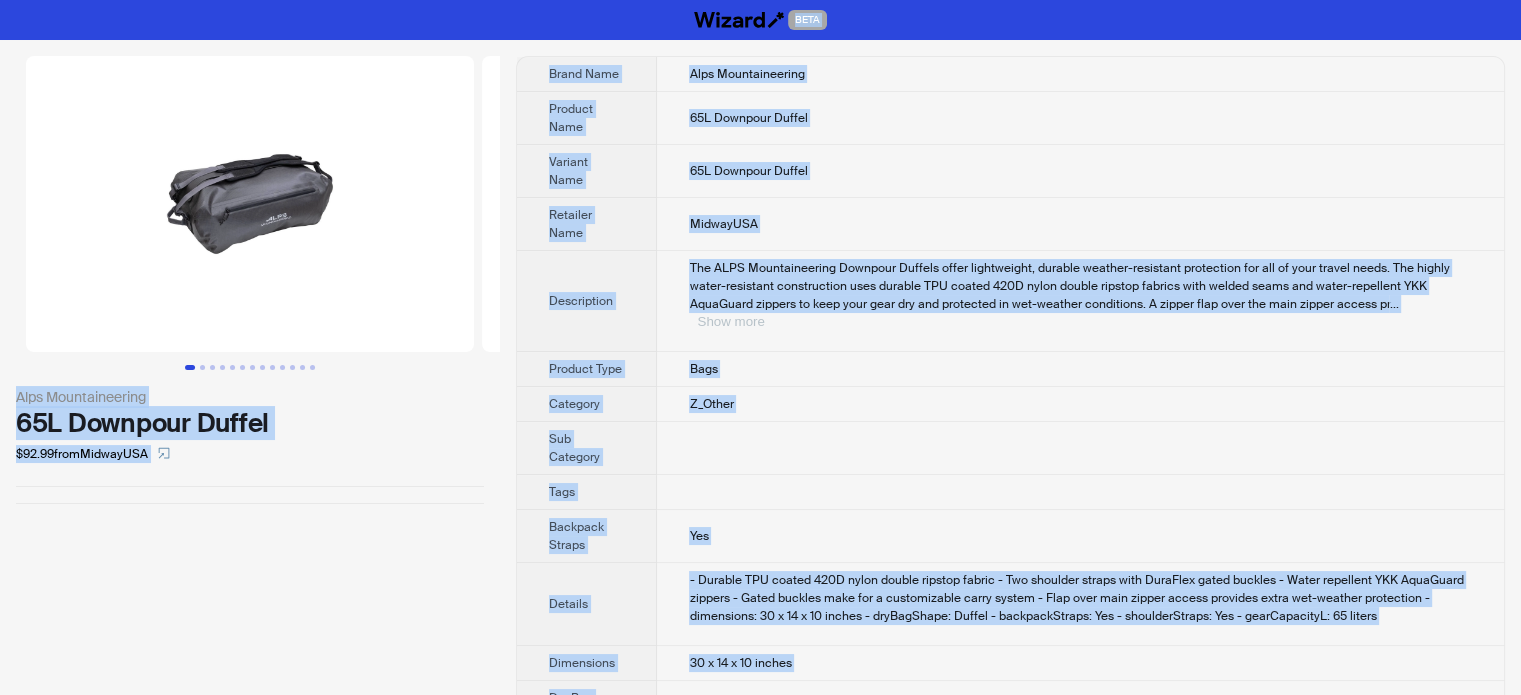type on "**********" 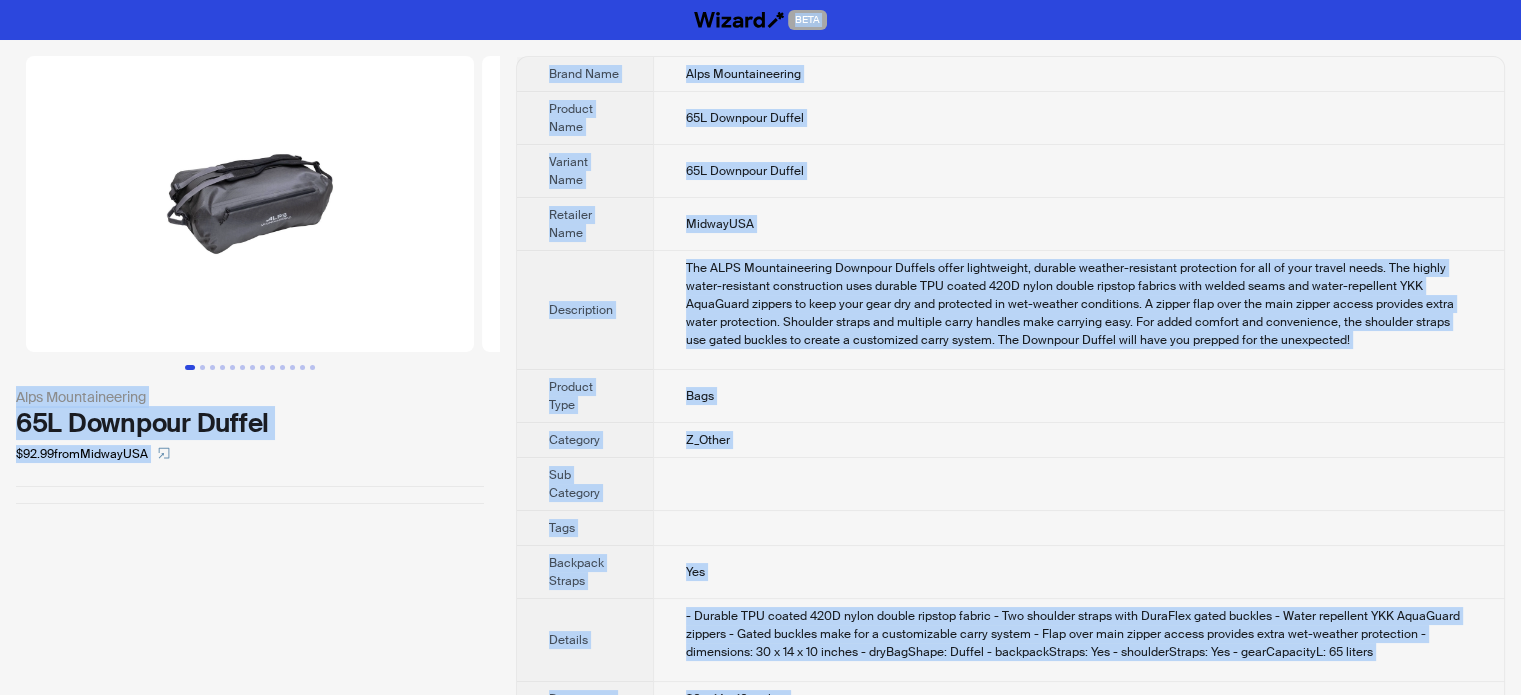 click on "65L Downpour Duffel" at bounding box center (1078, 171) 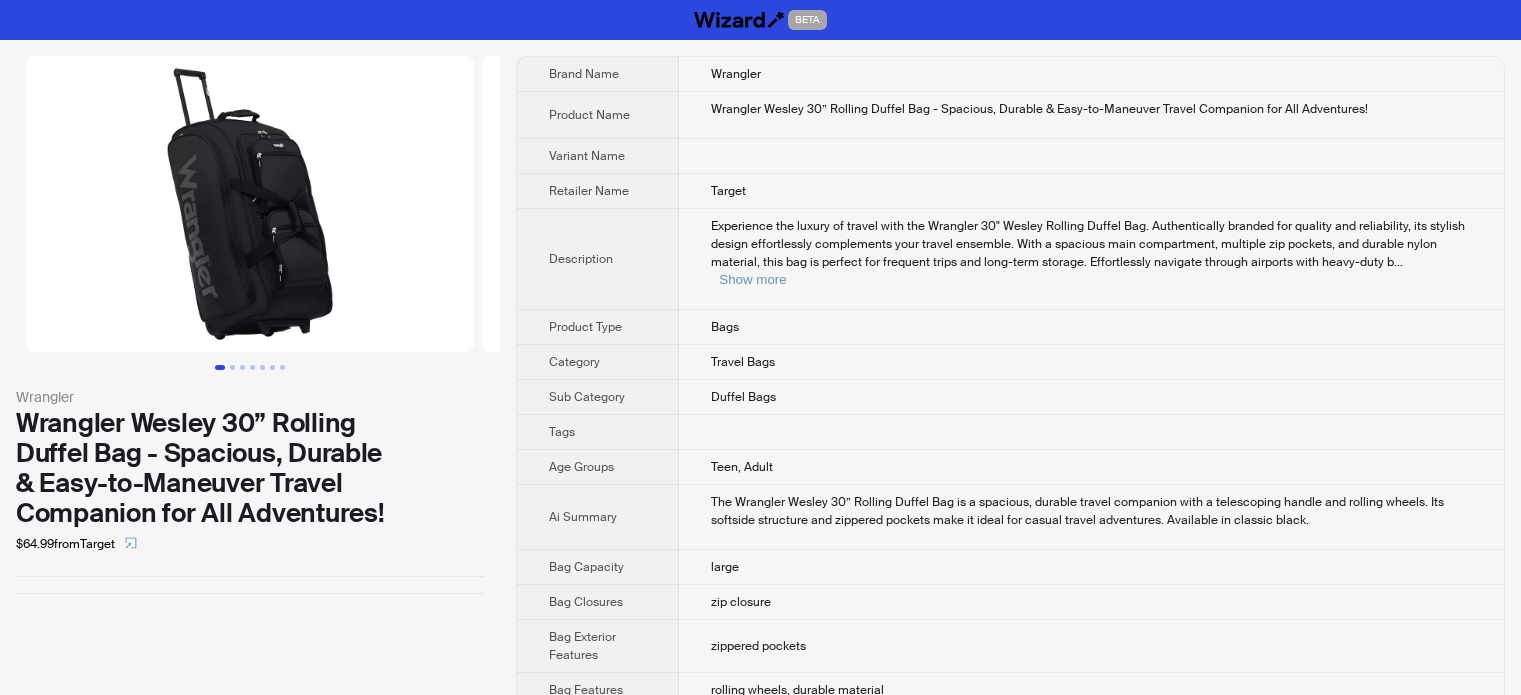 scroll, scrollTop: 0, scrollLeft: 0, axis: both 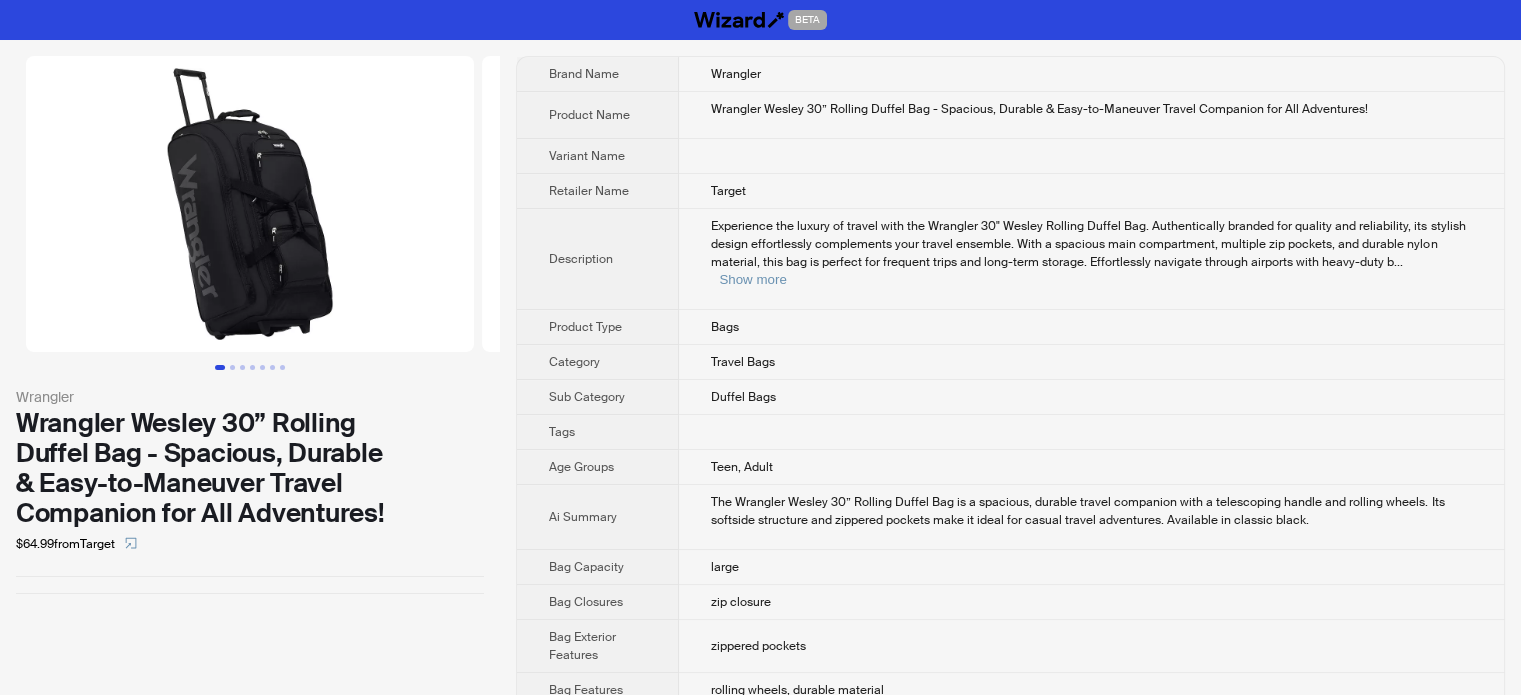 click on "Experience the luxury of travel with the Wrangler 30" Wesley Rolling Duffel Bag. Authentically branded for quality and reliability, its stylish design effortlessly complements your travel ensemble. With a spacious main compartment, multiple zip pockets, and durable nylon material, this bag is perfect for frequent trips and long-term storage. Effortlessly navigate through airports with heavy-duty b" at bounding box center [1088, 244] 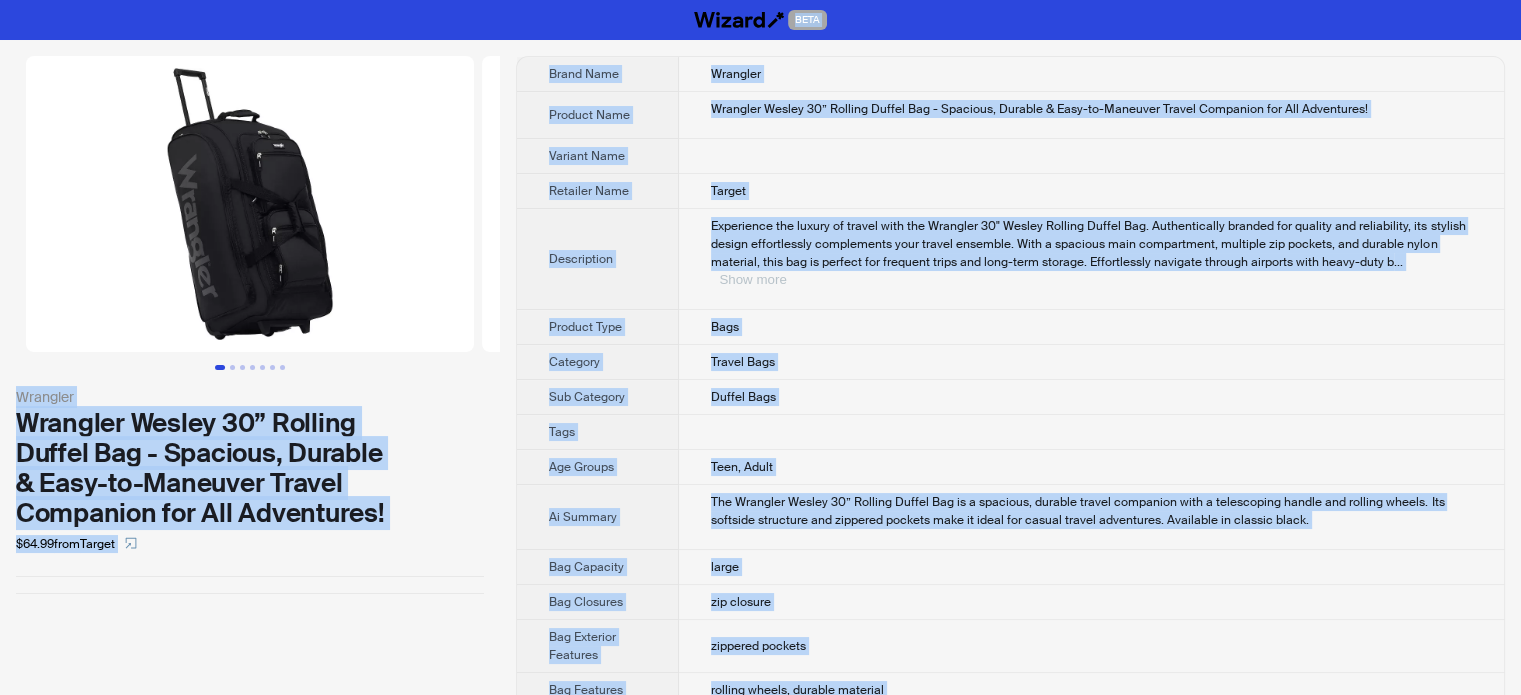 type on "**********" 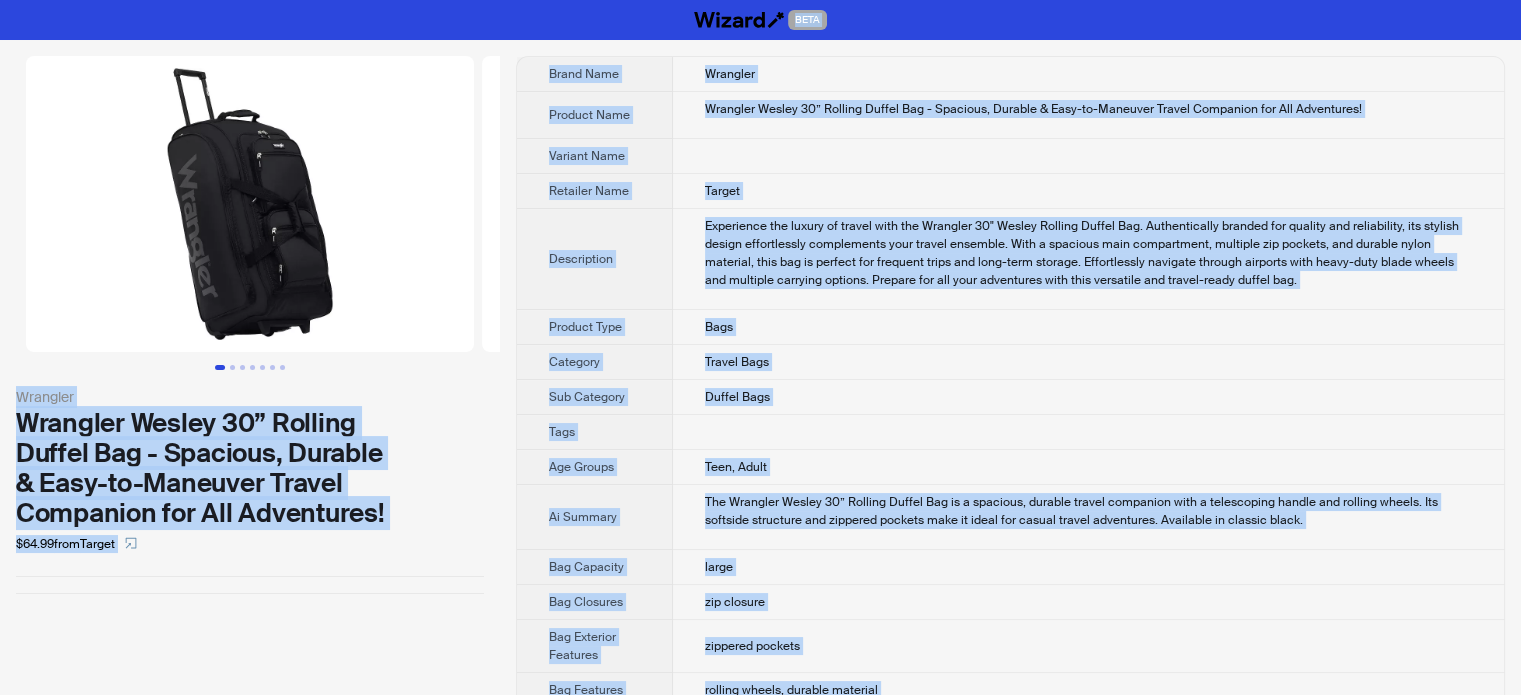 click on "Experience the luxury of travel with the Wrangler 30" Wesley Rolling Duffel Bag. Authentically branded for quality and reliability, its stylish design effortlessly complements your travel ensemble. With a spacious main compartment, multiple zip pockets, and durable nylon material, this bag is perfect for frequent trips and long-term storage. Effortlessly navigate through airports with heavy-duty blade wheels and multiple carrying options. Prepare for all your adventures with this versatile and travel-ready duffel bag." at bounding box center (1088, 253) 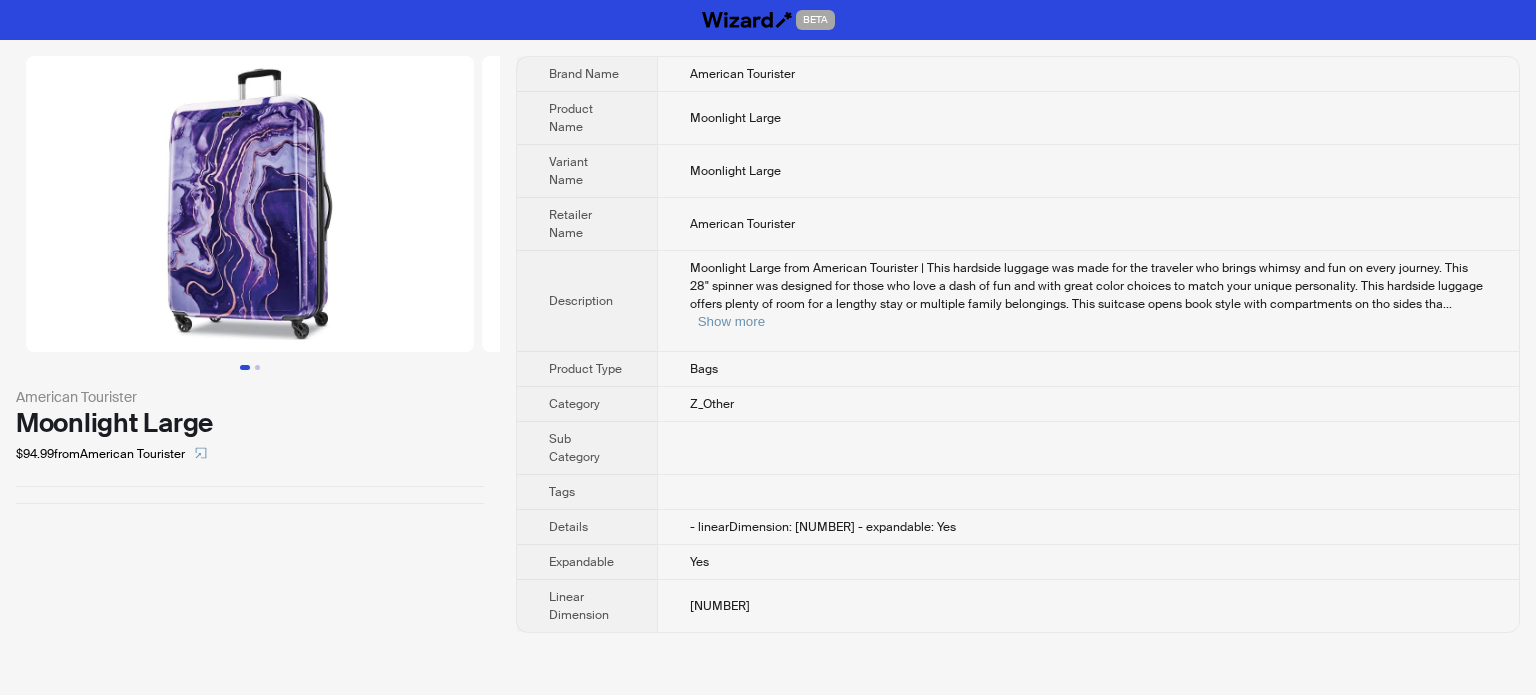 scroll, scrollTop: 0, scrollLeft: 0, axis: both 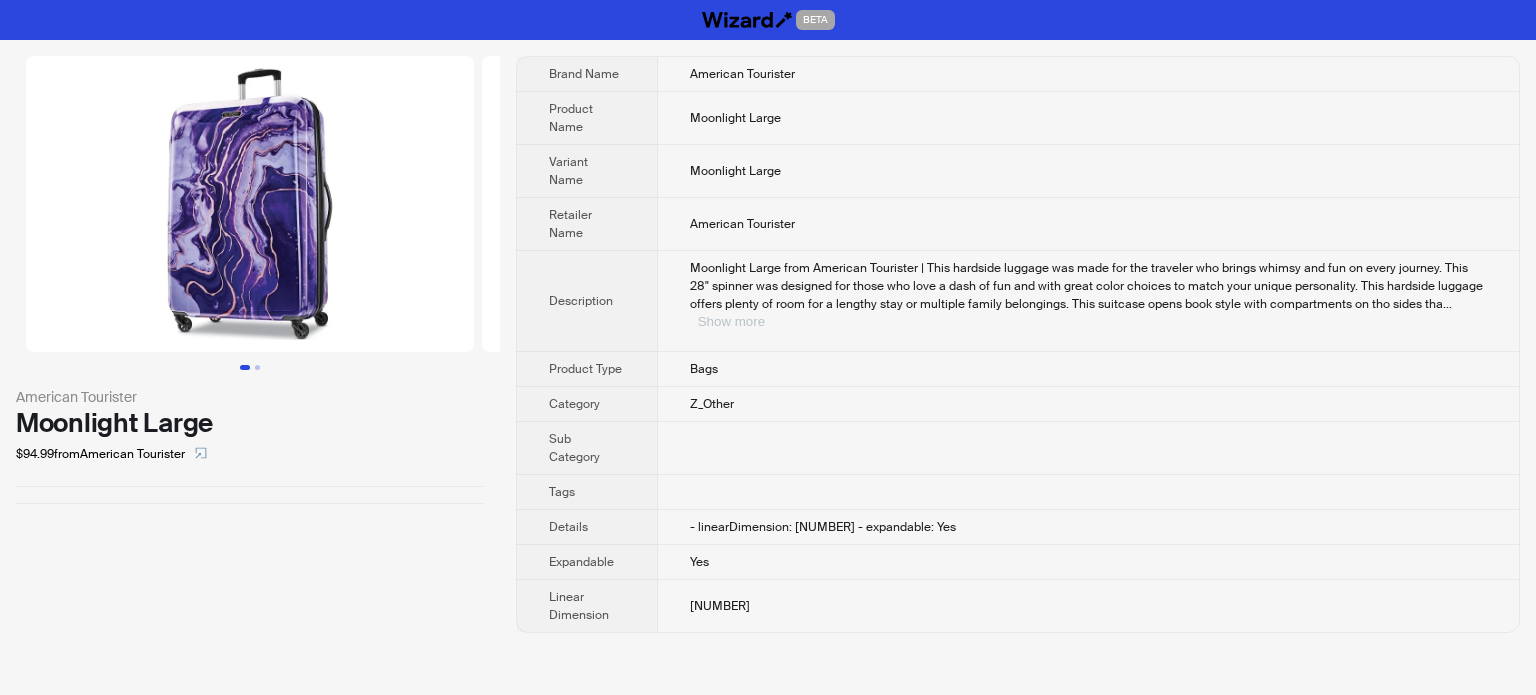 click on "Show more" at bounding box center (731, 321) 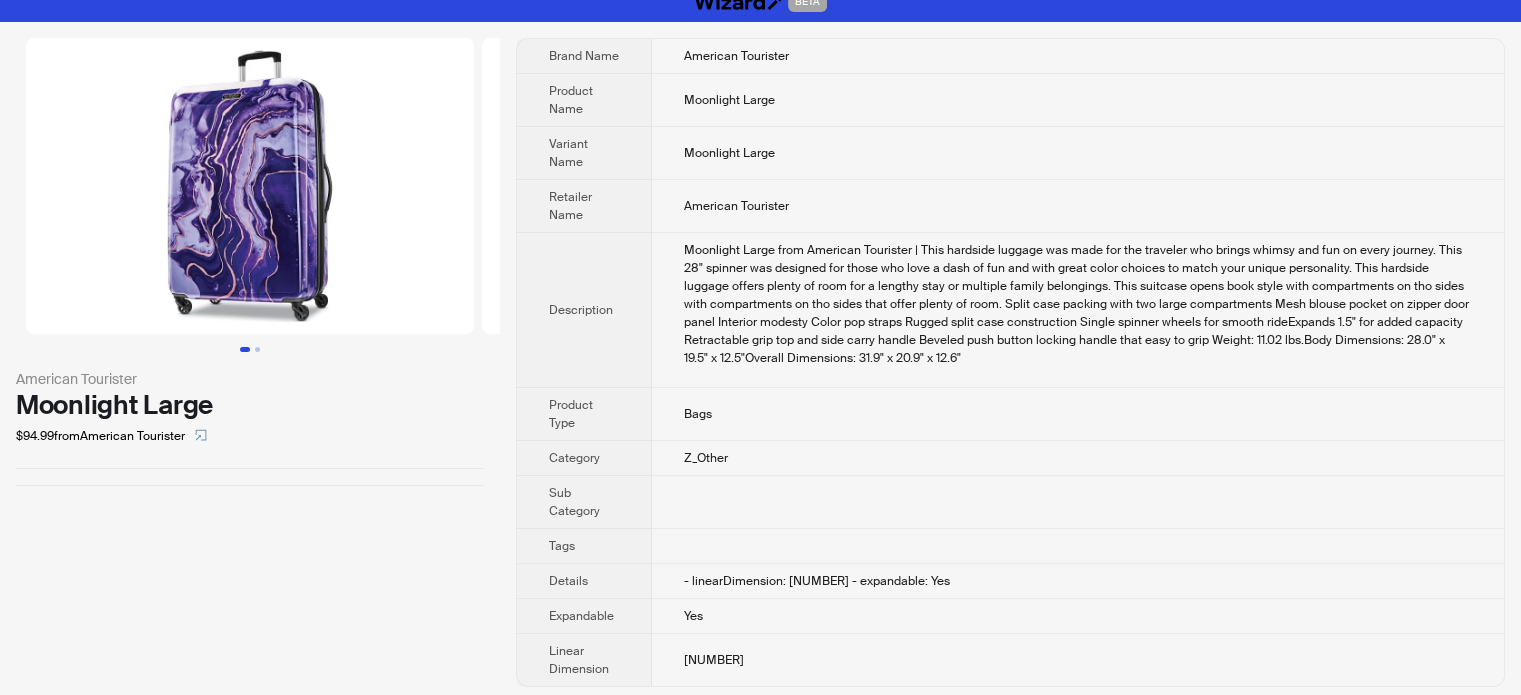 scroll, scrollTop: 23, scrollLeft: 0, axis: vertical 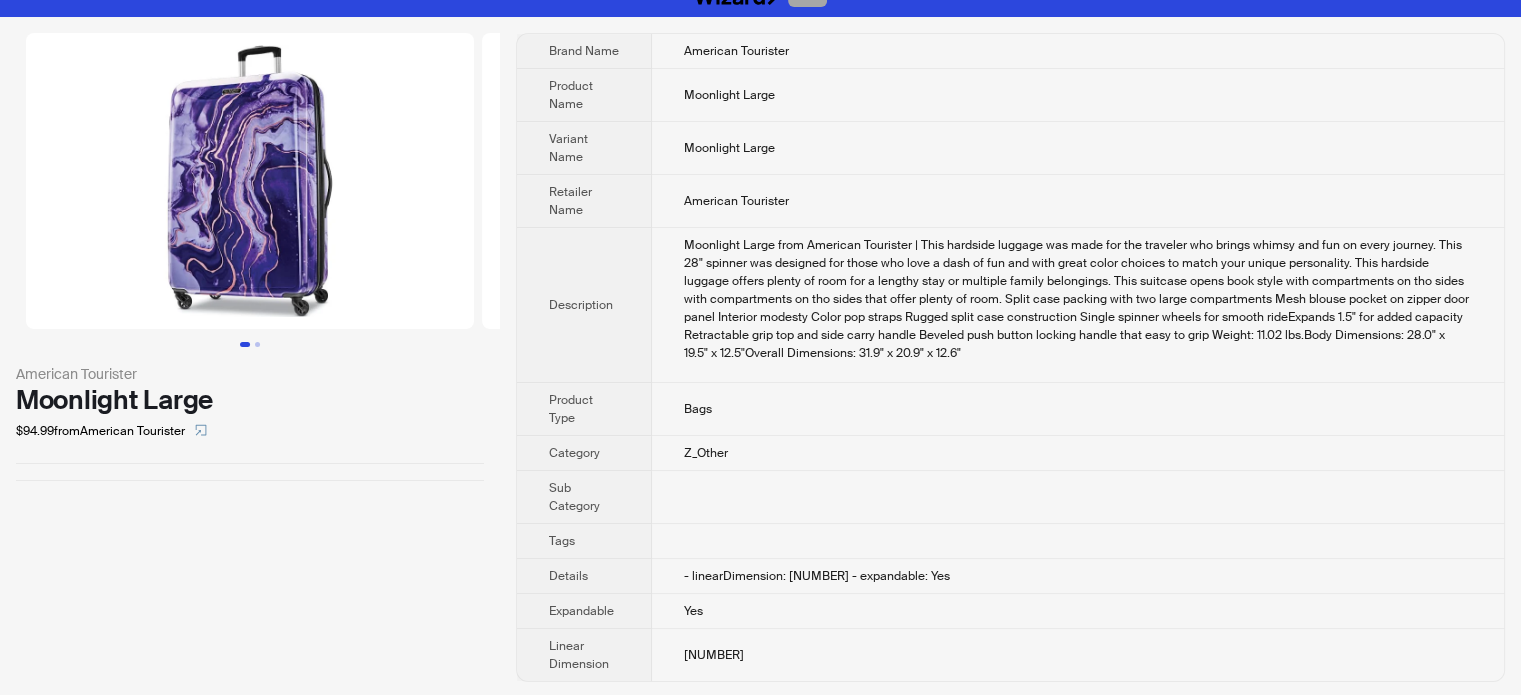 click on "Moonlight Large from American Tourister | This hardside luggage was made for the traveler who brings whimsy and fun on every journey. This 28" spinner was designed for those who love a dash of fun and with great color choices to match your unique personality. This hardside luggage offers plenty of room for a lengthy stay or multiple family belongings. This suitcase opens book style with compartments on tho sides that offer plenty of room. Split case packing with two large compartments Mesh blouse pocket on zipper door panel Interior modesty Color pop straps Rugged split case construction Single spinner wheels for smooth rideExpands 1.5" for added capacity Retractable grip top and side carry handle Beveled push button locking handle that easy to grip Weight: 11.02 lbs.Body Dimensions: 28.0" x 19.5" x 12.5"Overall Dimensions: 31.9" x 20.9" x 12.6"" at bounding box center [1078, 299] 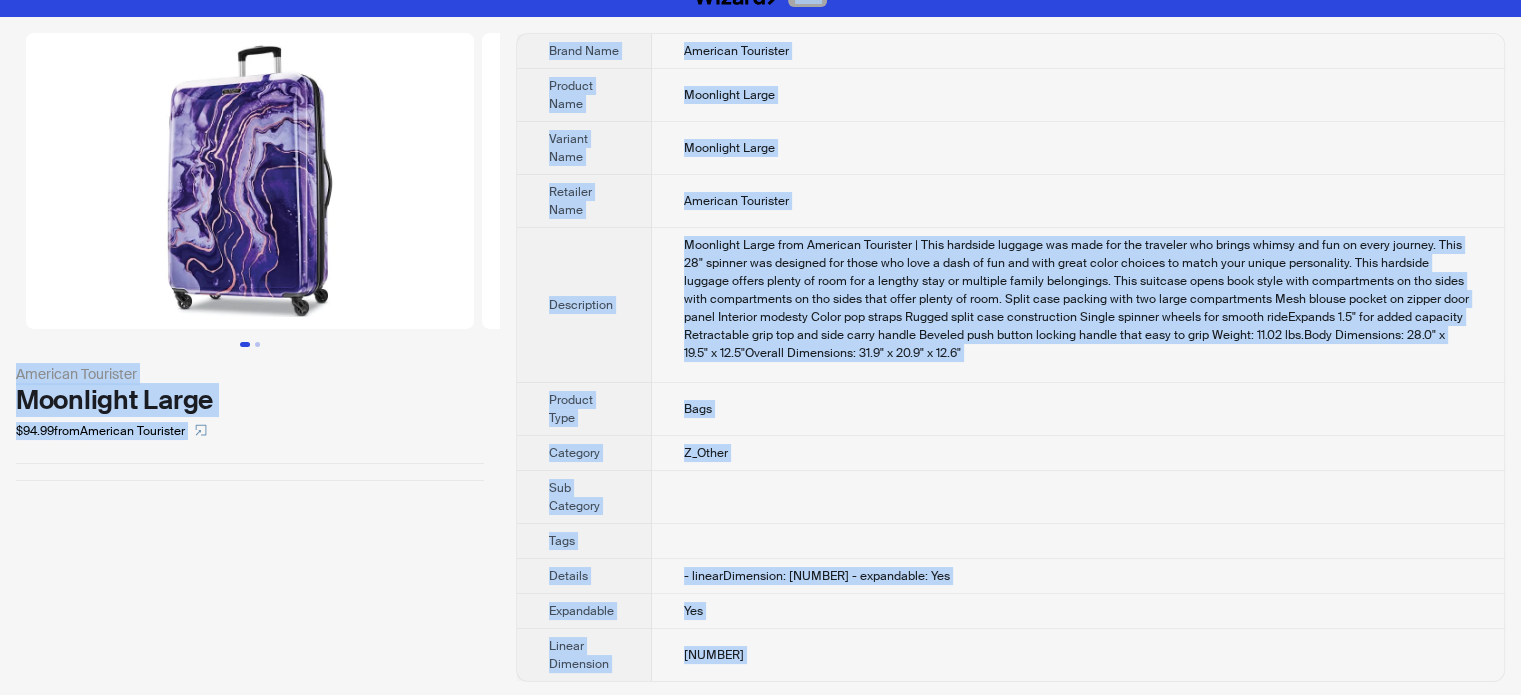 type on "**********" 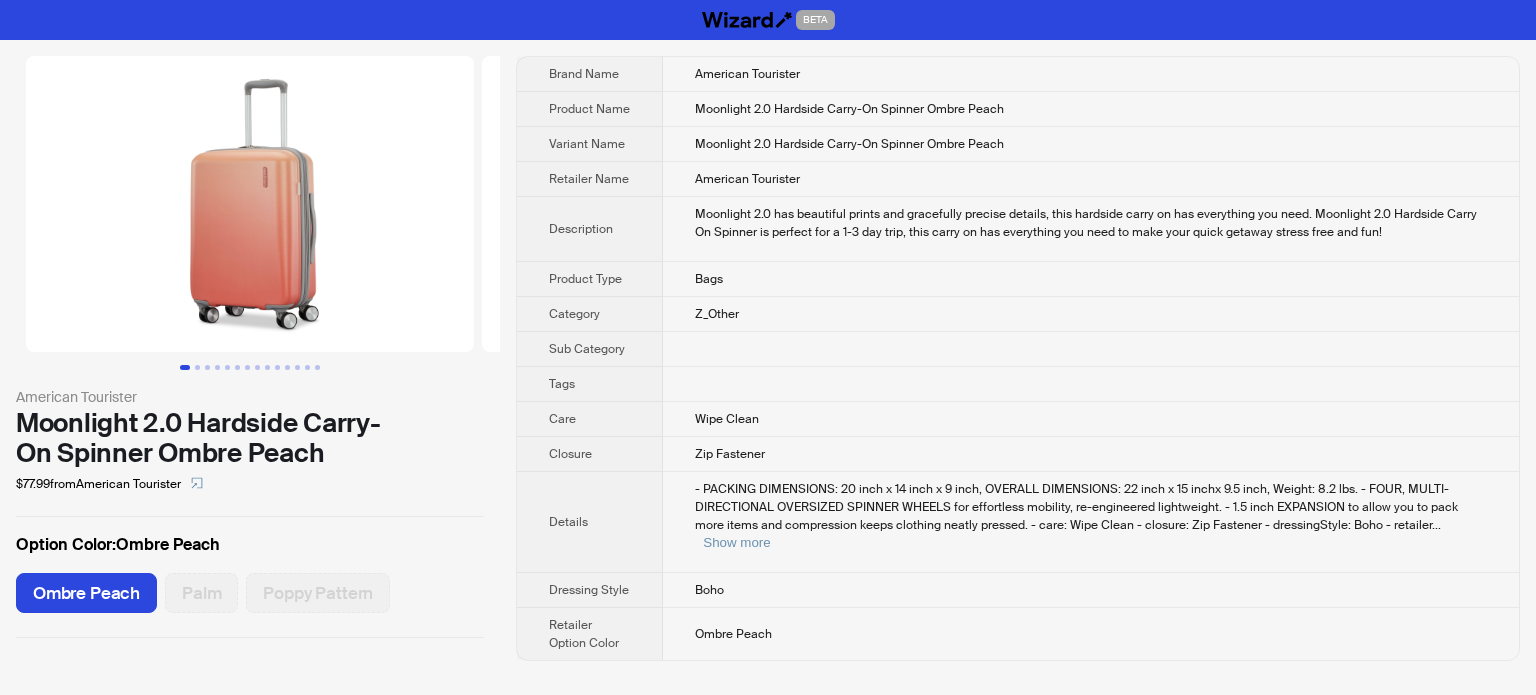 scroll, scrollTop: 0, scrollLeft: 0, axis: both 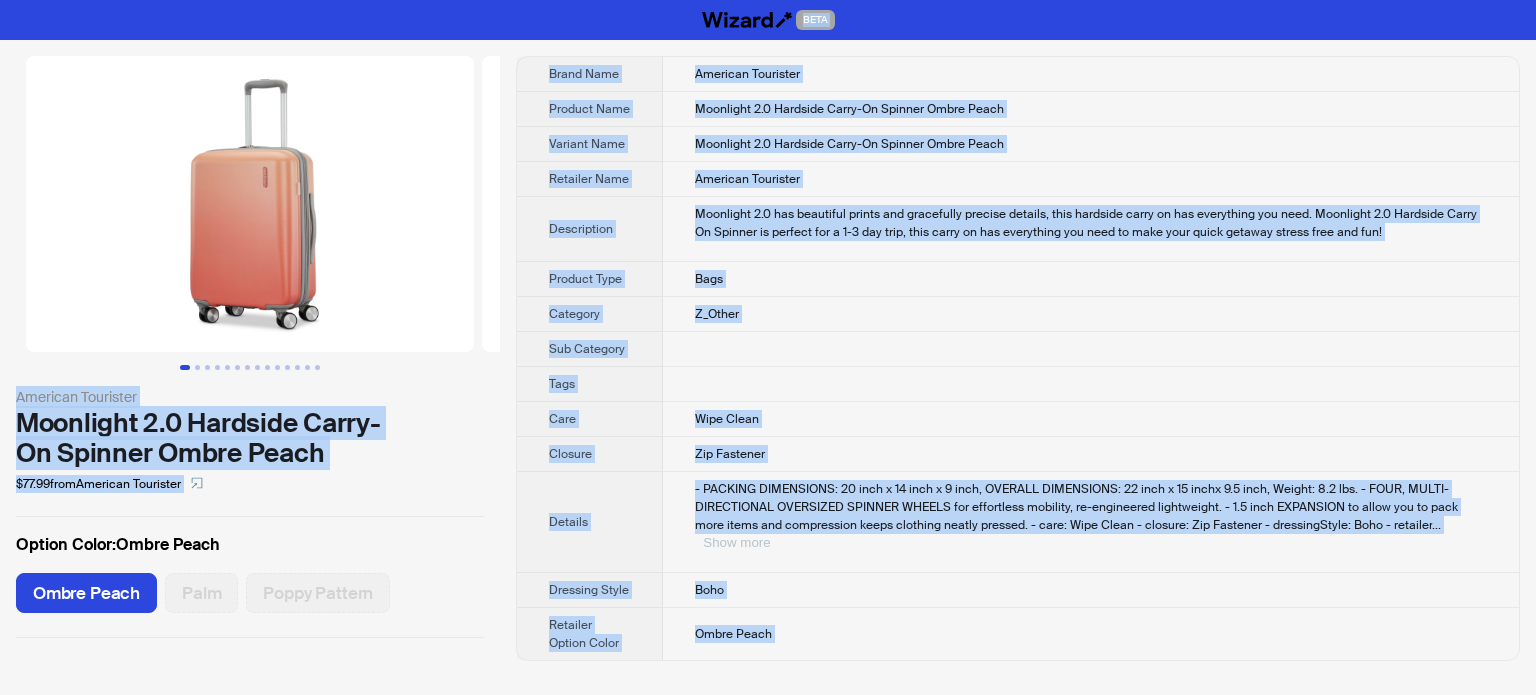 type on "**********" 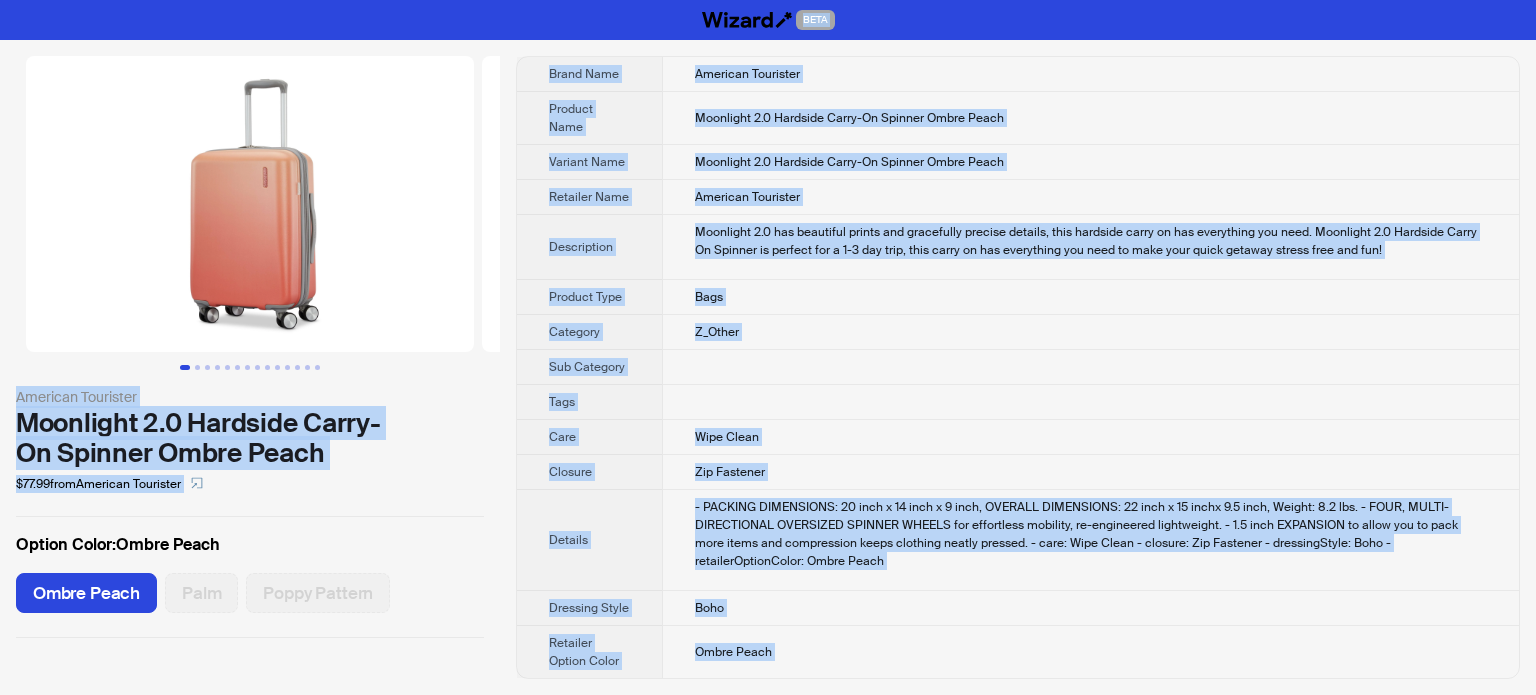 click on "Z_Other" at bounding box center [1090, 332] 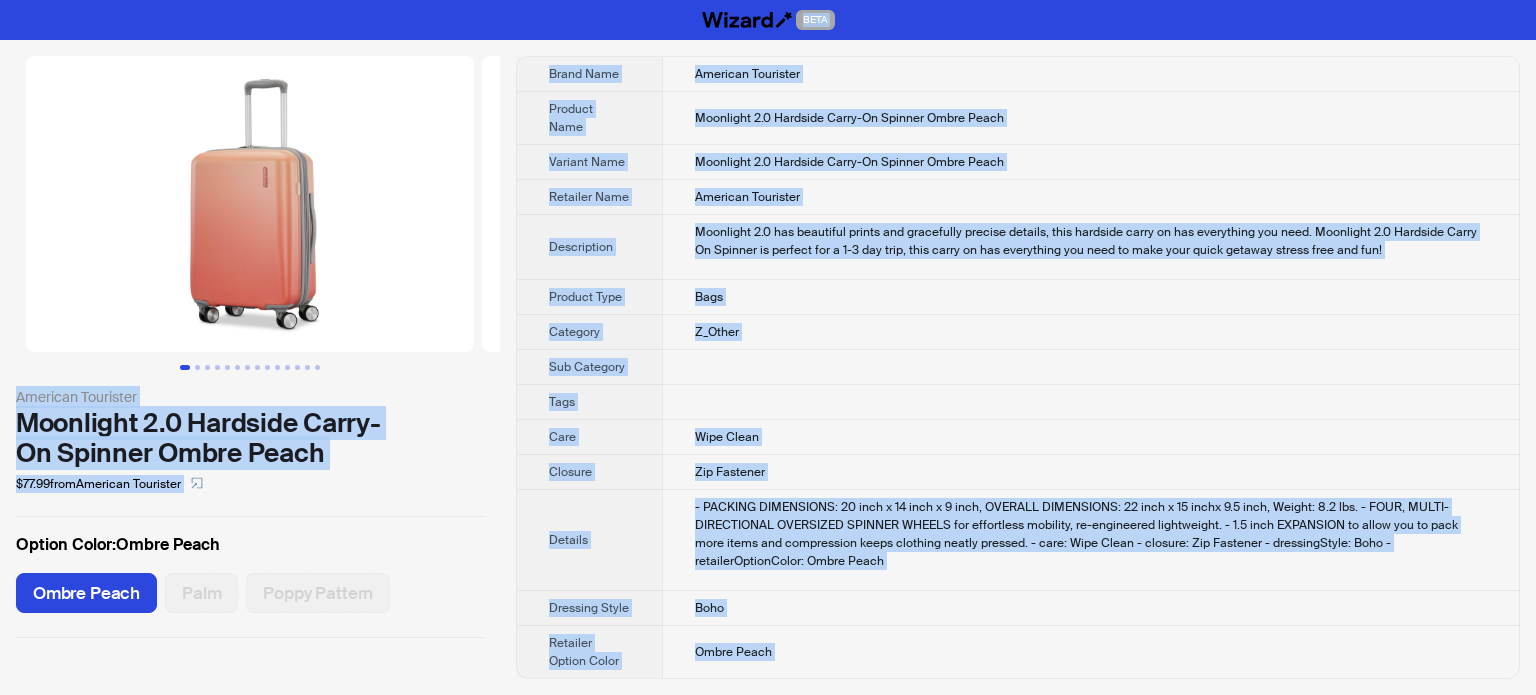 click on "American Tourister" at bounding box center (1090, 197) 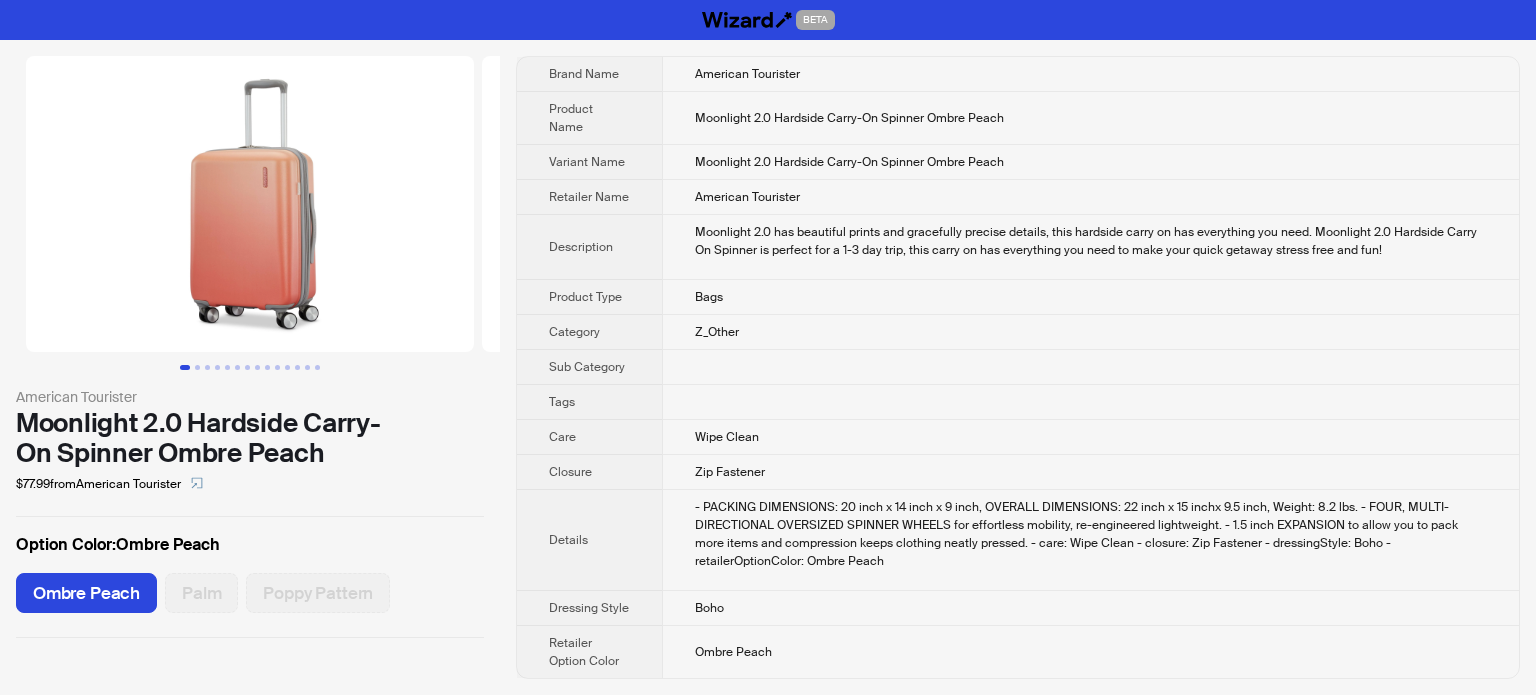 click on "Moonlight 2.0 Hardside Carry-On Spinner Ombre Peach" at bounding box center [1090, 162] 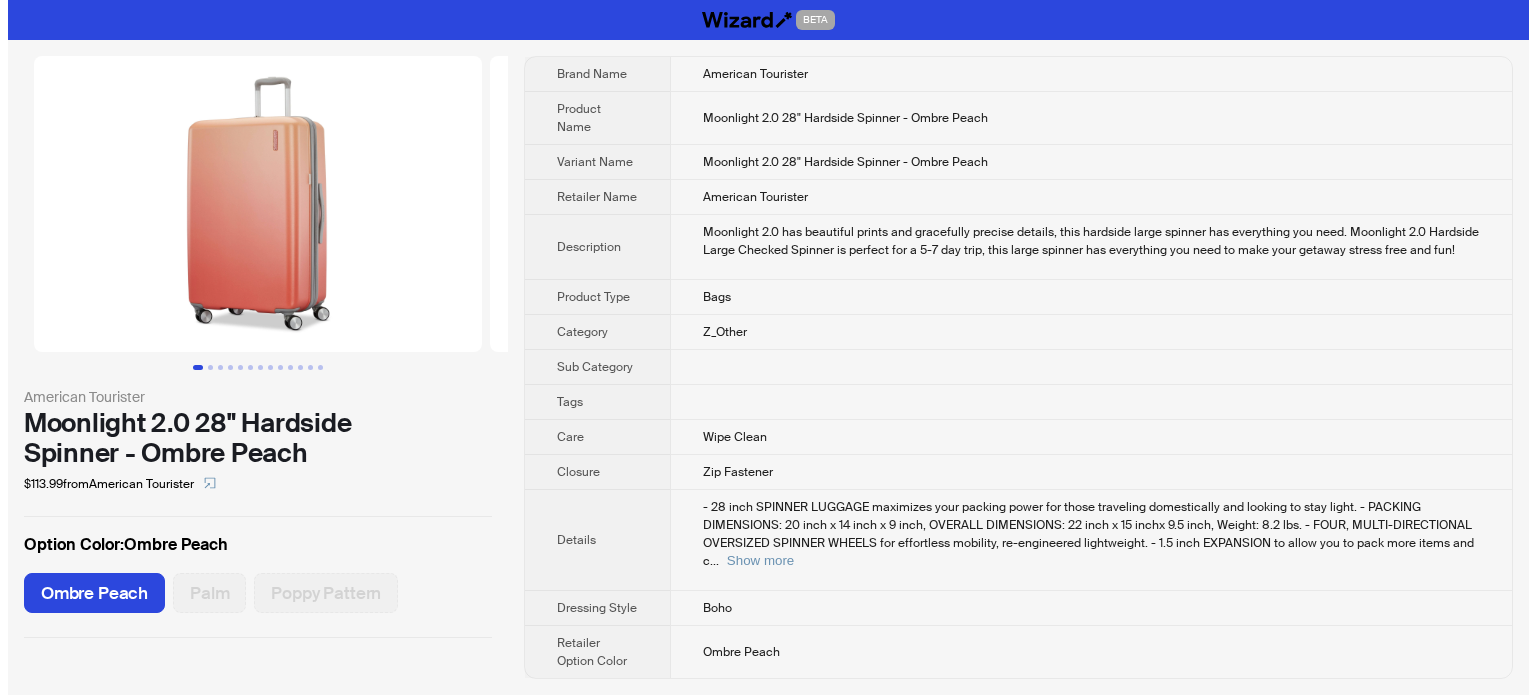 scroll, scrollTop: 0, scrollLeft: 0, axis: both 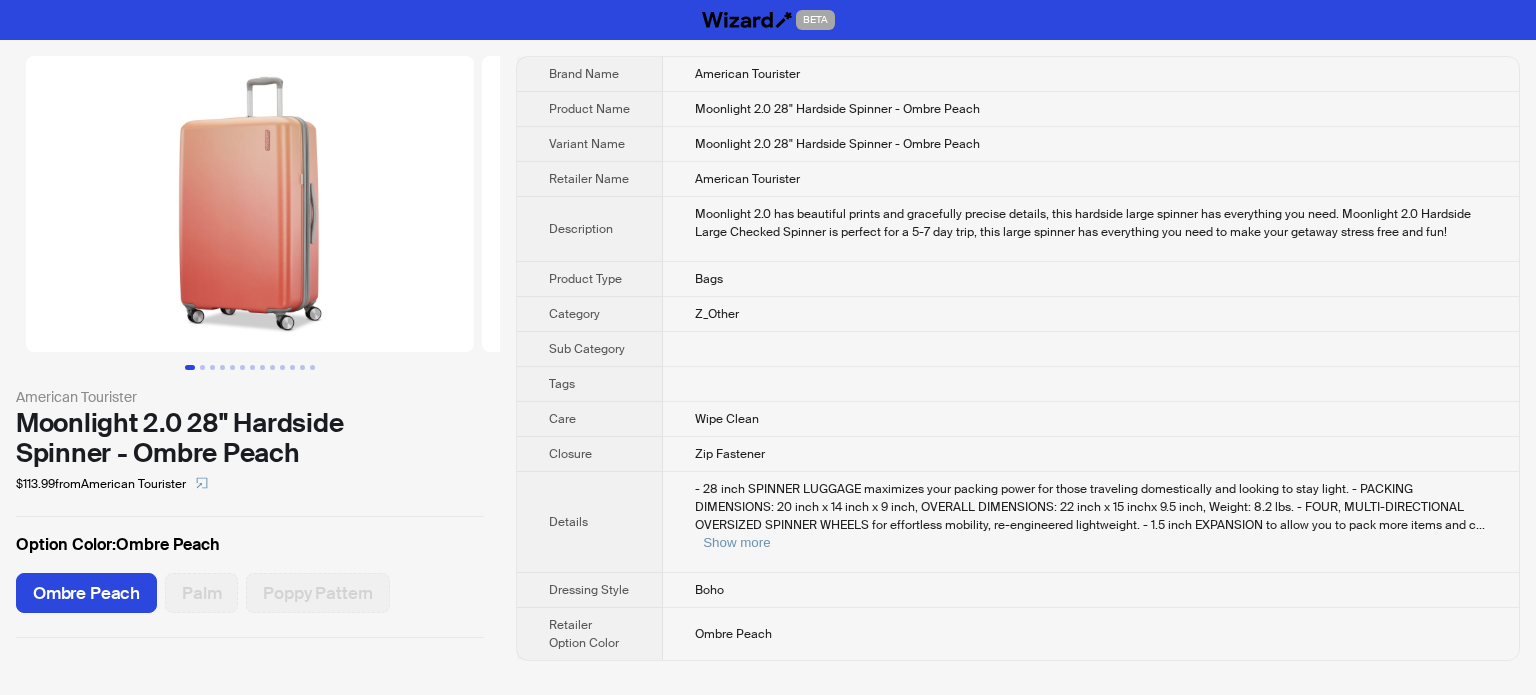 click on "Moonlight 2.0 28" Hardside Spinner - Ombre Peach" at bounding box center (1091, 144) 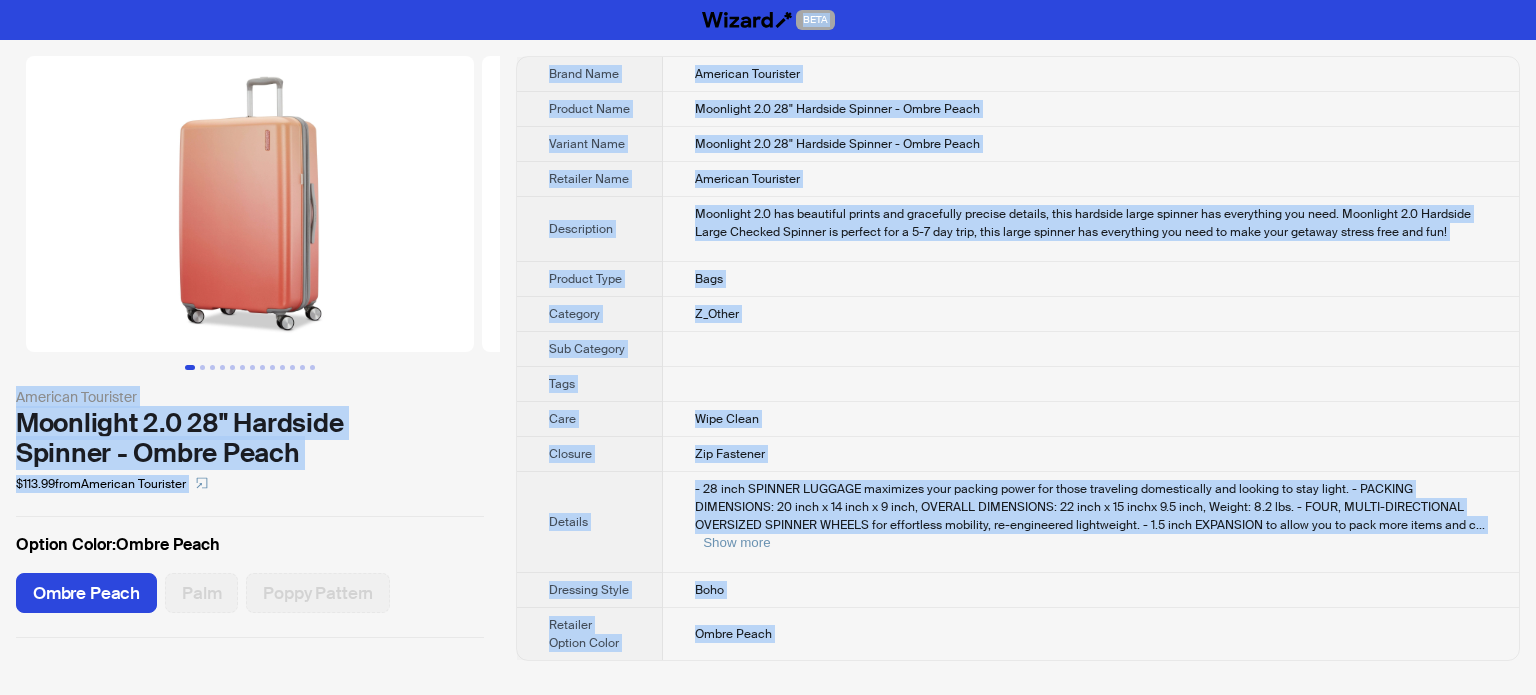 type on "**********" 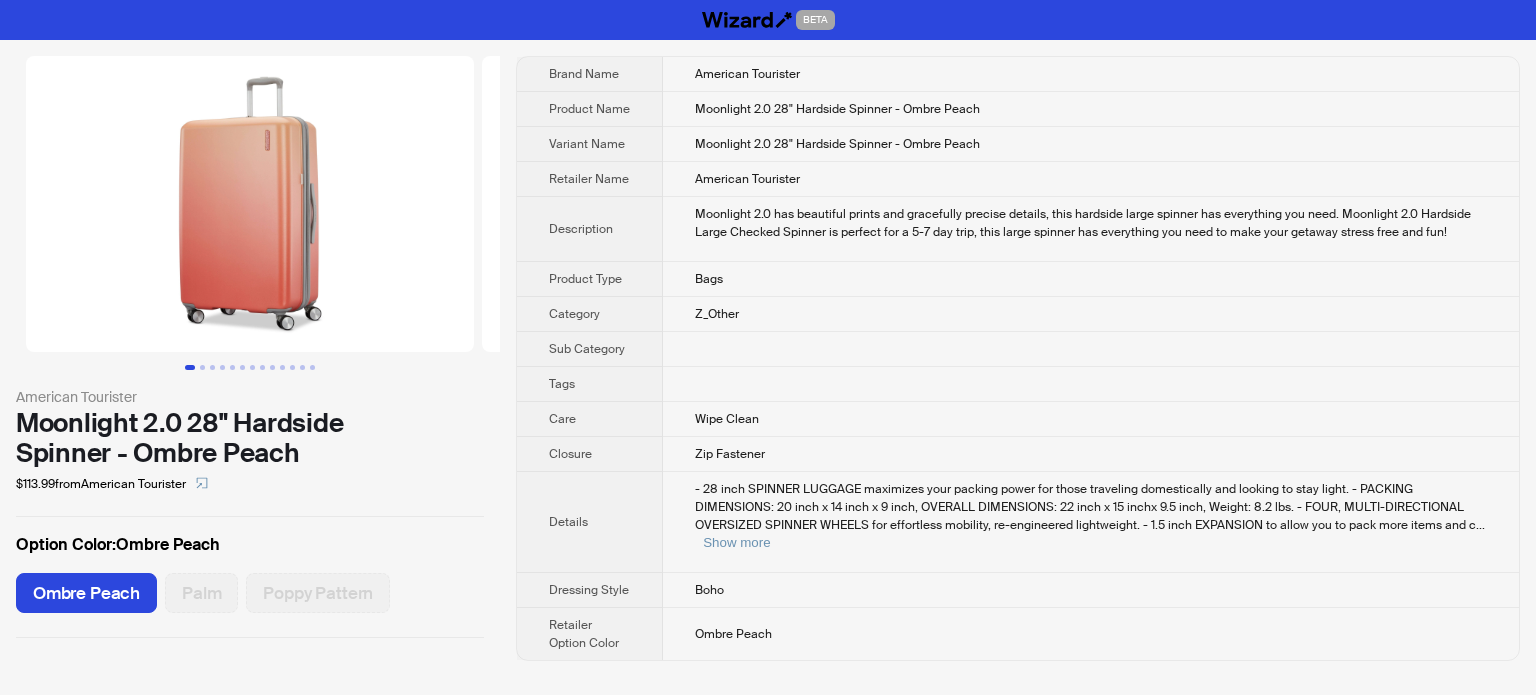 click on "American Tourister" at bounding box center (747, 179) 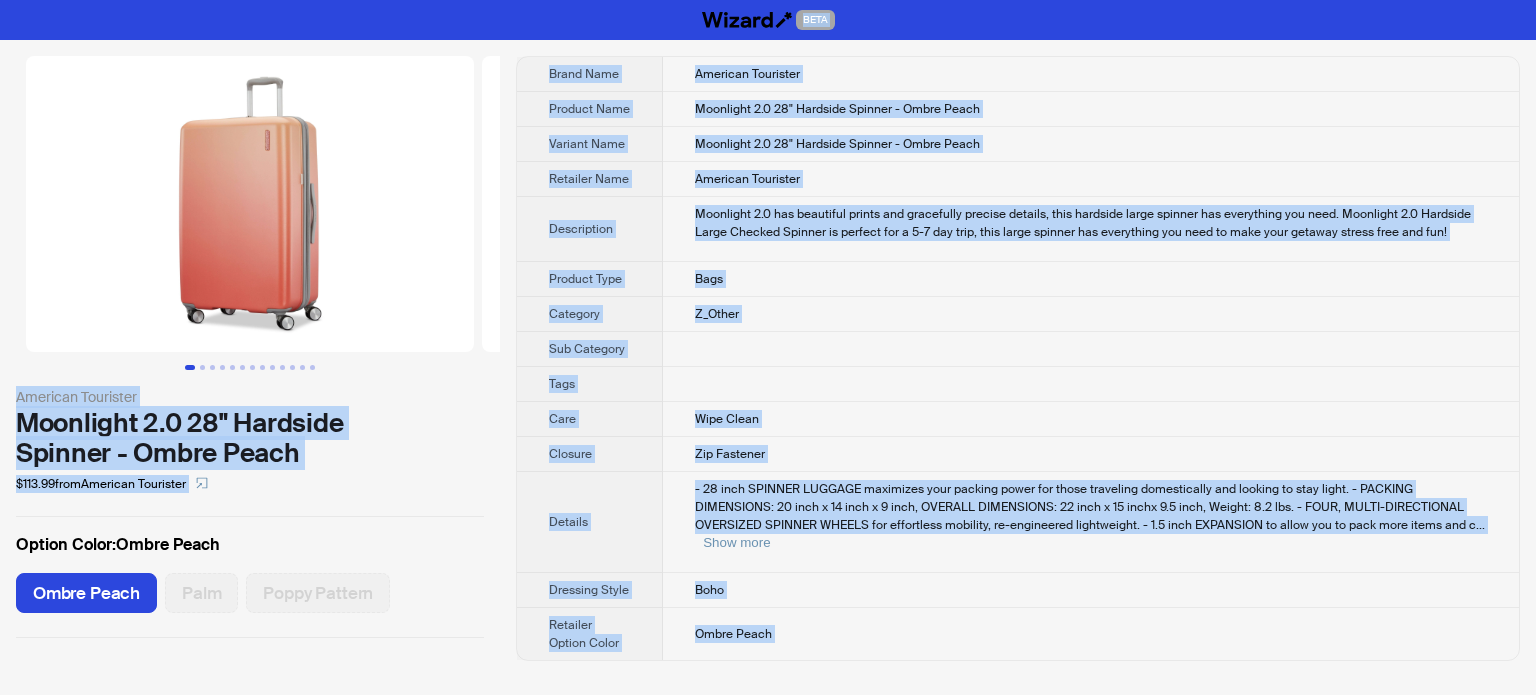 click at bounding box center (1091, 349) 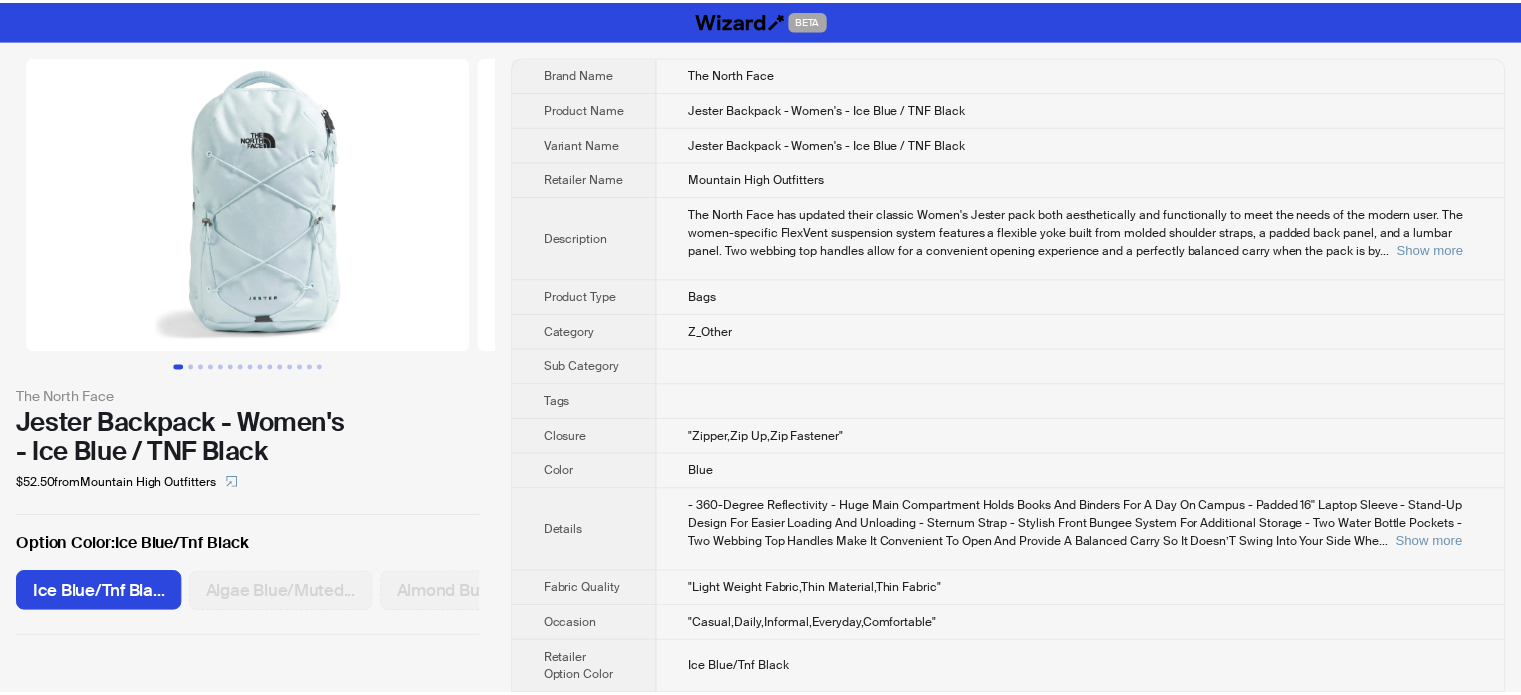 scroll, scrollTop: 0, scrollLeft: 0, axis: both 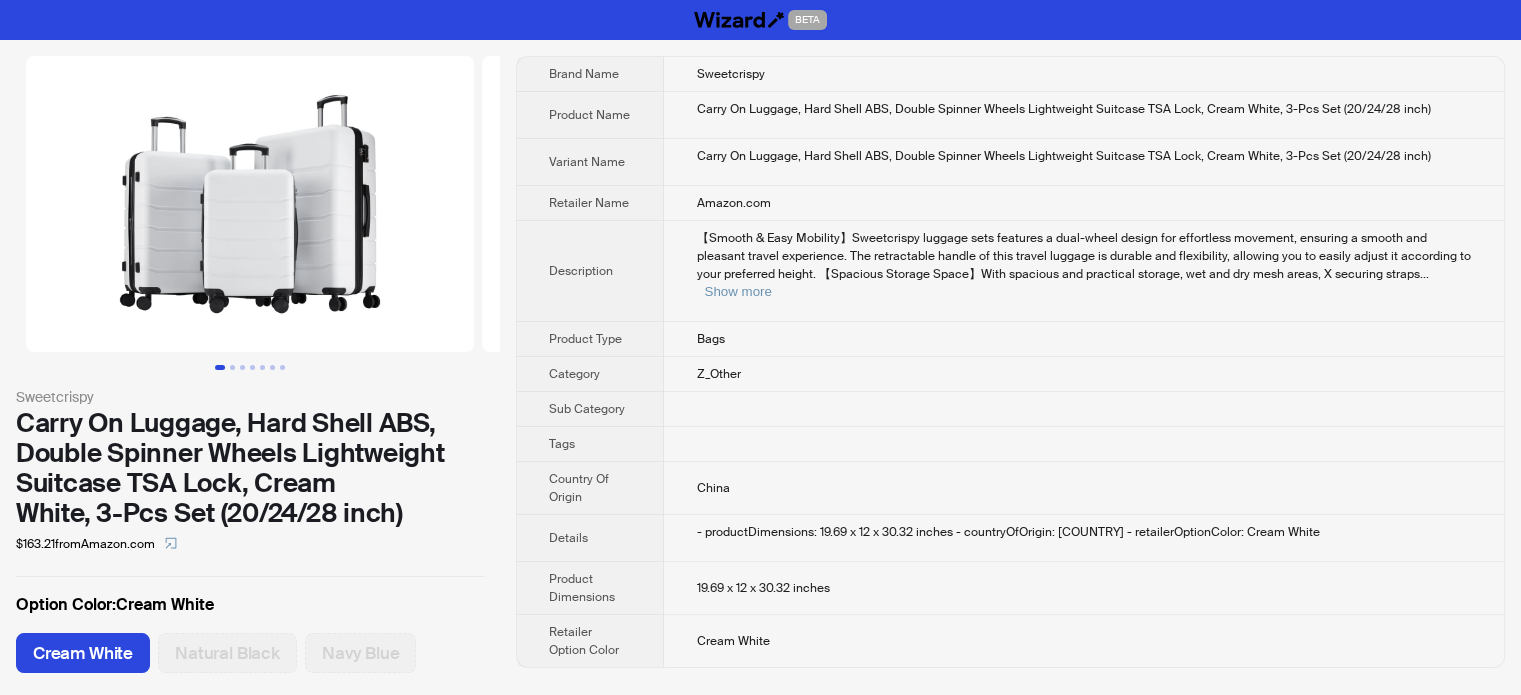 click on "Amazon.com" at bounding box center [1084, 203] 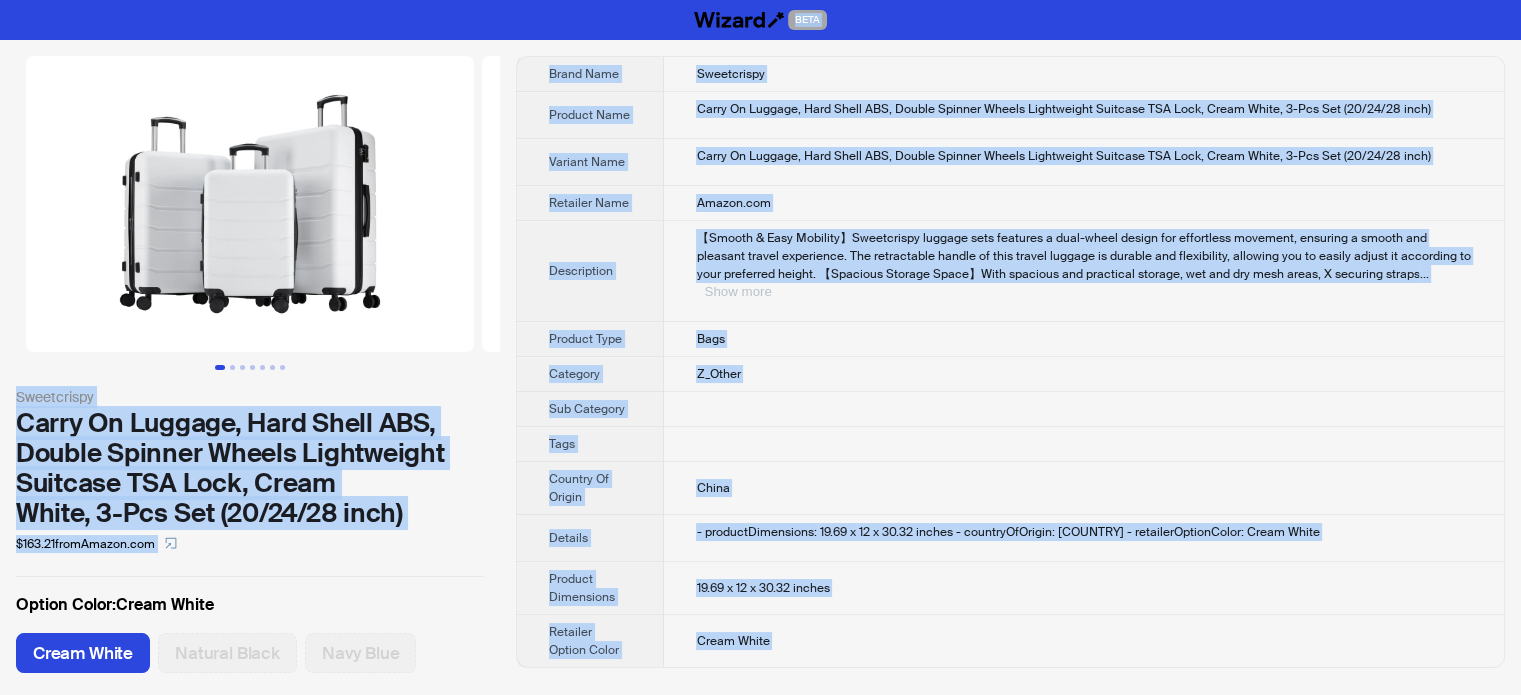 type on "**********" 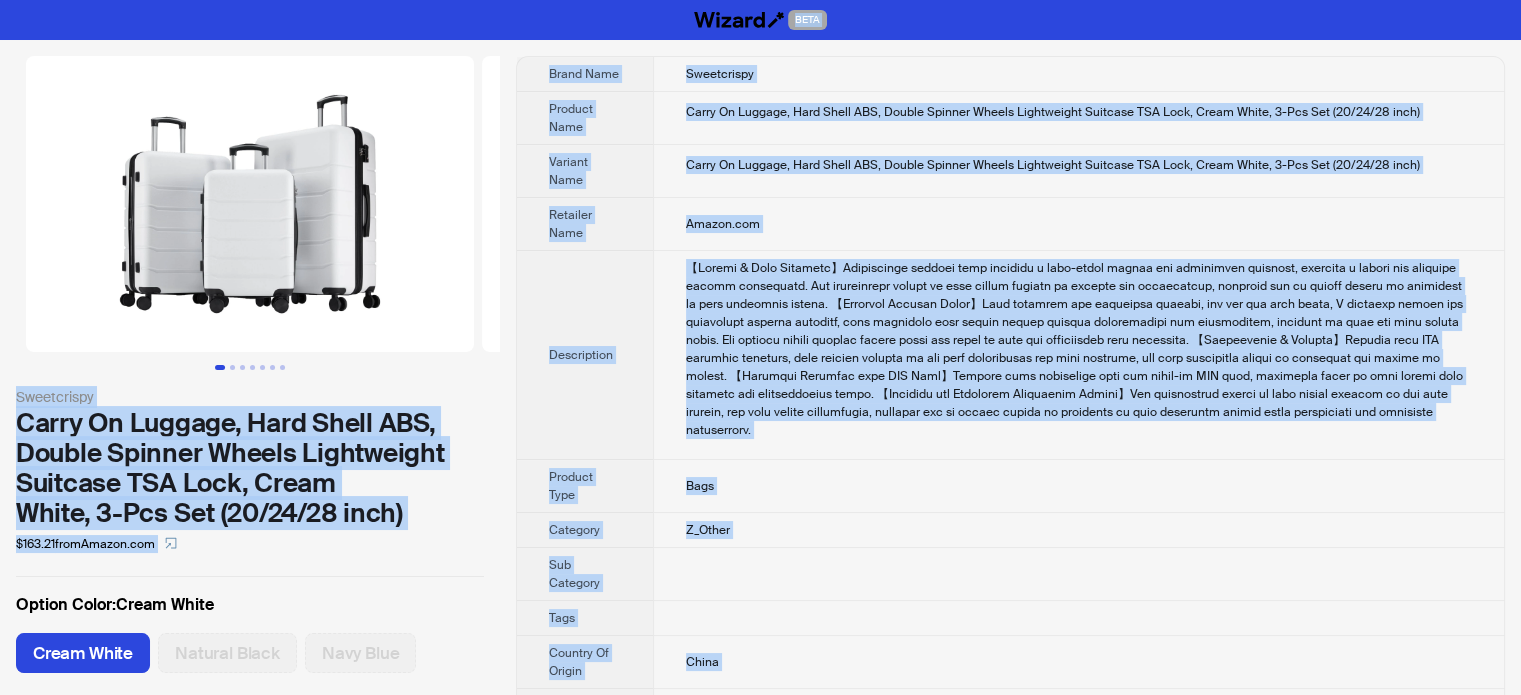 click on "Carry On Luggage, Hard Shell ABS, Double Spinner Wheels Lightweight Suitcase TSA Lock, Cream White, 3-Pcs Set (20/24/28 inch)" at bounding box center (1078, 118) 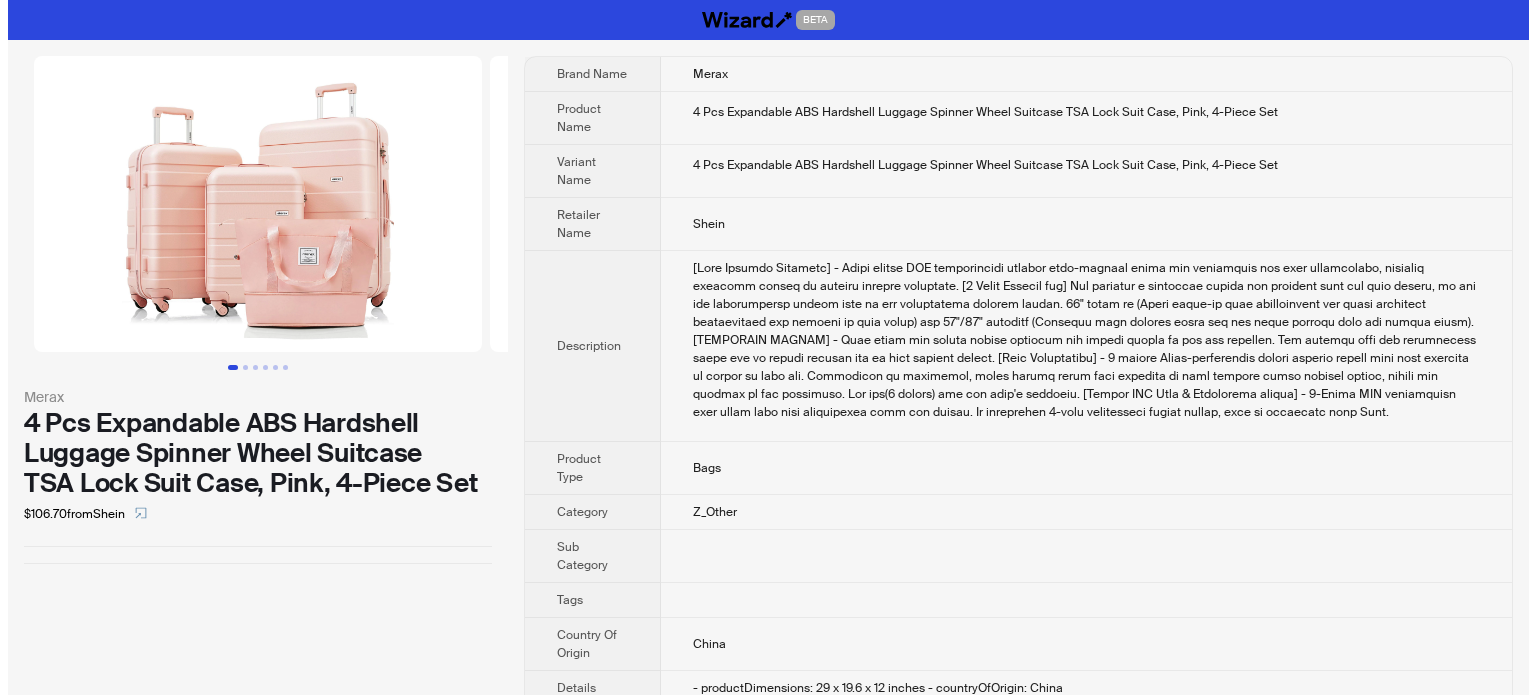 scroll, scrollTop: 0, scrollLeft: 0, axis: both 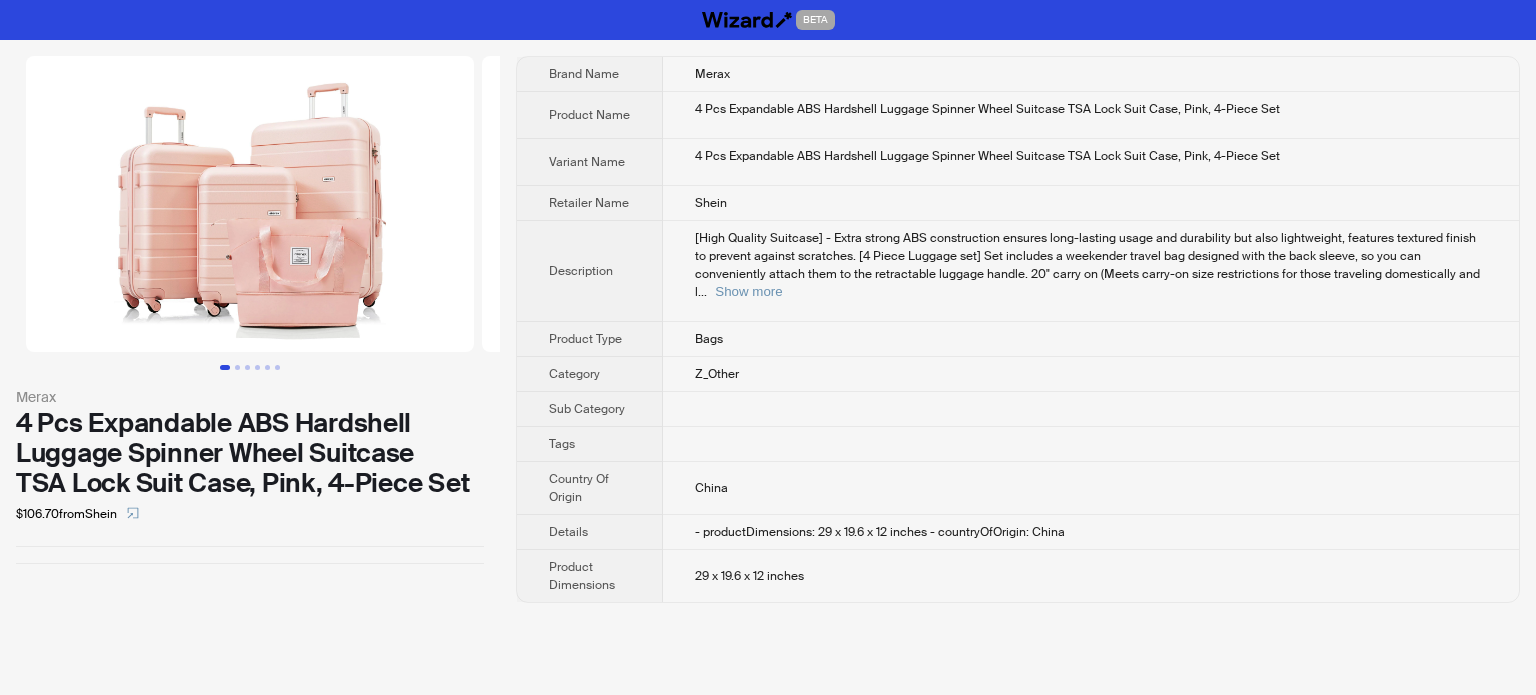 click on "Merax" at bounding box center [1091, 74] 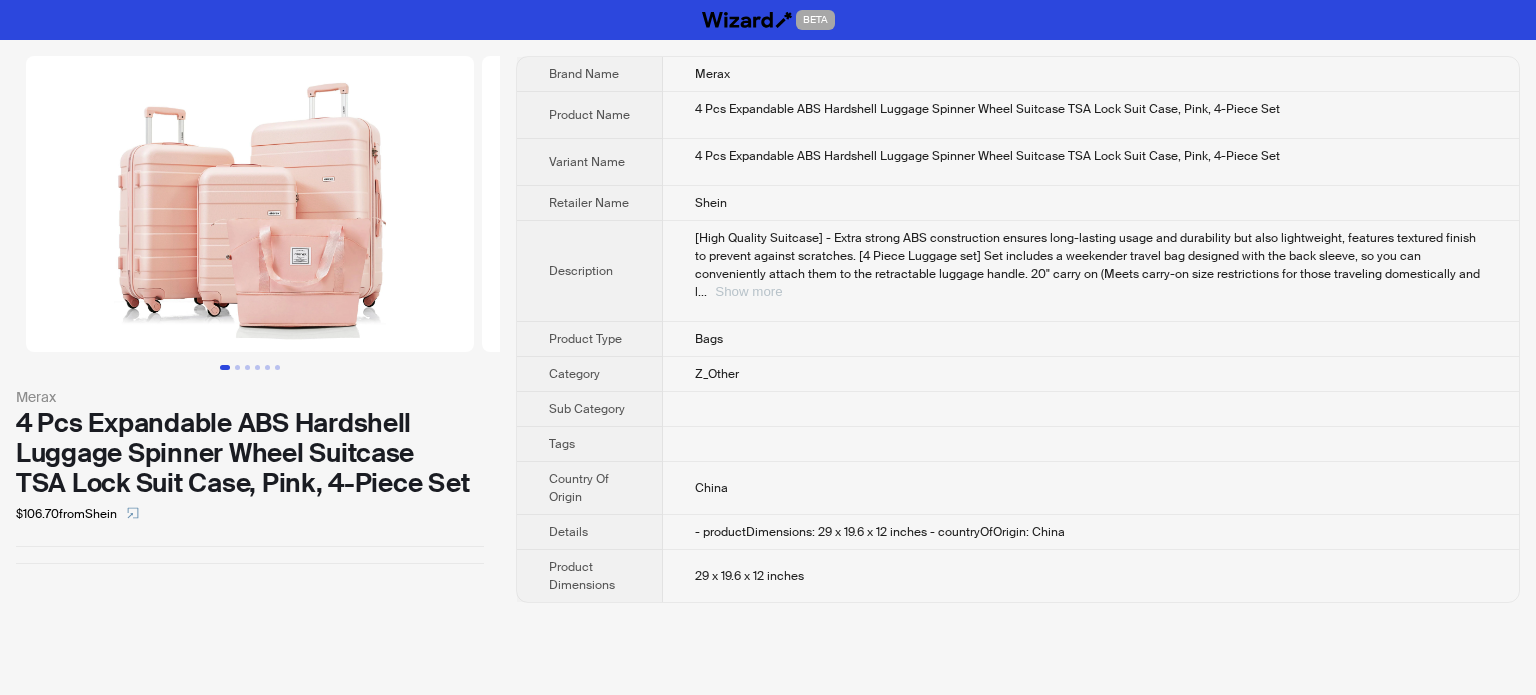 click on "Show more" at bounding box center (748, 291) 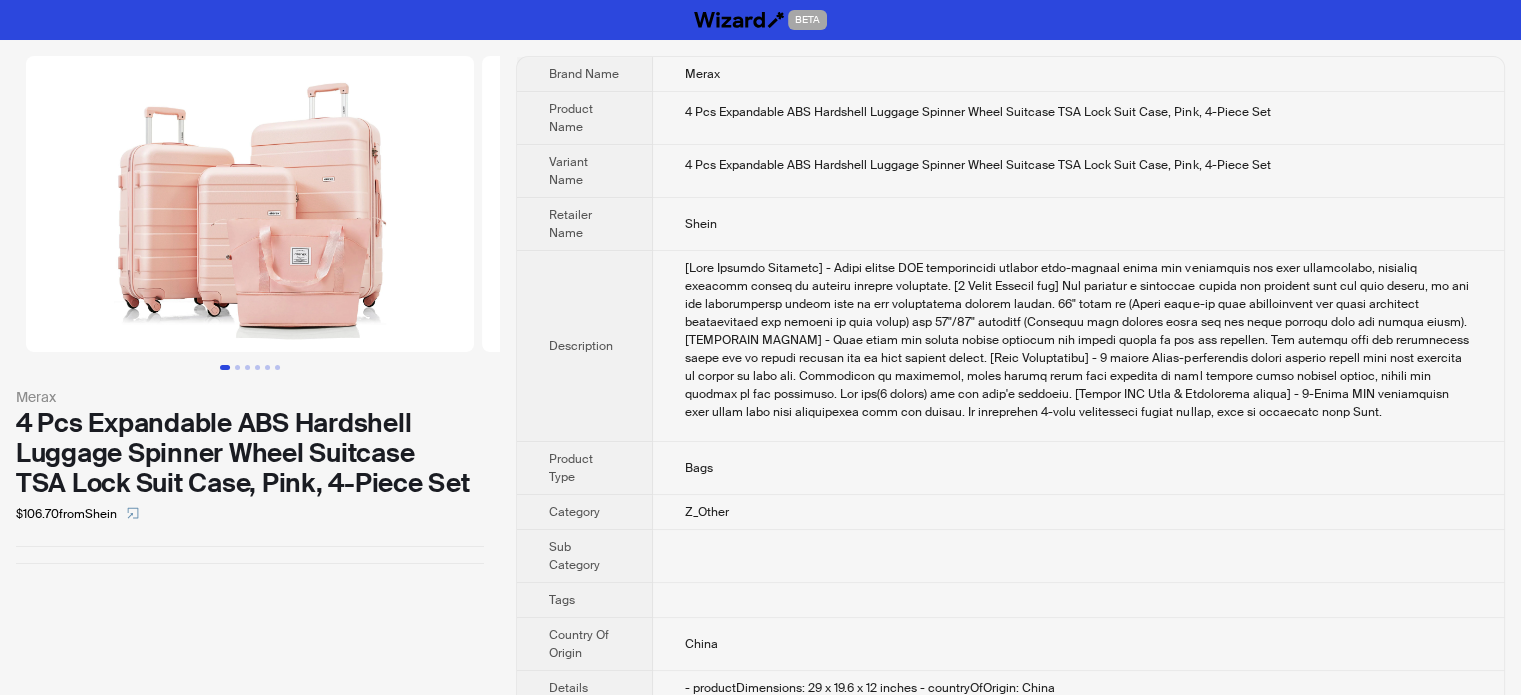 click at bounding box center (1078, 346) 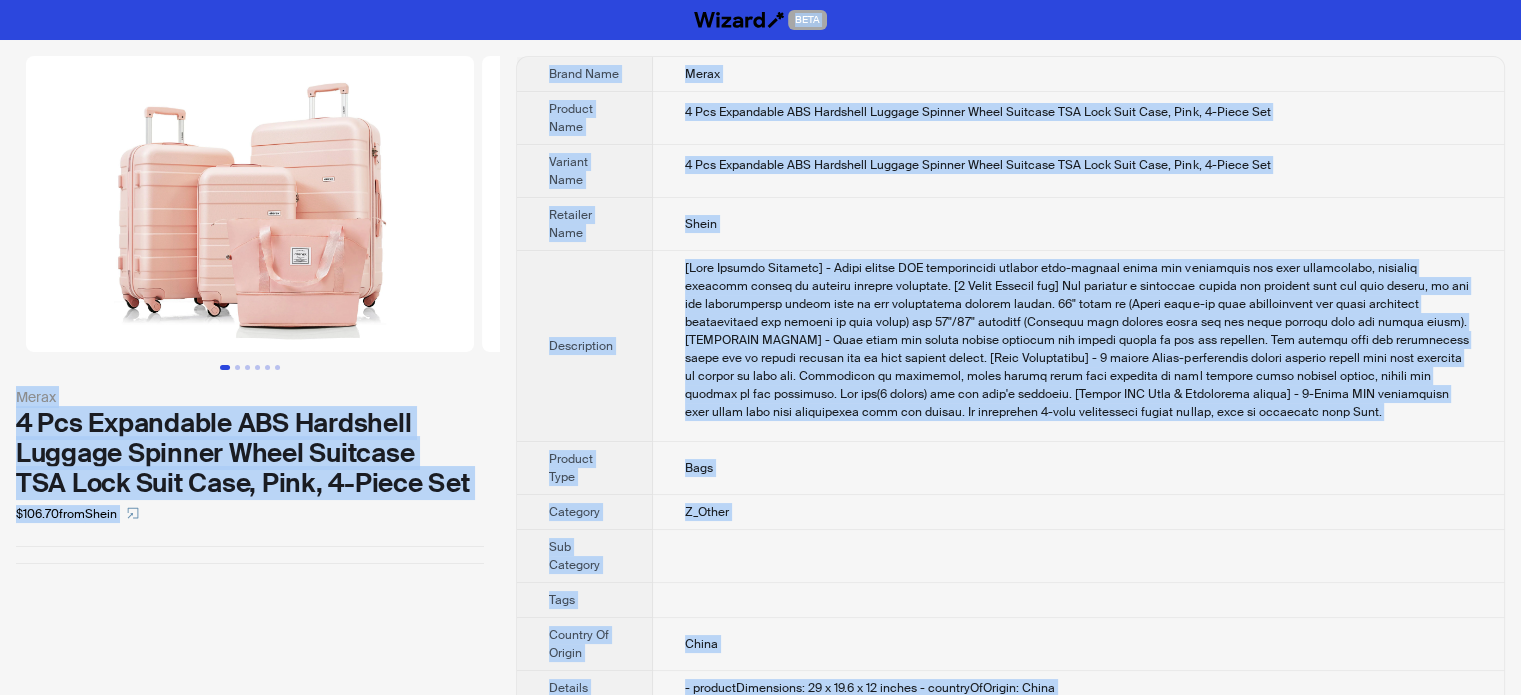 type on "**********" 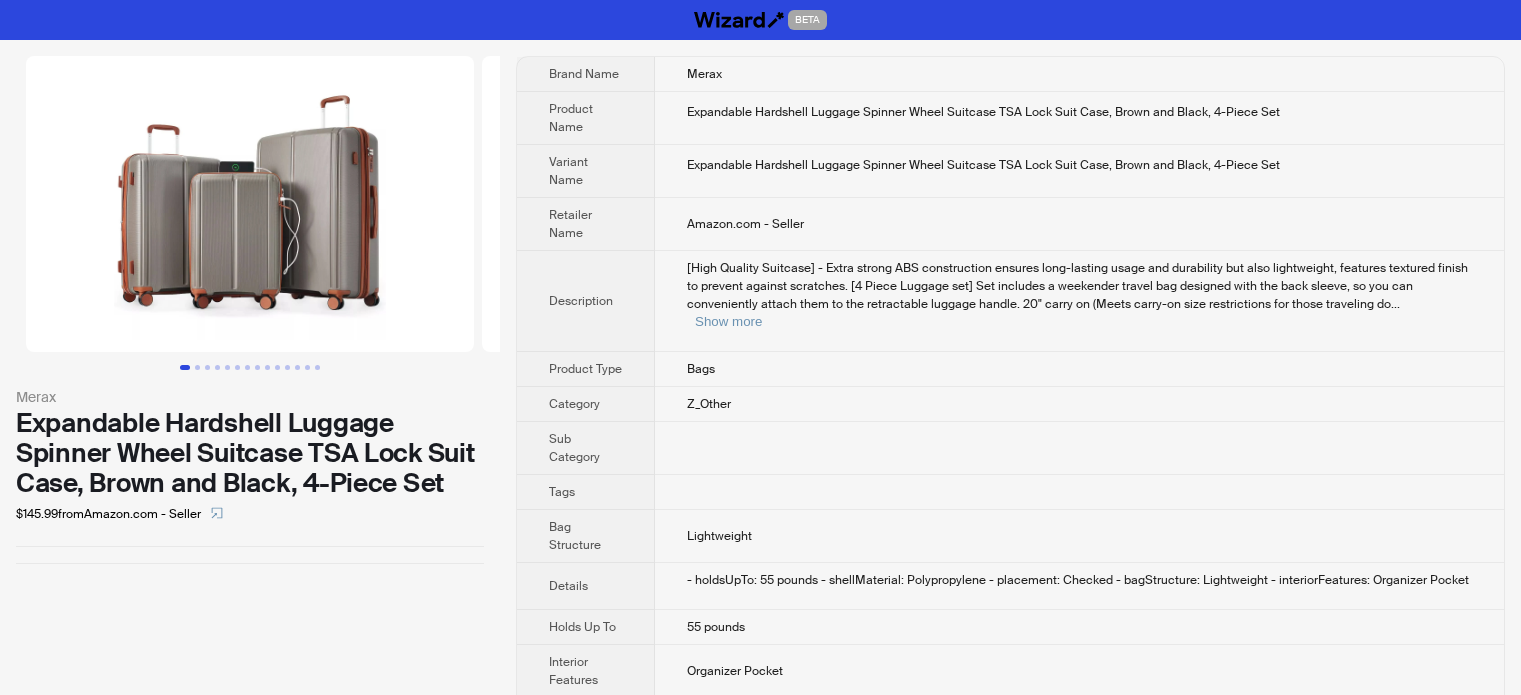 scroll, scrollTop: 0, scrollLeft: 0, axis: both 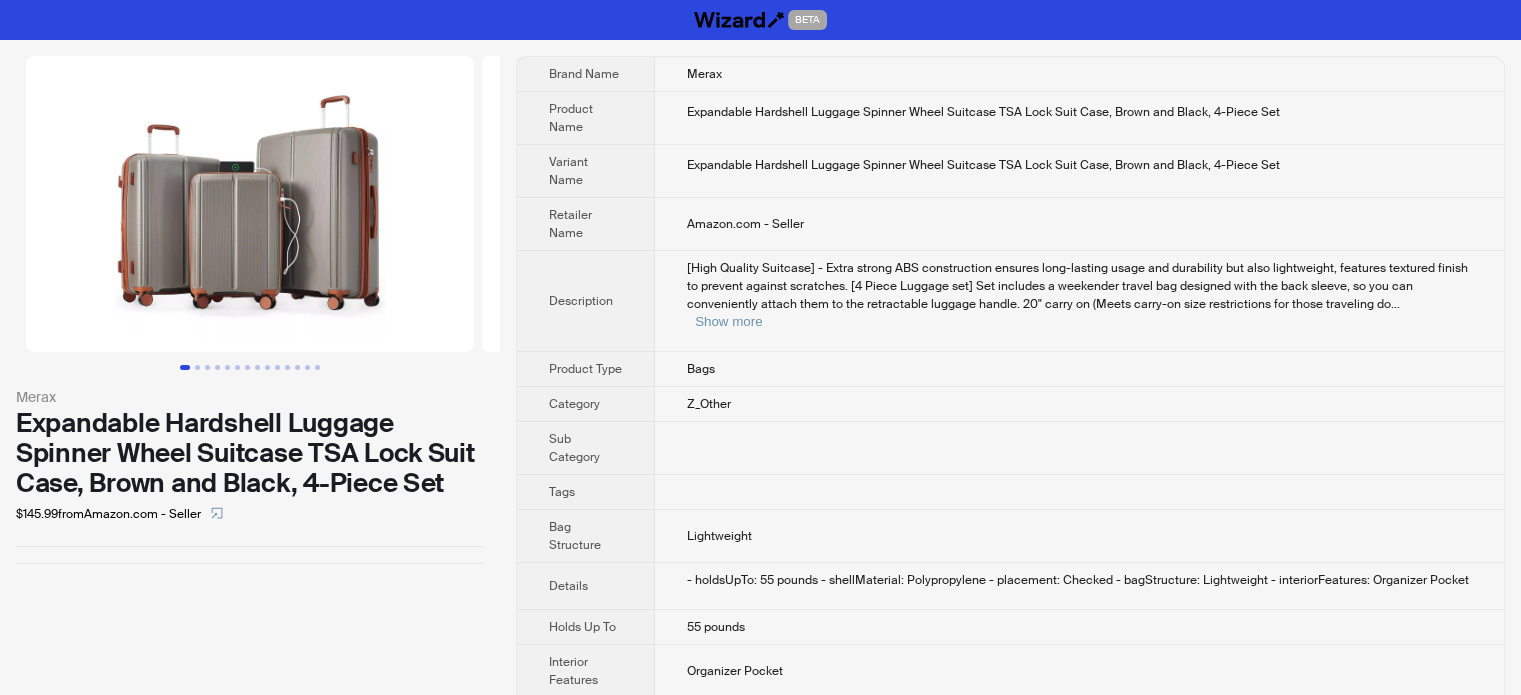 click on "Retailer Name" at bounding box center (586, 224) 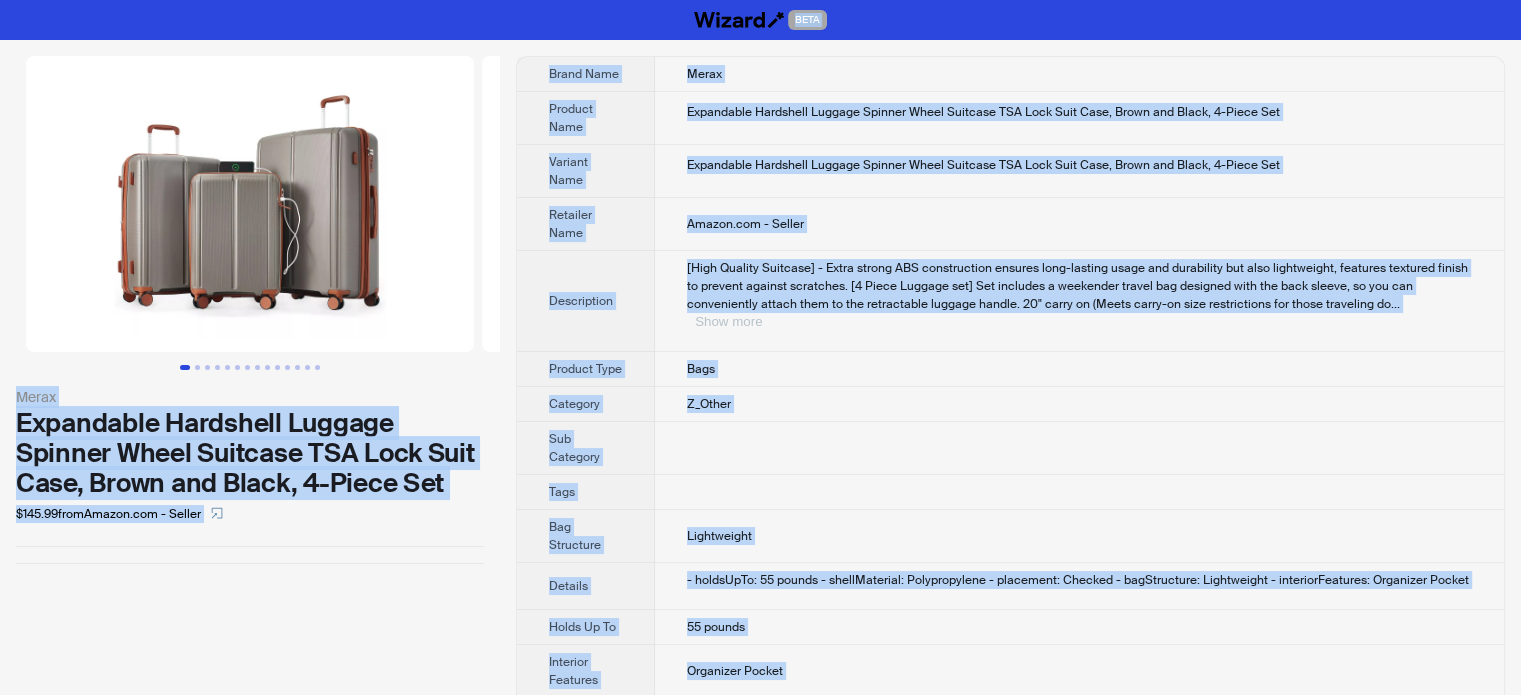 type on "**********" 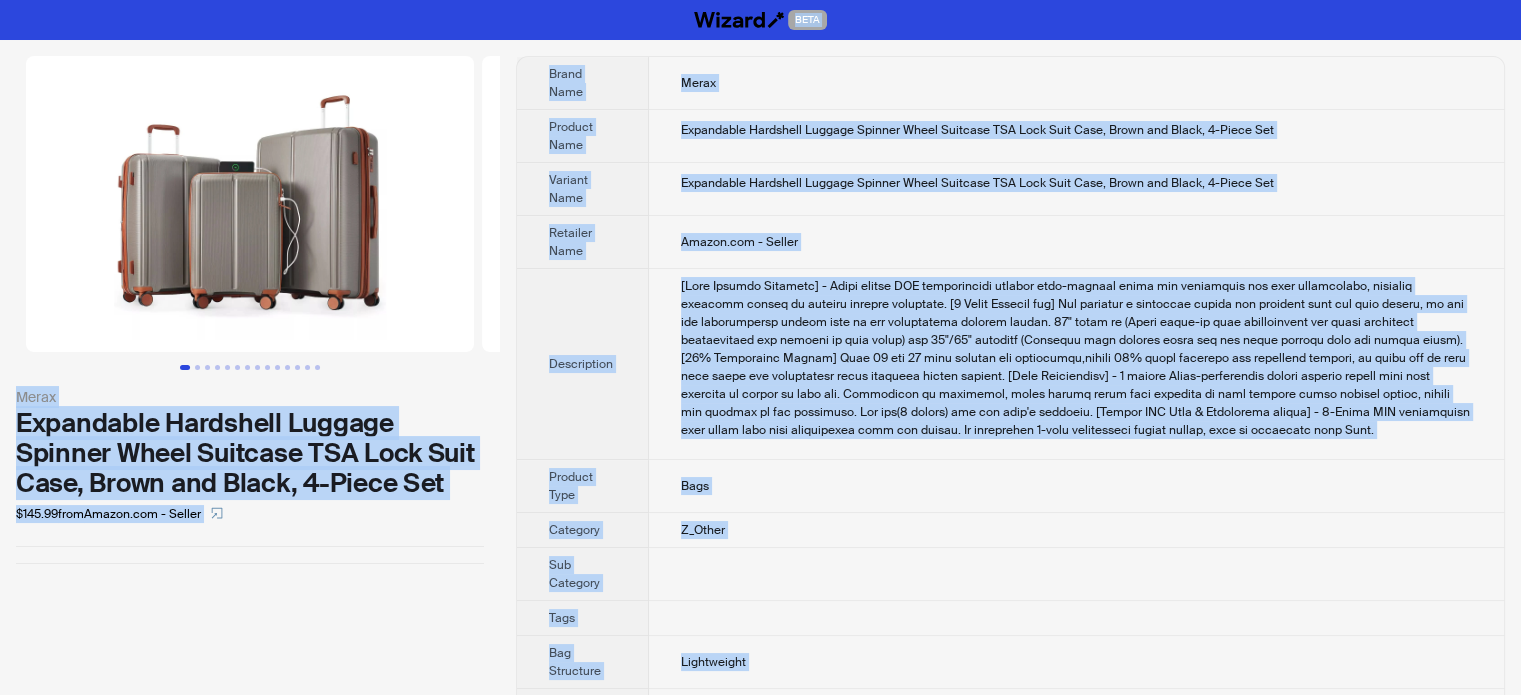 click at bounding box center (1076, 358) 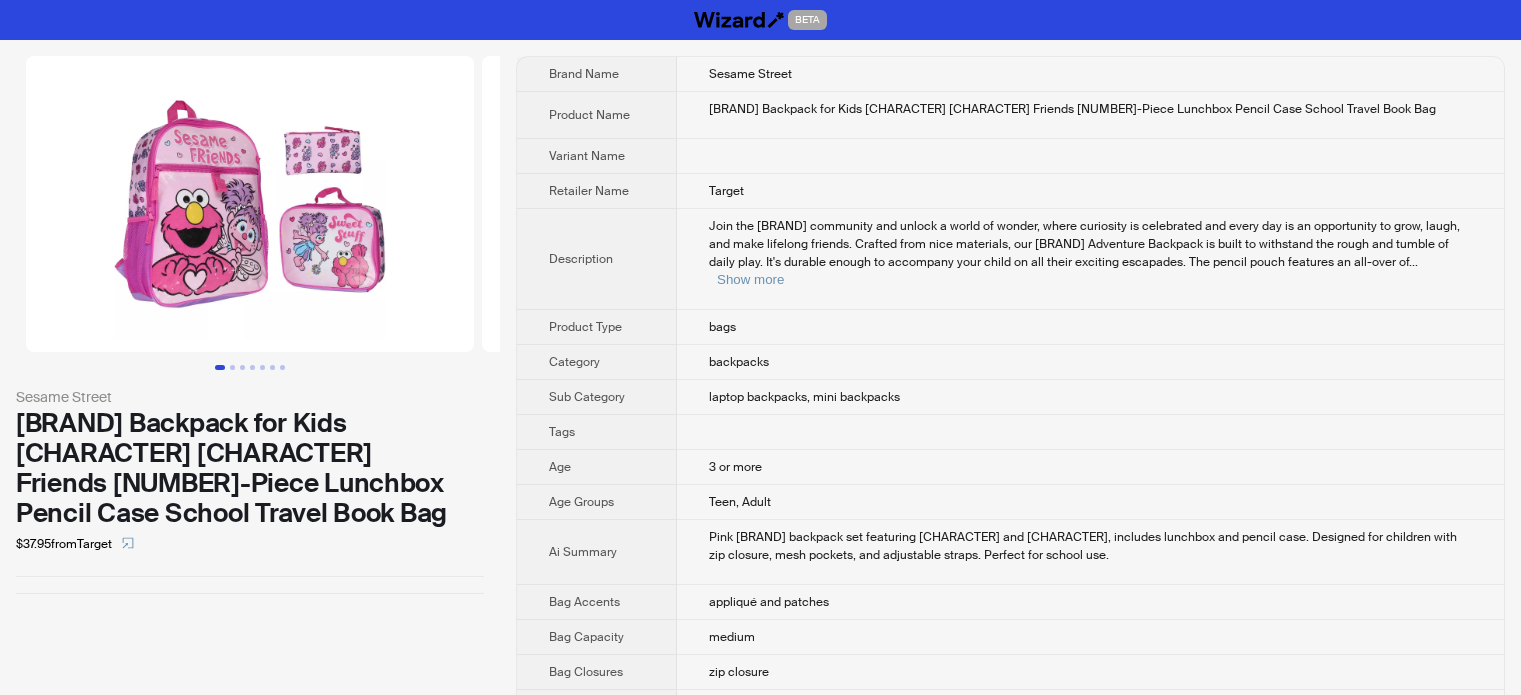 click on "Target" at bounding box center [1090, 191] 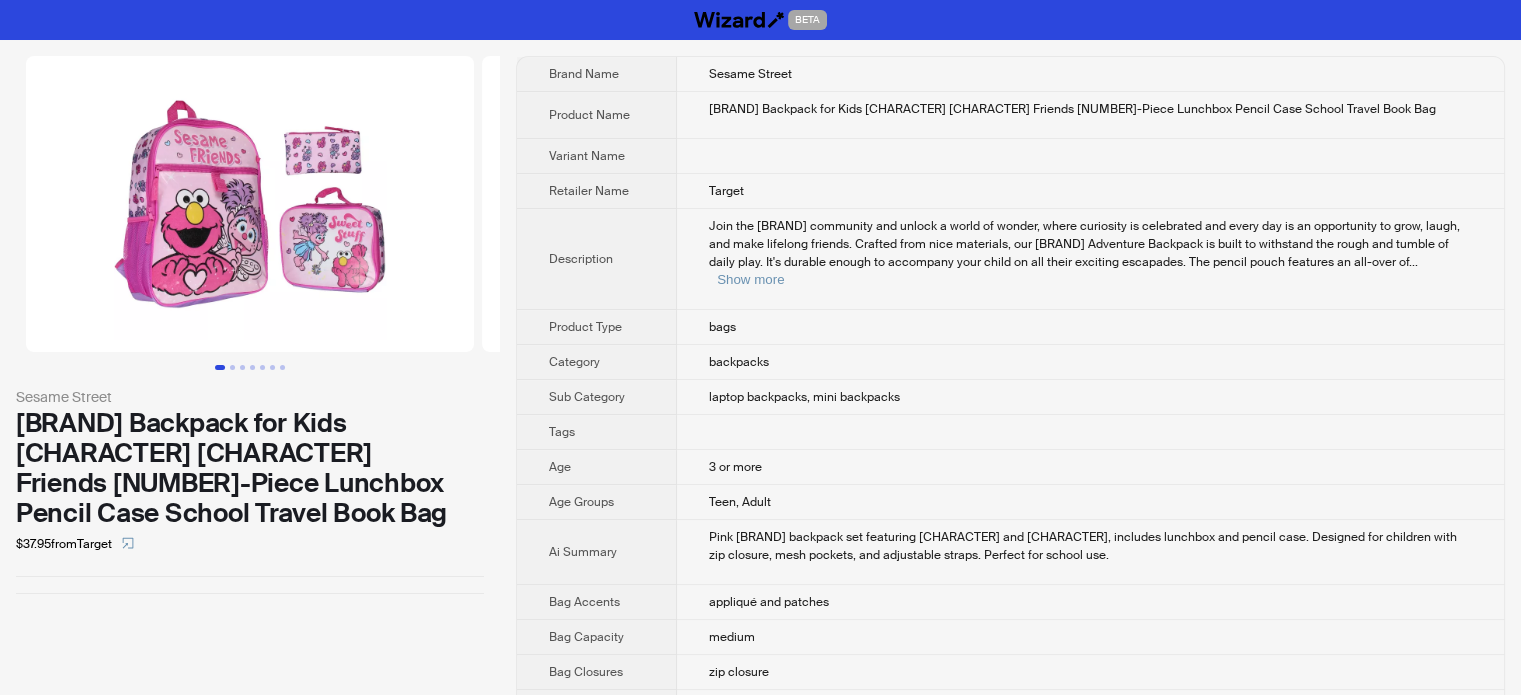 scroll, scrollTop: 1651, scrollLeft: 0, axis: vertical 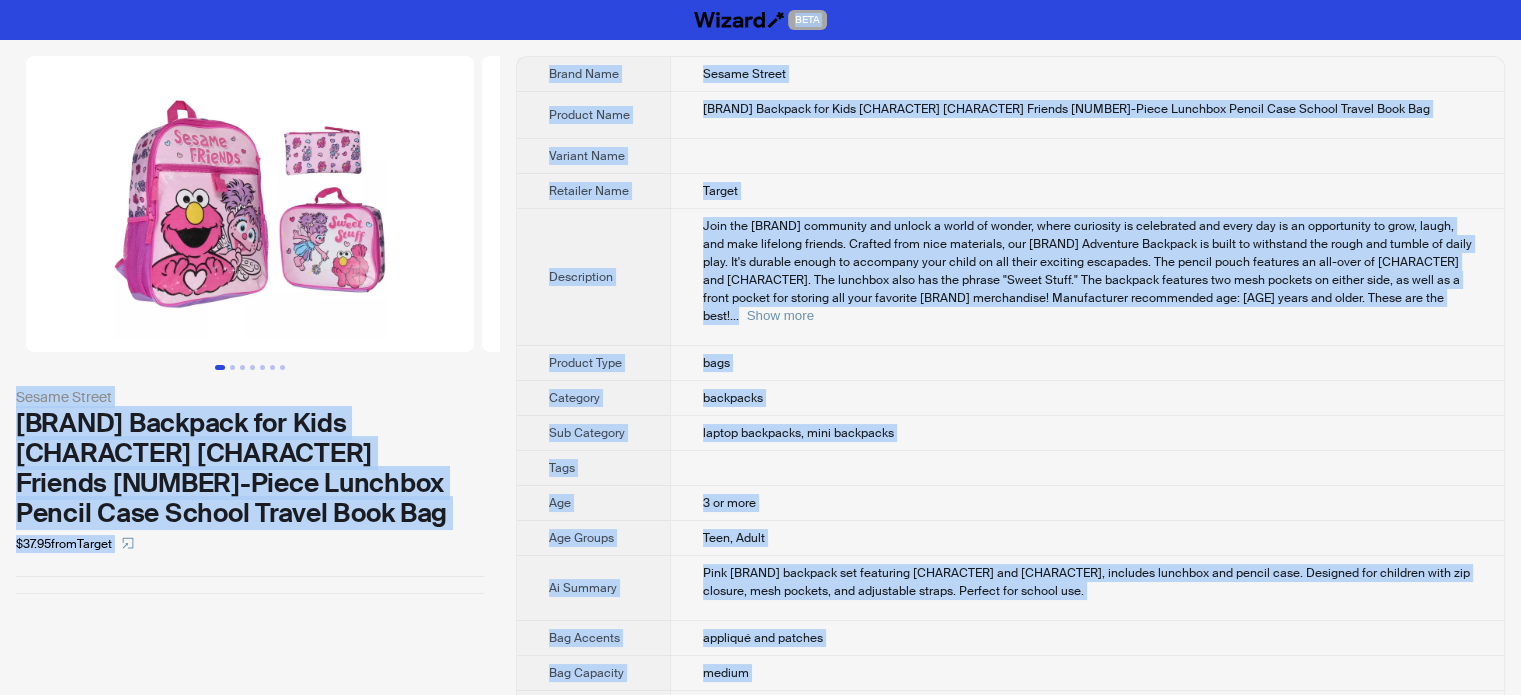 type on "**********" 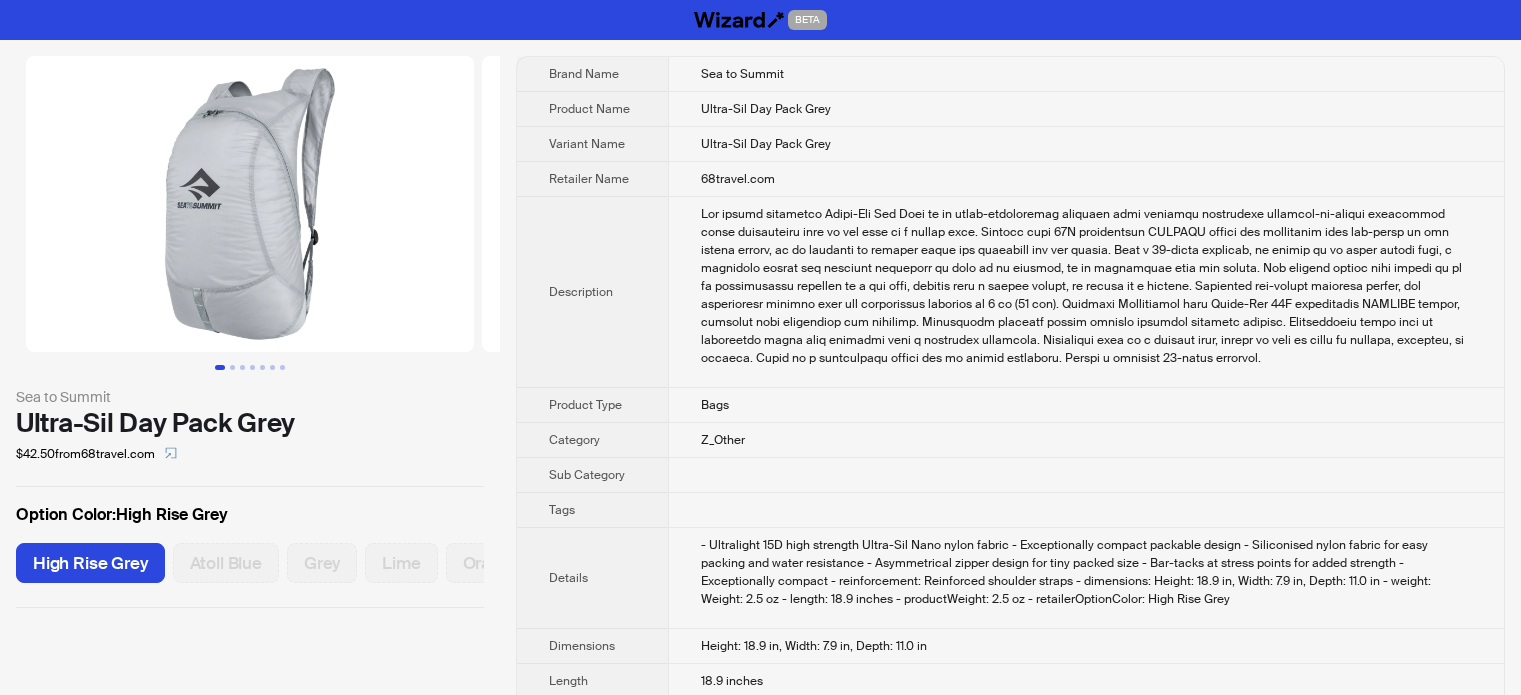 scroll, scrollTop: 0, scrollLeft: 0, axis: both 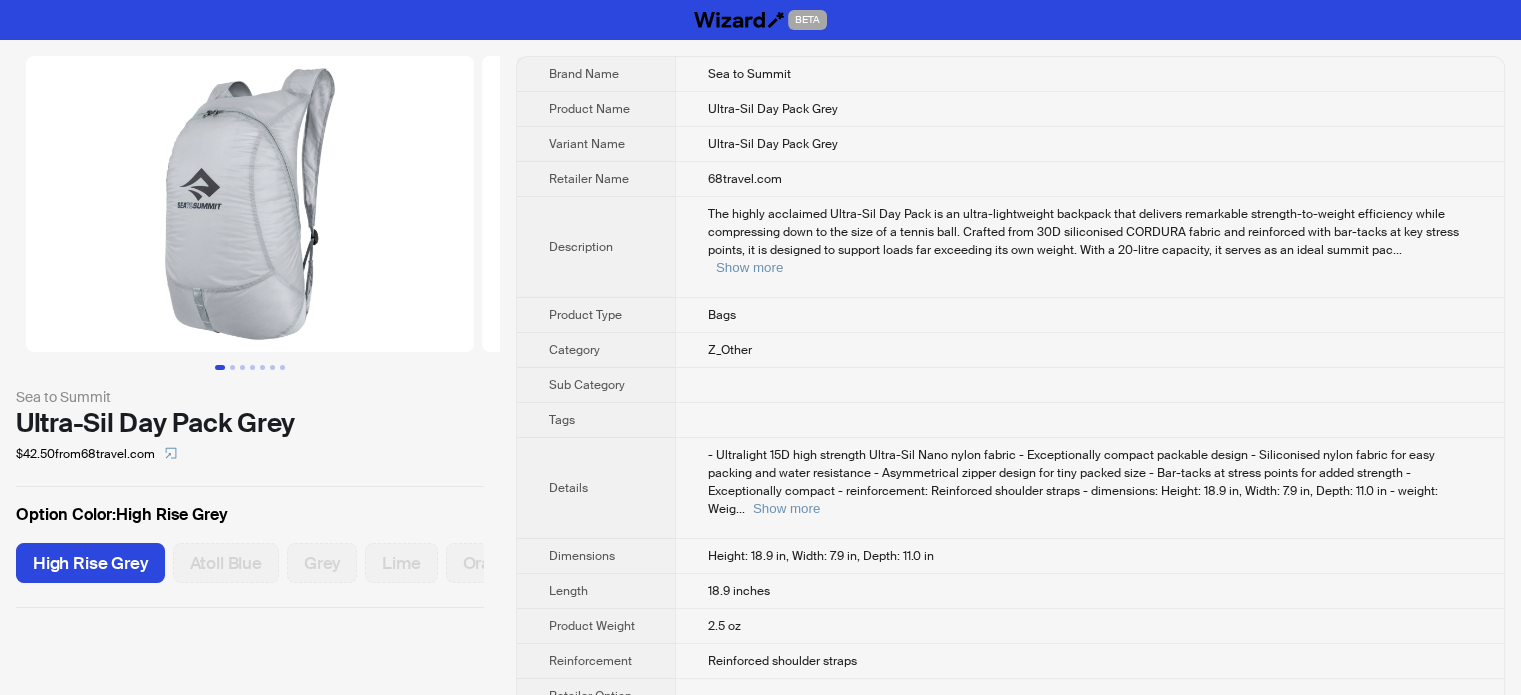 click on "68travel.com" at bounding box center [745, 179] 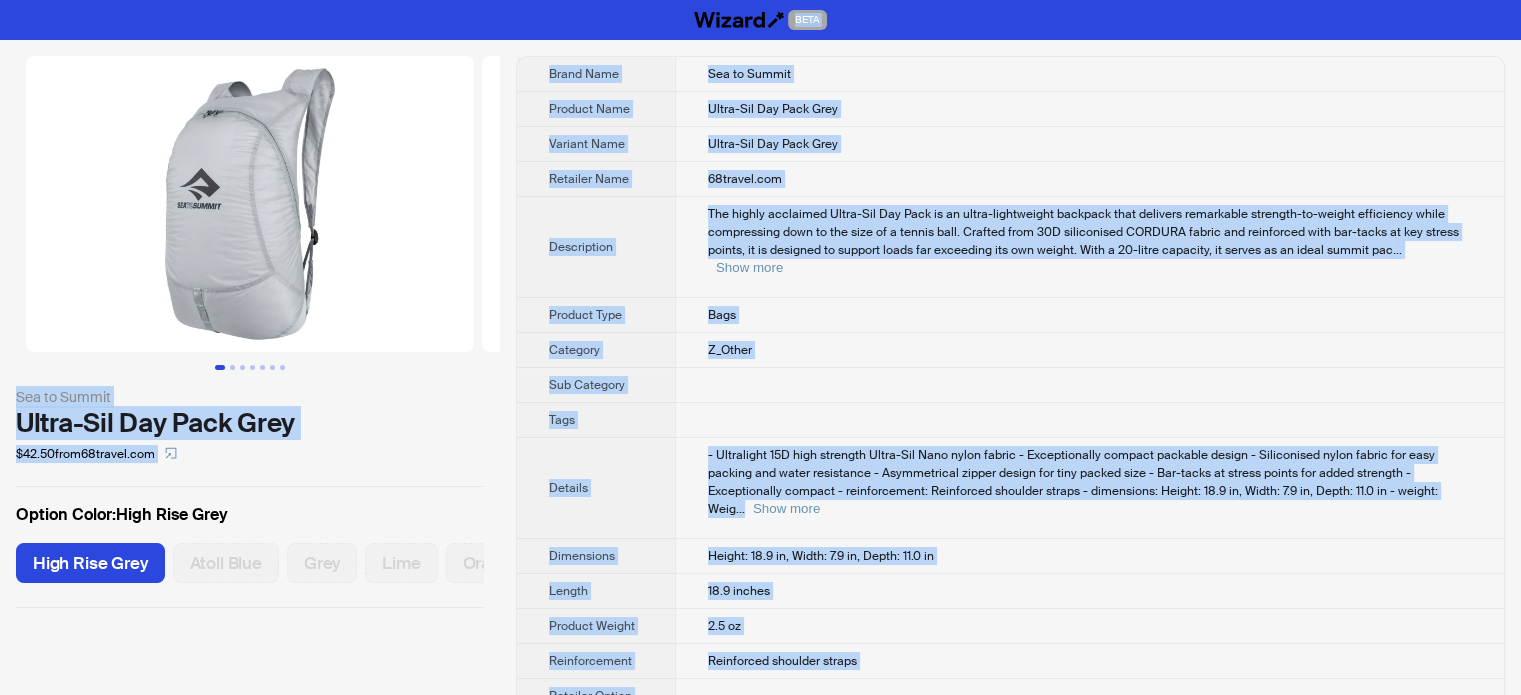type on "**********" 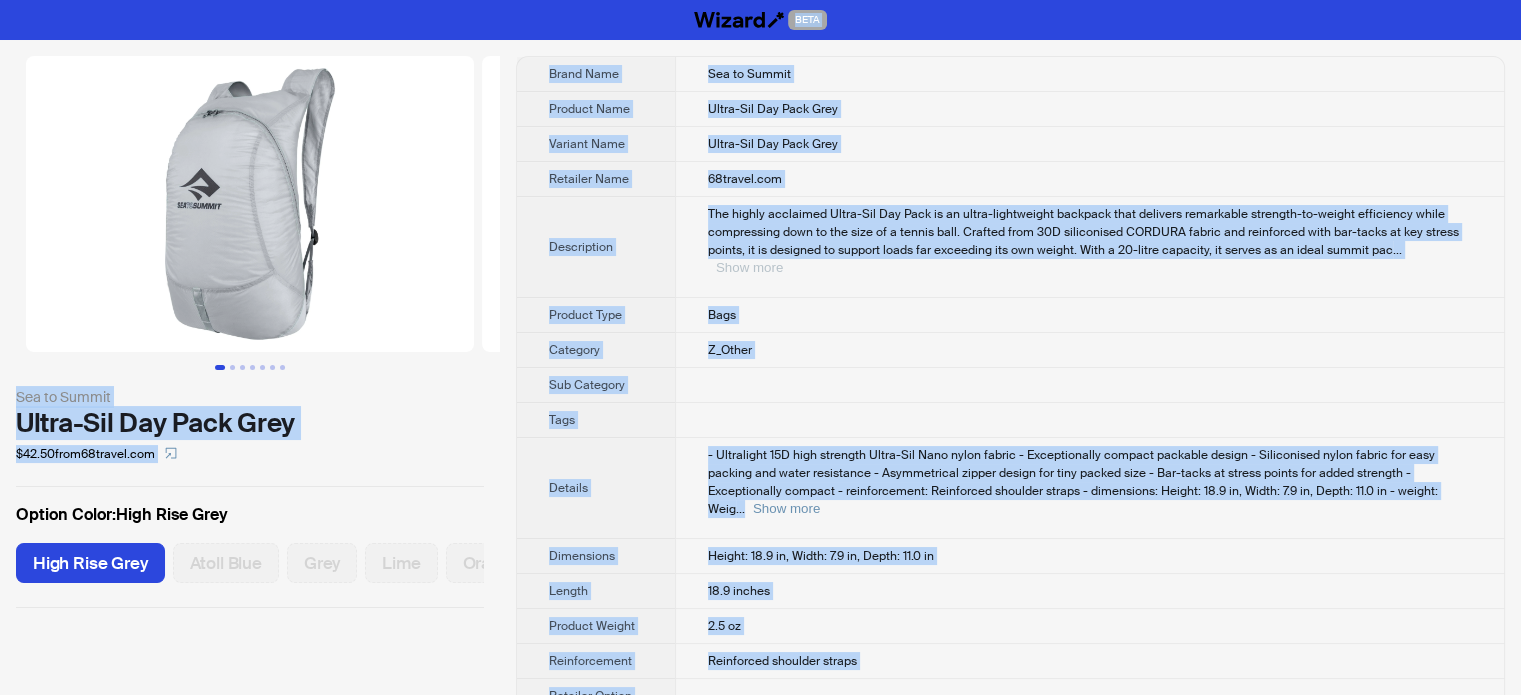 click on "Show more" at bounding box center (749, 267) 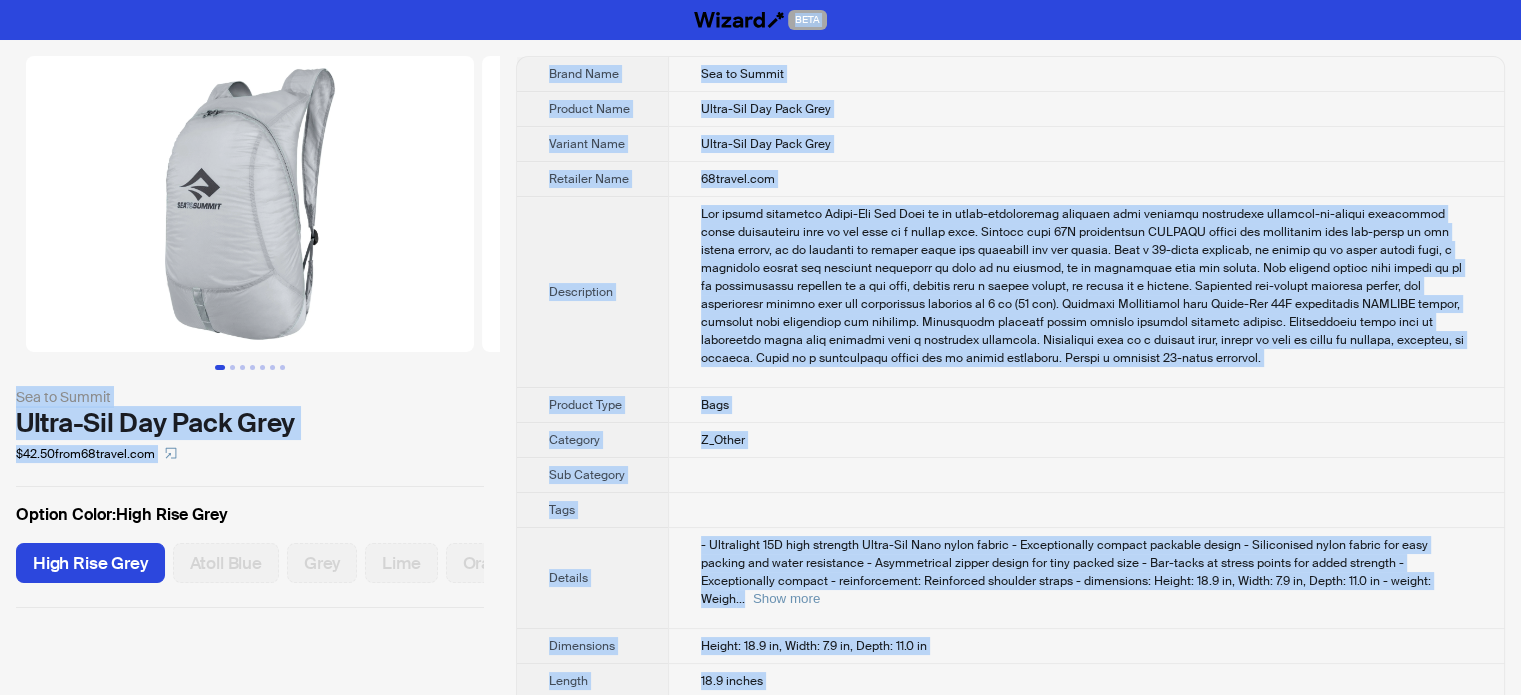 click at bounding box center [1086, 292] 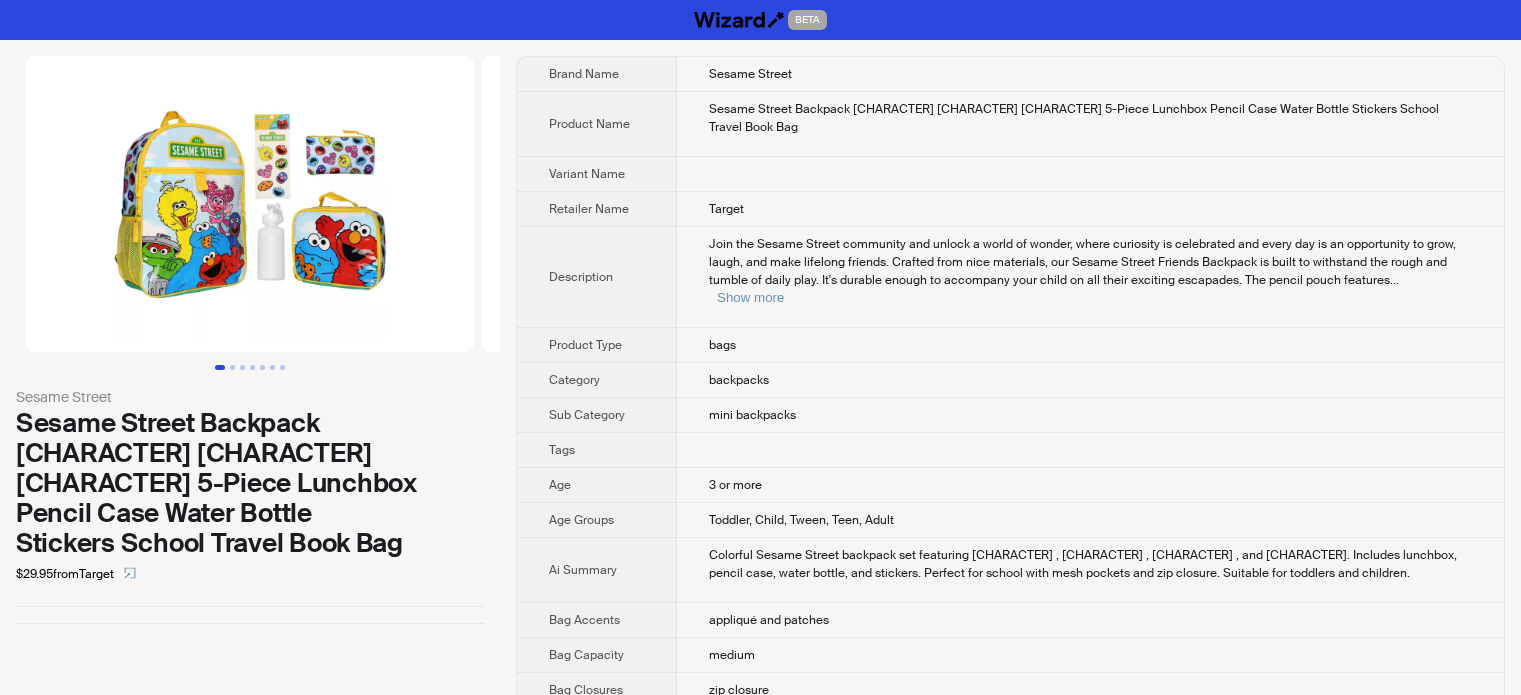 scroll, scrollTop: 0, scrollLeft: 0, axis: both 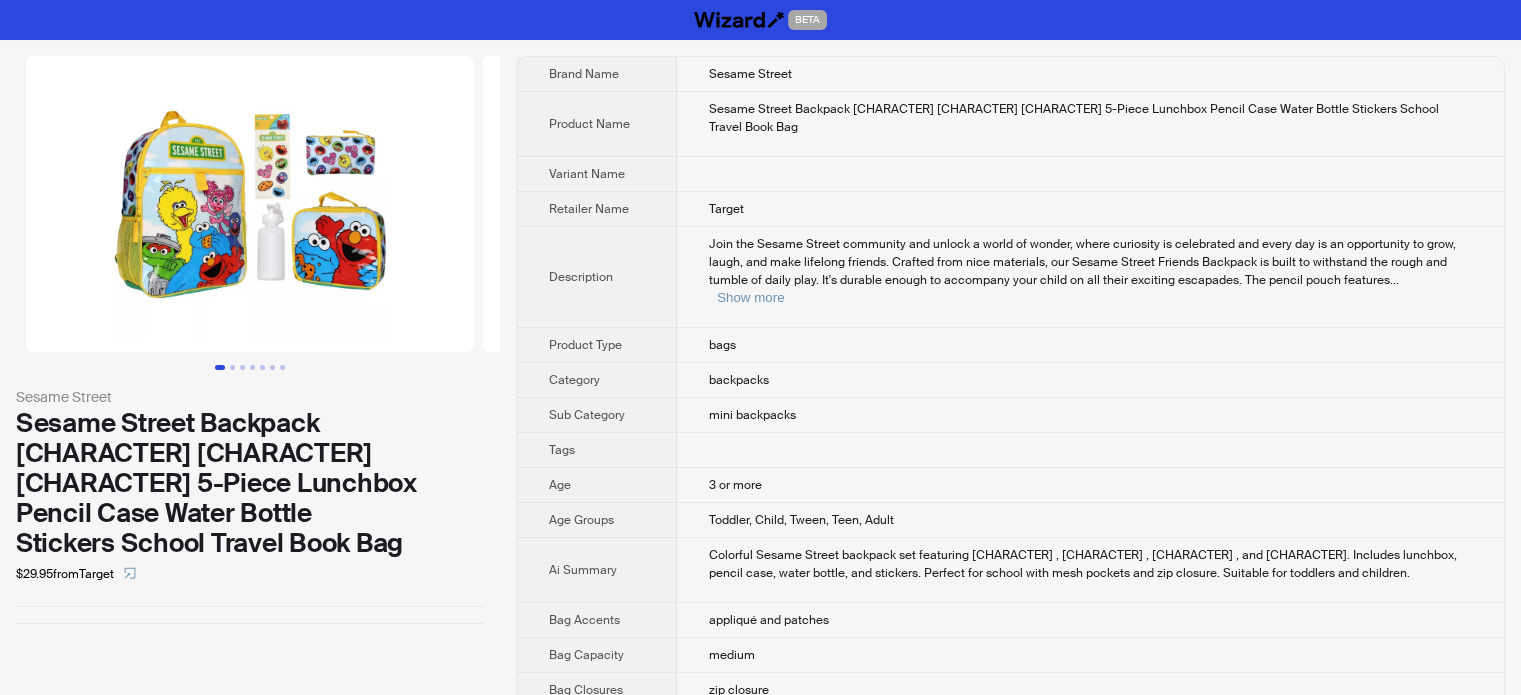 click on "Target" at bounding box center (1090, 209) 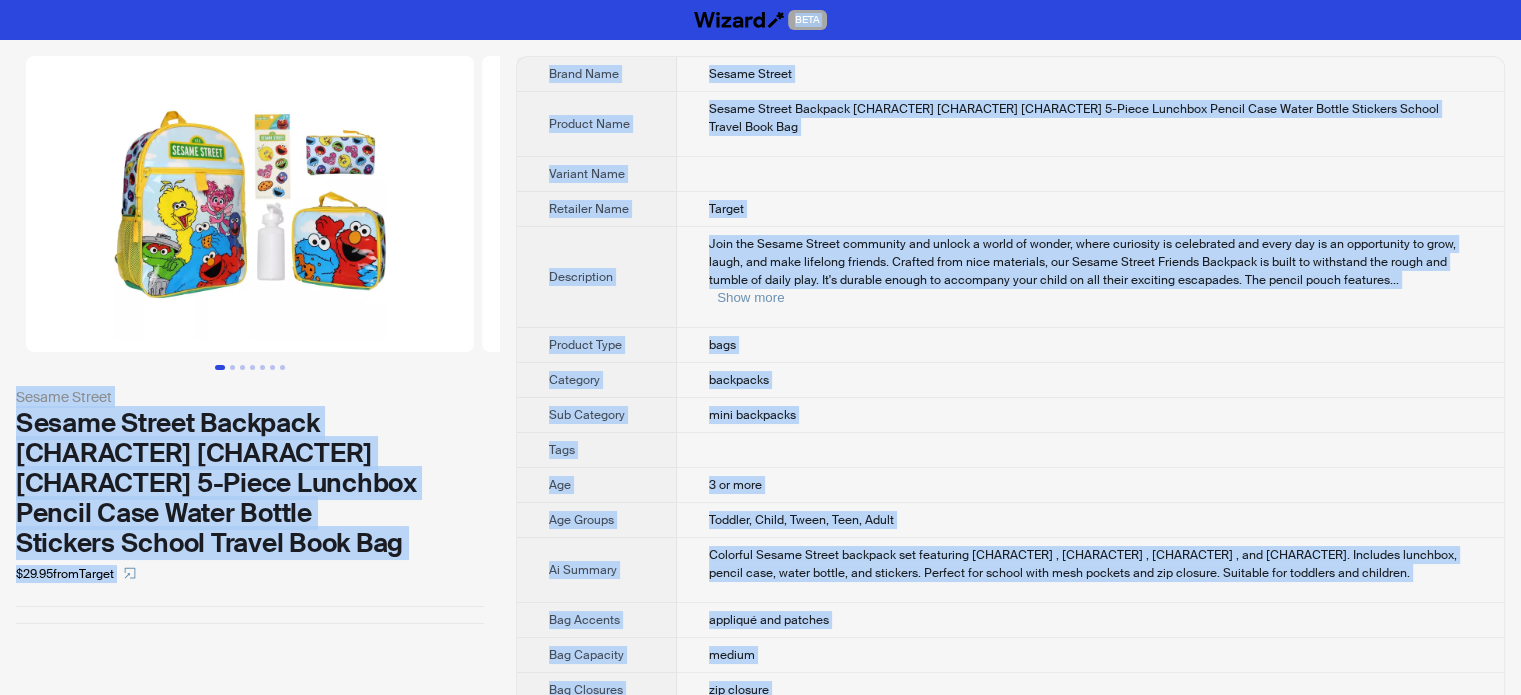 type on "**********" 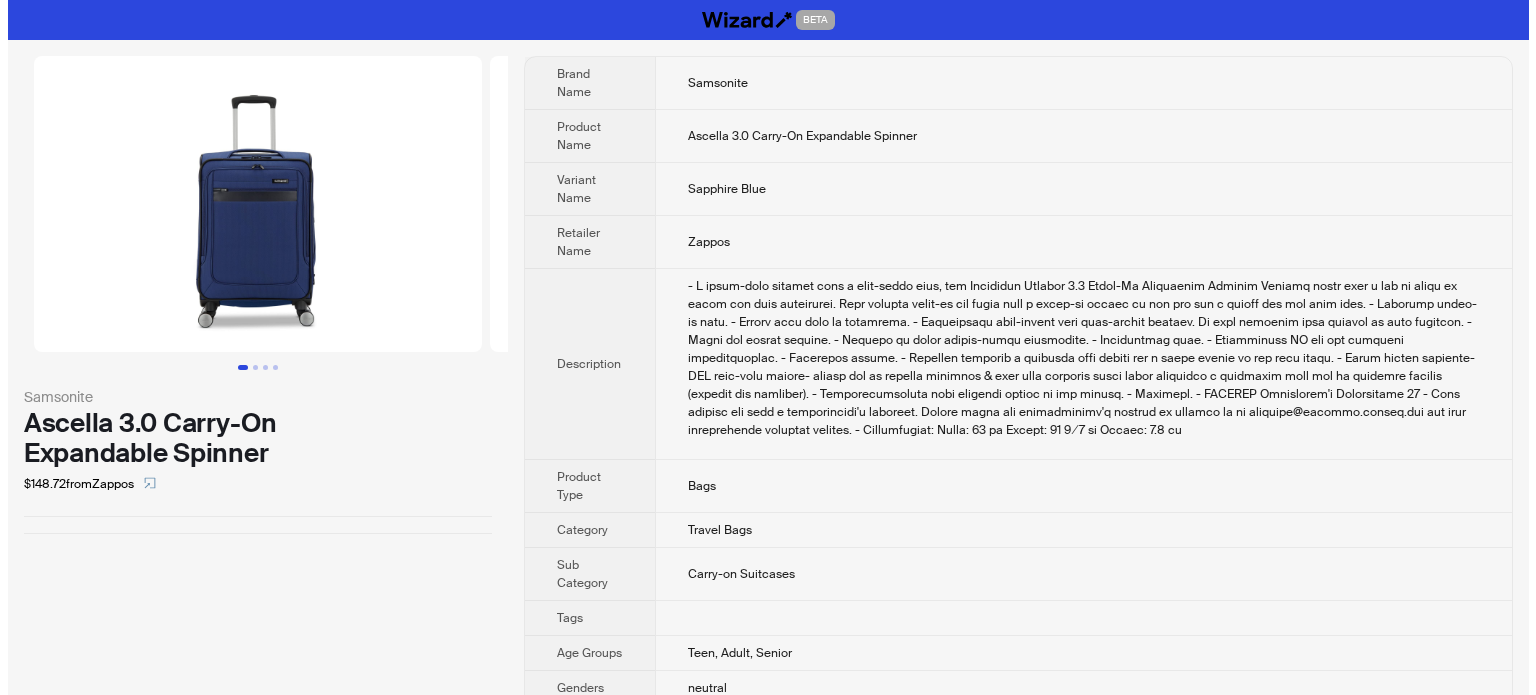 scroll, scrollTop: 0, scrollLeft: 0, axis: both 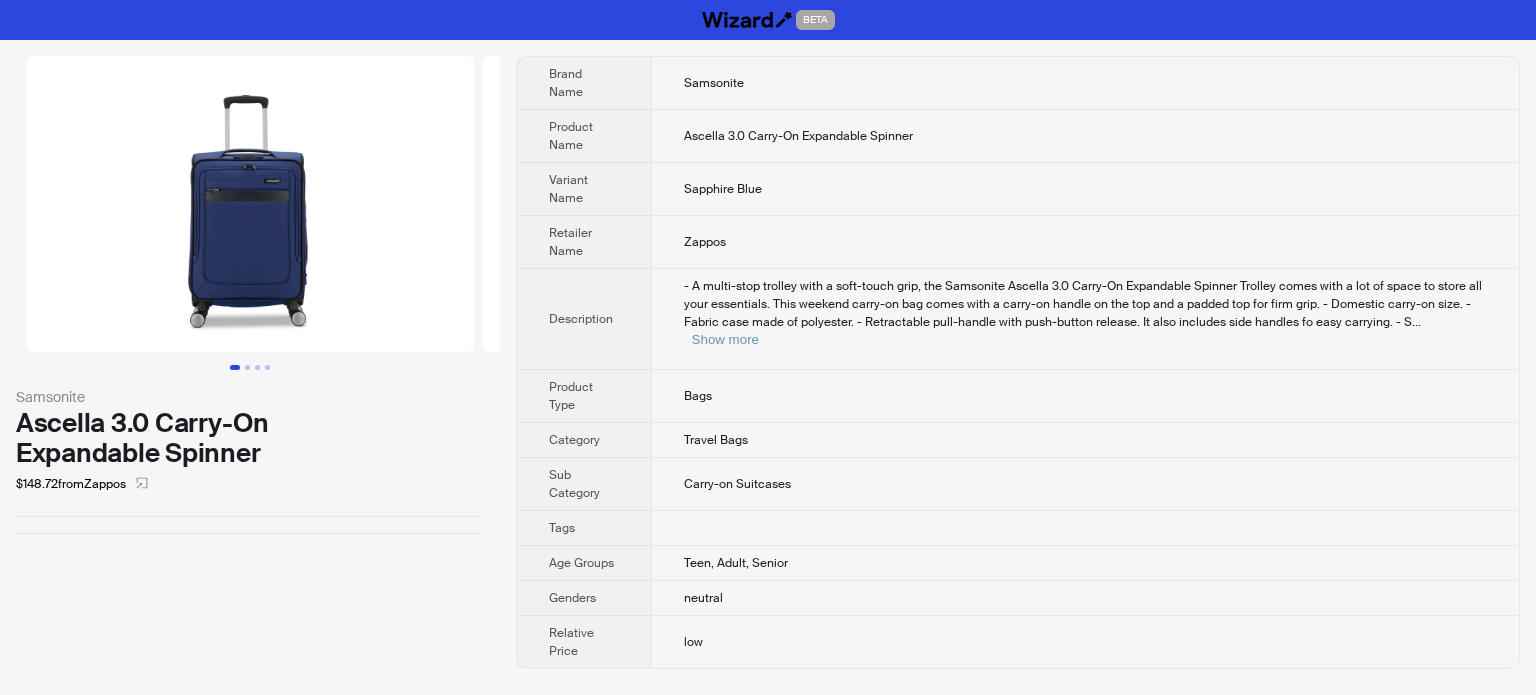 click on "- A multi-stop trolley with a soft-touch grip, the Samsonite Ascella 3.0 Carry-On Expandable Spinner Trolley comes with a lot of space to store all your essentials. This weekend carry-on bag comes with a carry-on handle on the top and a padded top for firm grip.
- Domestic carry-on size.
- Fabric case made of polyester.
- Retractable pull-handle with push-button release. It also includes side handles fo easy carrying.
- S" at bounding box center [1083, 304] 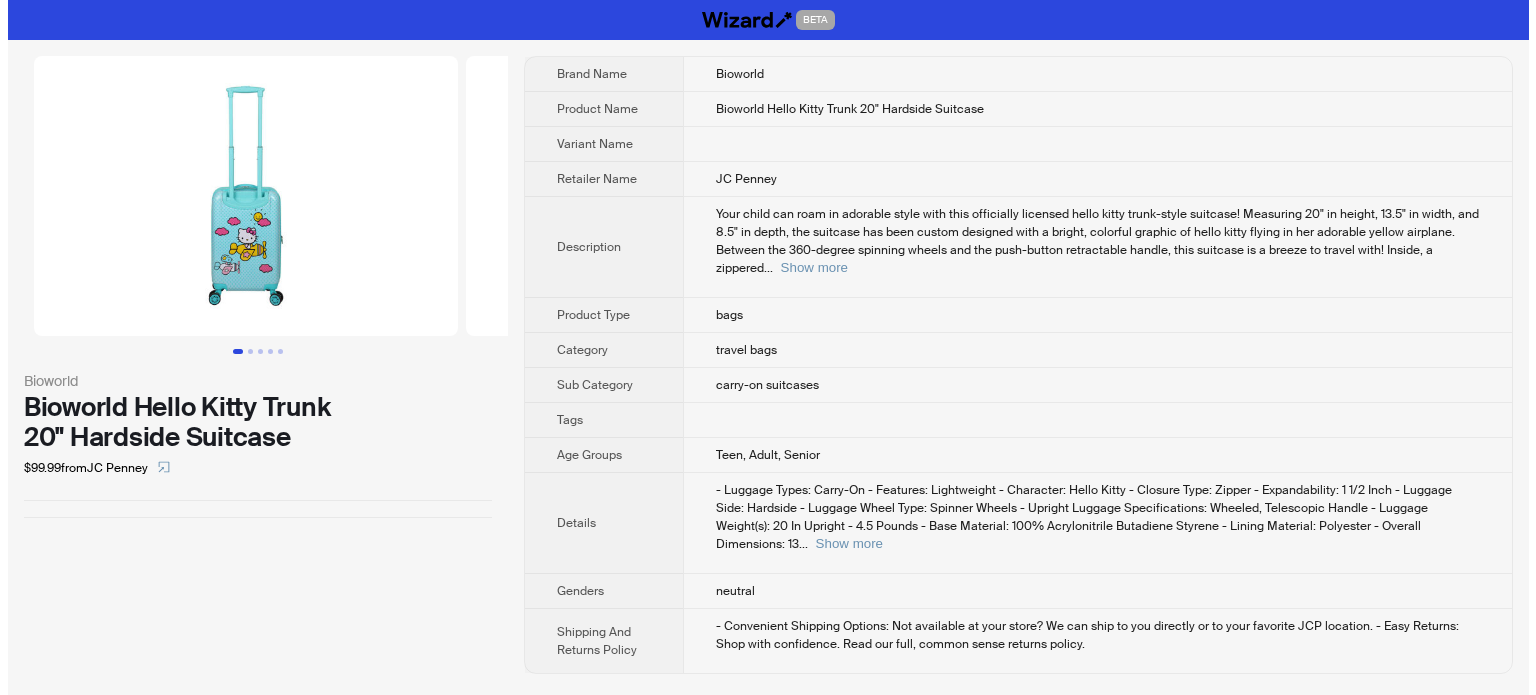 scroll, scrollTop: 0, scrollLeft: 0, axis: both 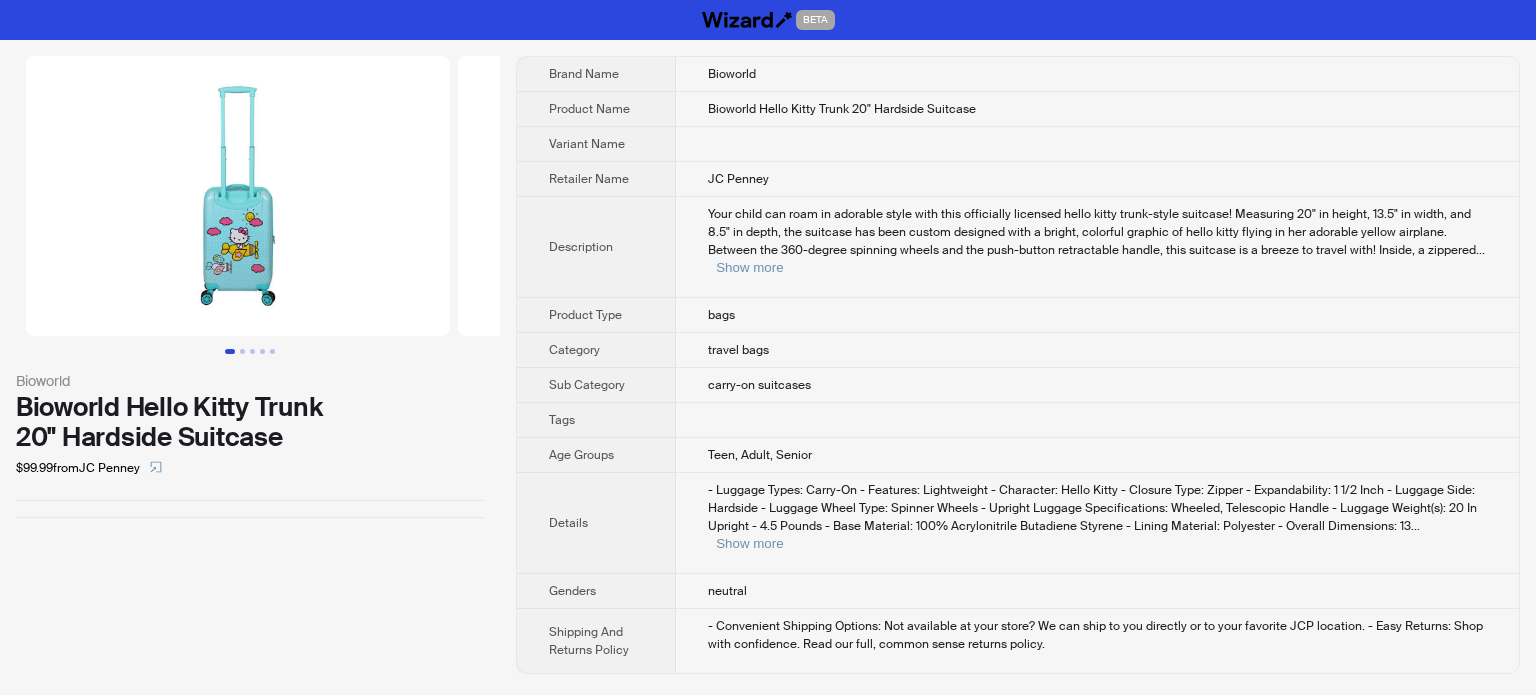 click on "Retailer Name" at bounding box center (596, 179) 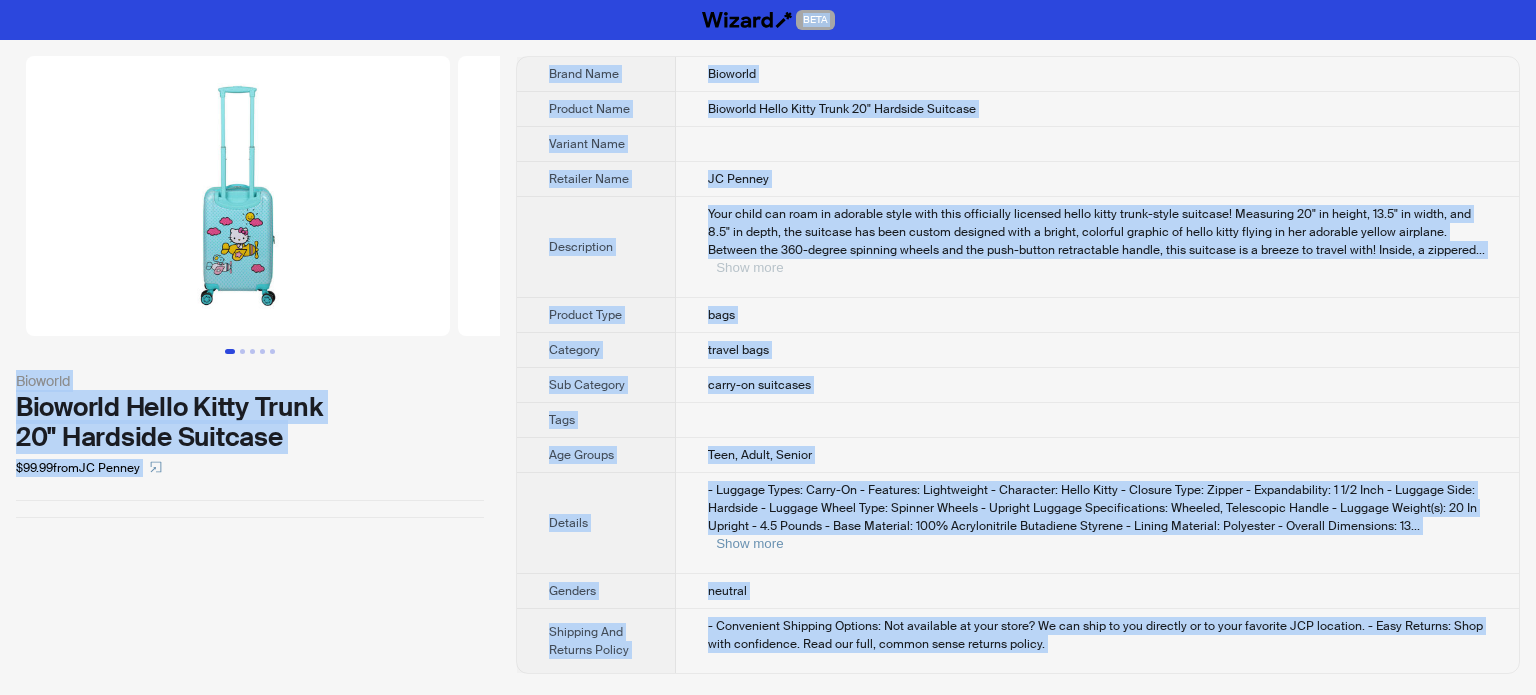 type on "**********" 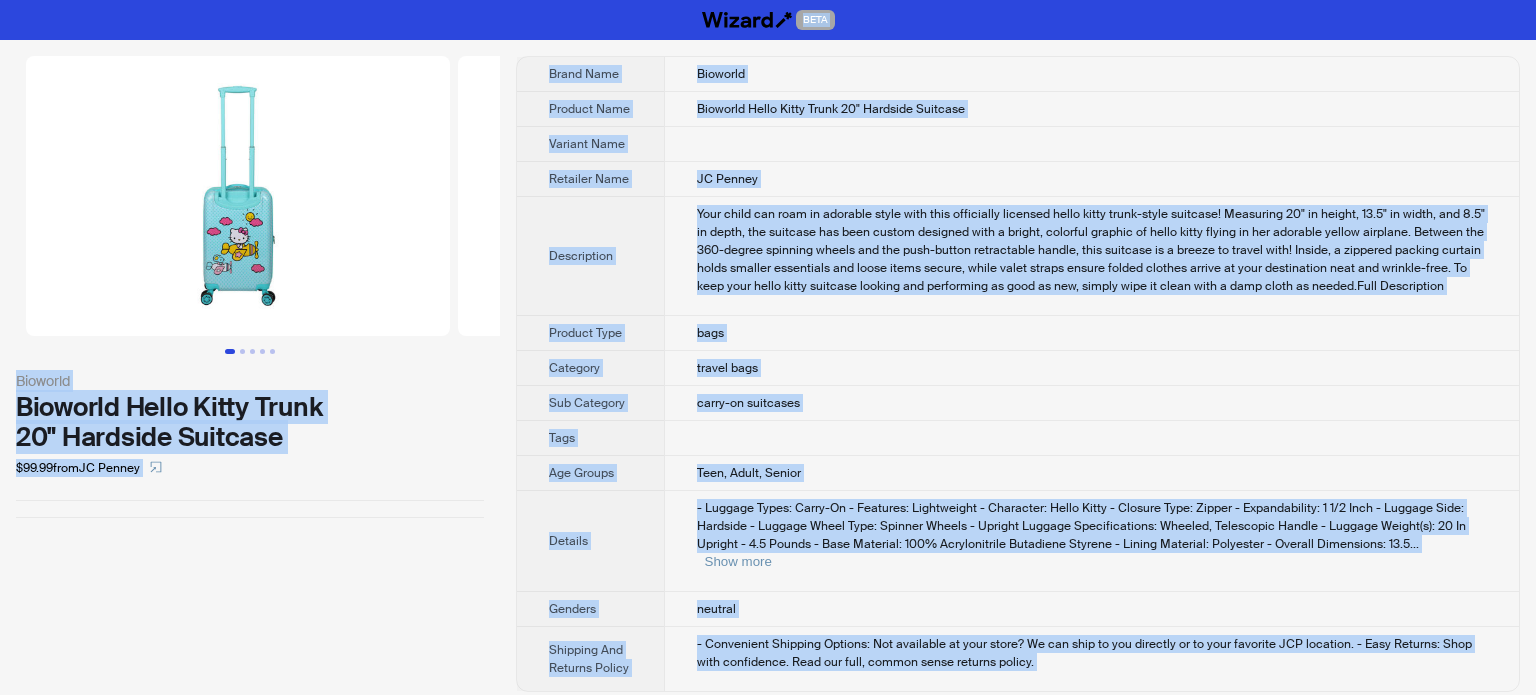 click at bounding box center (1091, 144) 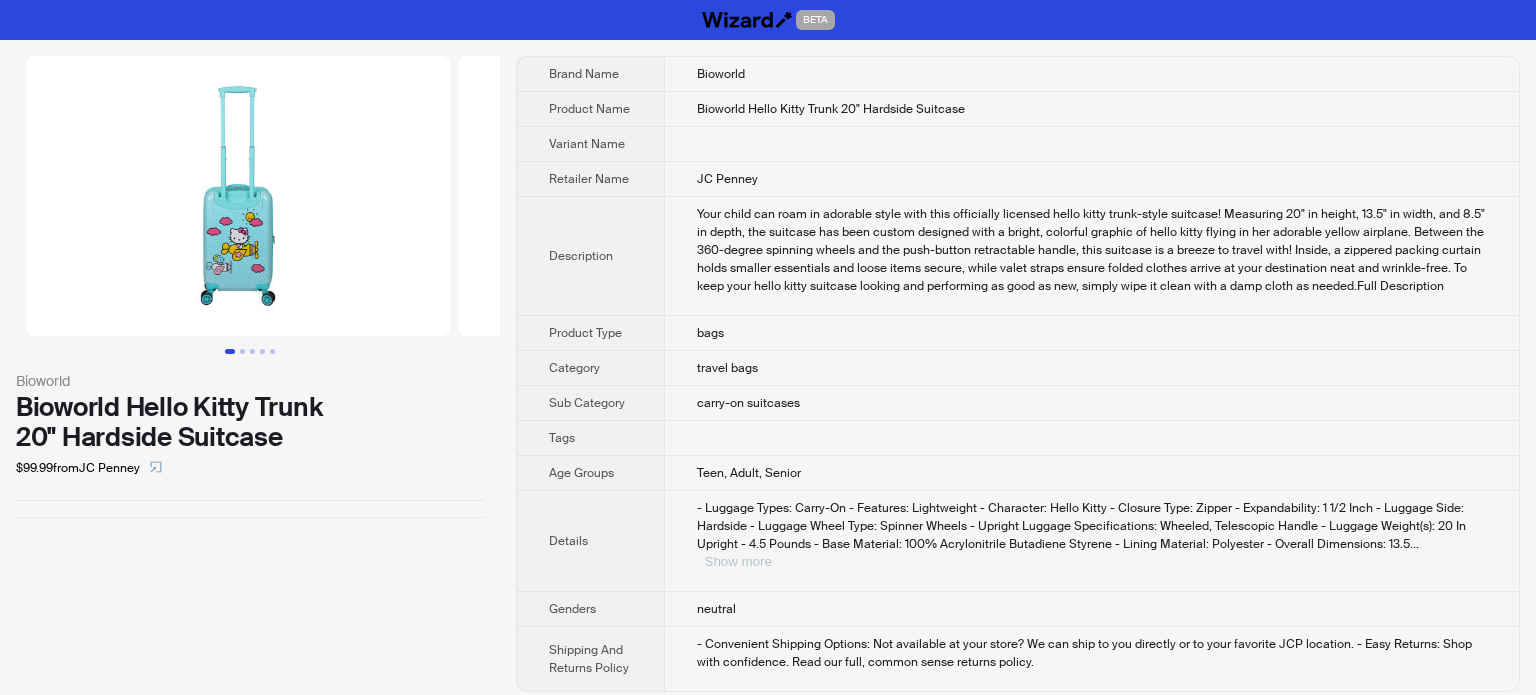 click on "Show more" at bounding box center [738, 561] 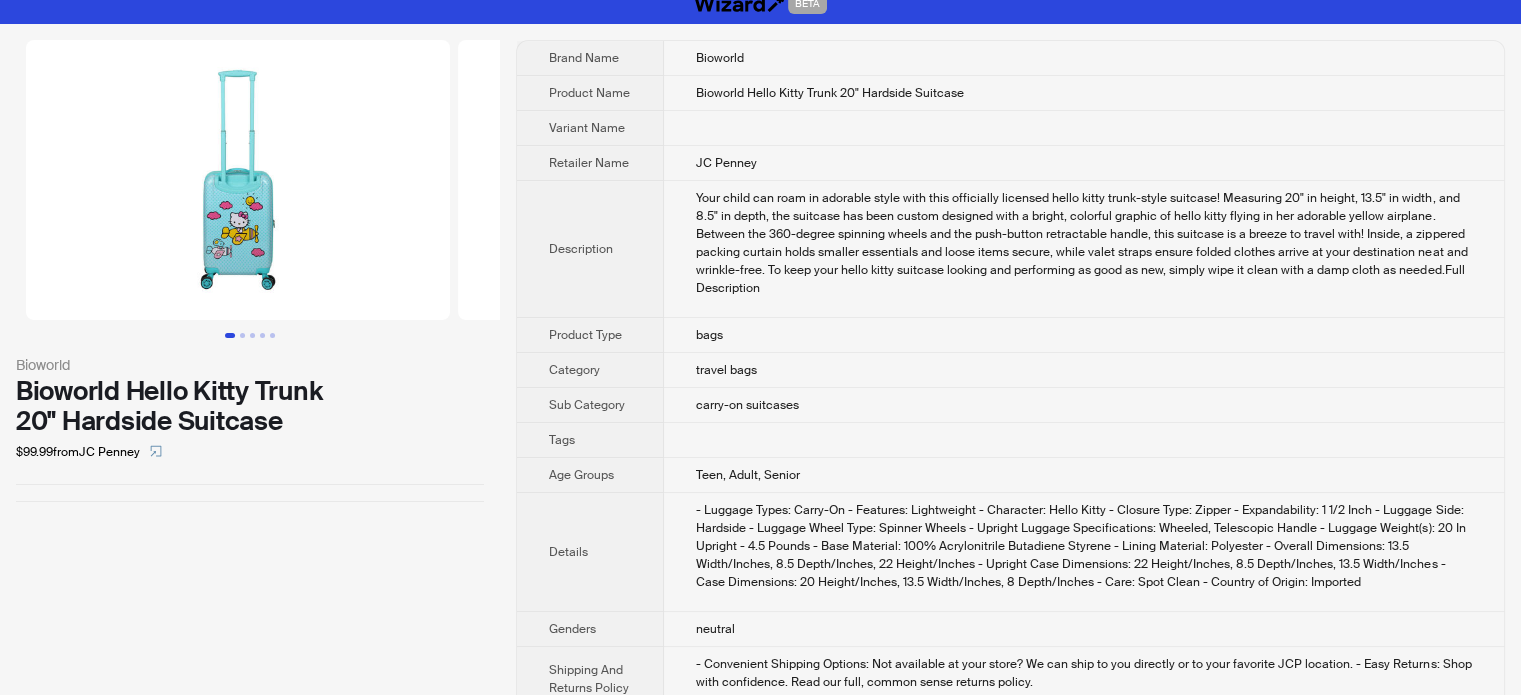 scroll, scrollTop: 0, scrollLeft: 0, axis: both 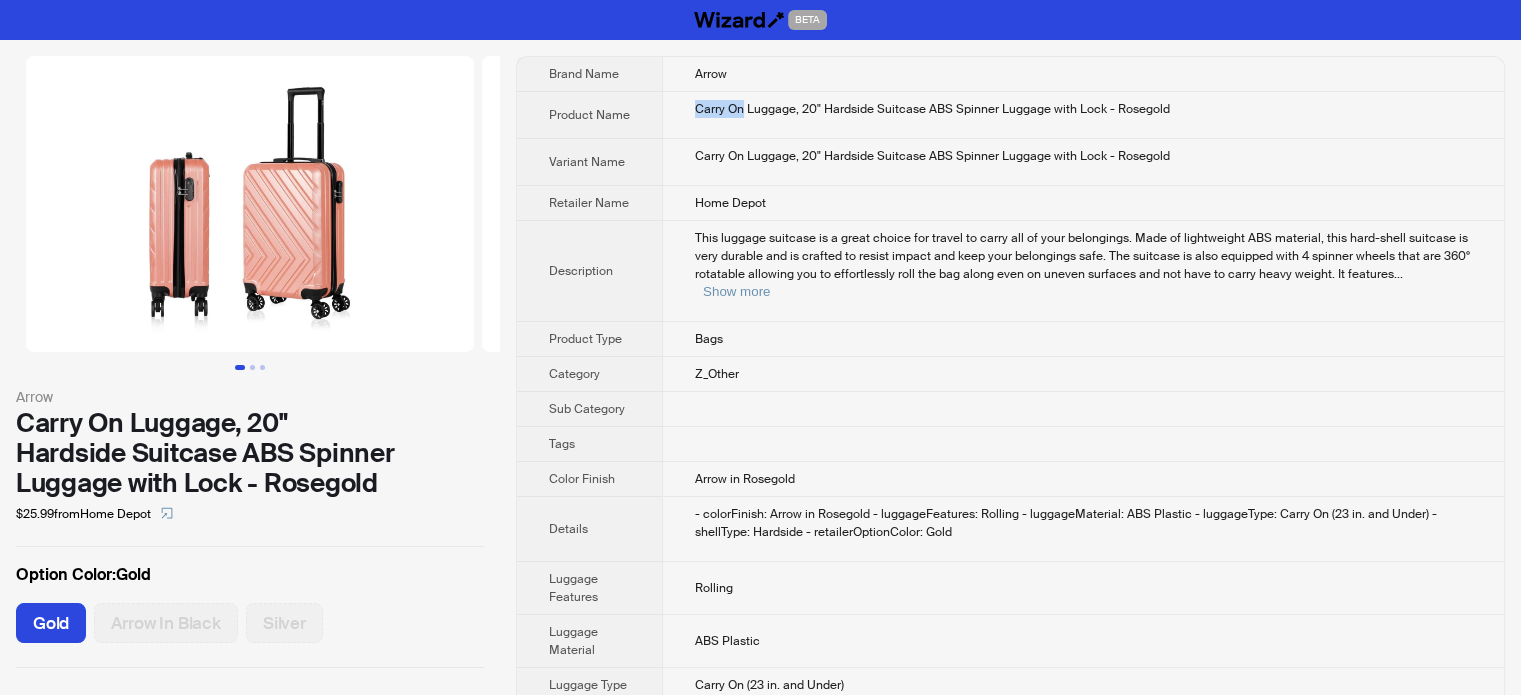 drag, startPoint x: 696, startPoint y: 102, endPoint x: 741, endPoint y: 107, distance: 45.276924 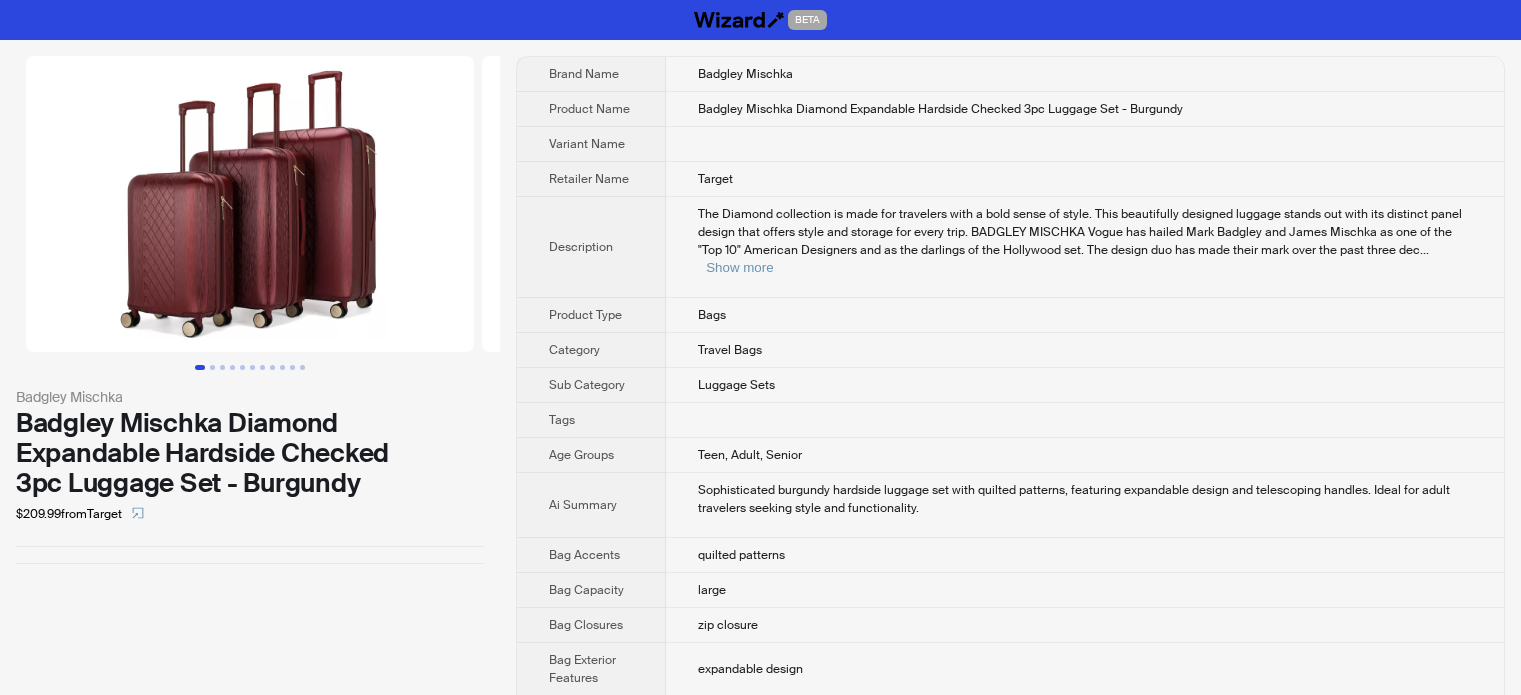 scroll, scrollTop: 0, scrollLeft: 0, axis: both 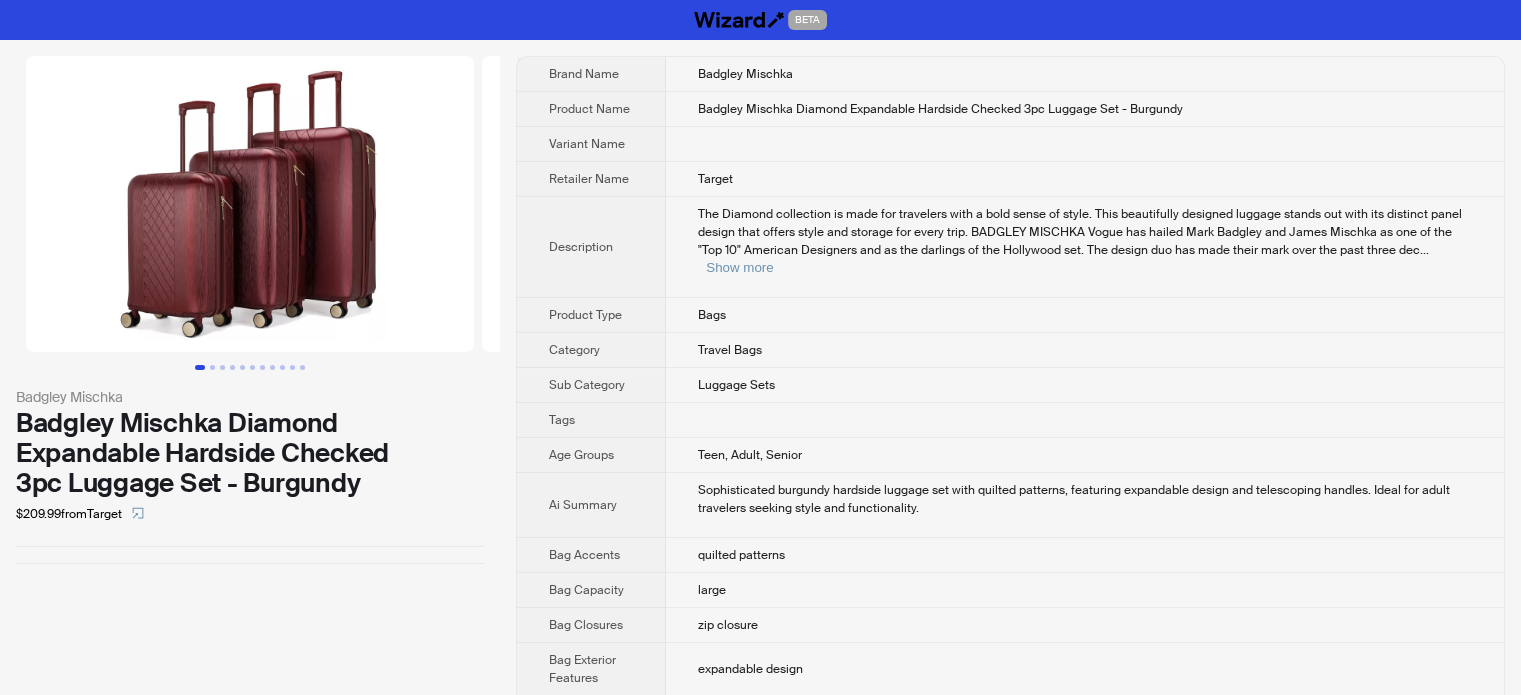 click on "The Diamond collection is made for travelers with a bold sense of style. This beautifully designed luggage stands out with its distinct panel design that offers style and storage for every trip. BADGLEY MISCHKA
Vogue has hailed Mark Badgley and James Mischka as one of the "Top 10" American Designers and as the darlings of the Hollywood set. The design duo has made their mark over the past three dec ... Show more" at bounding box center (1085, 247) 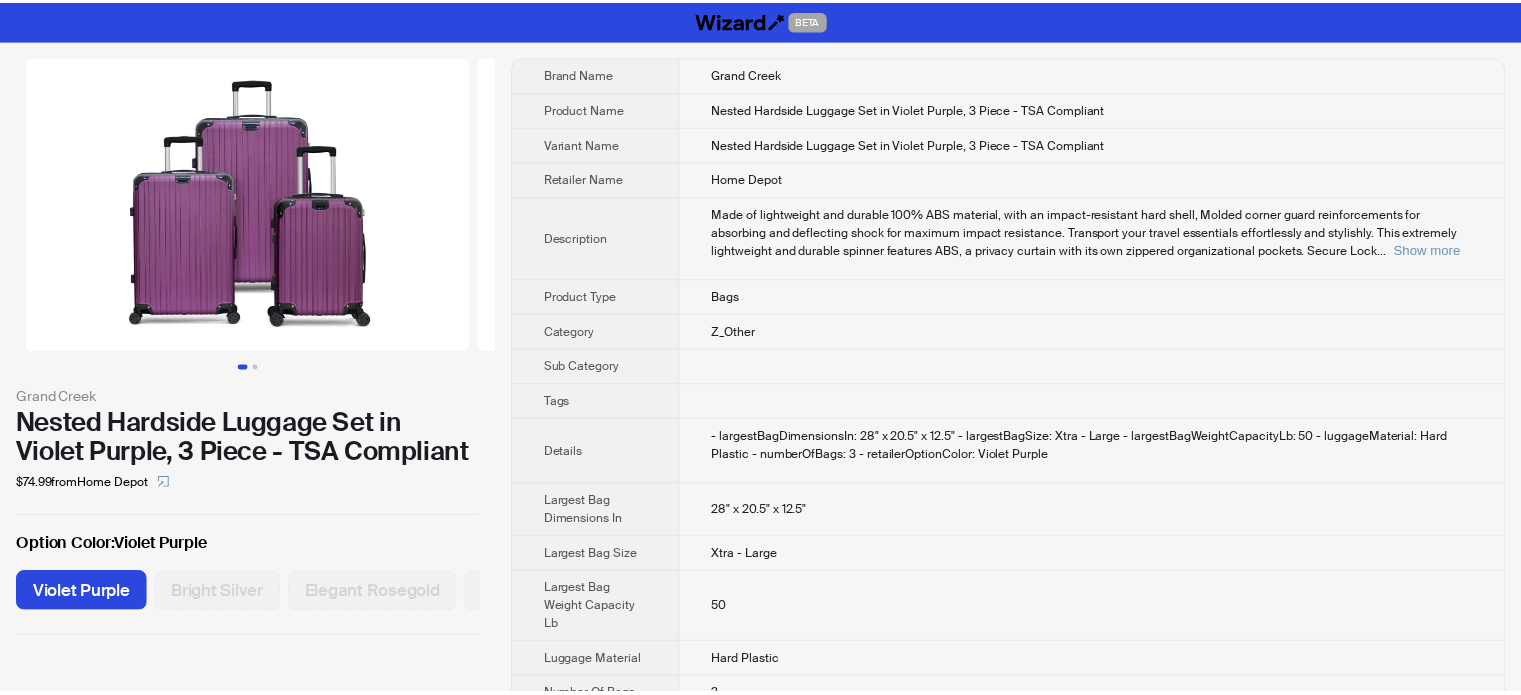 scroll, scrollTop: 0, scrollLeft: 0, axis: both 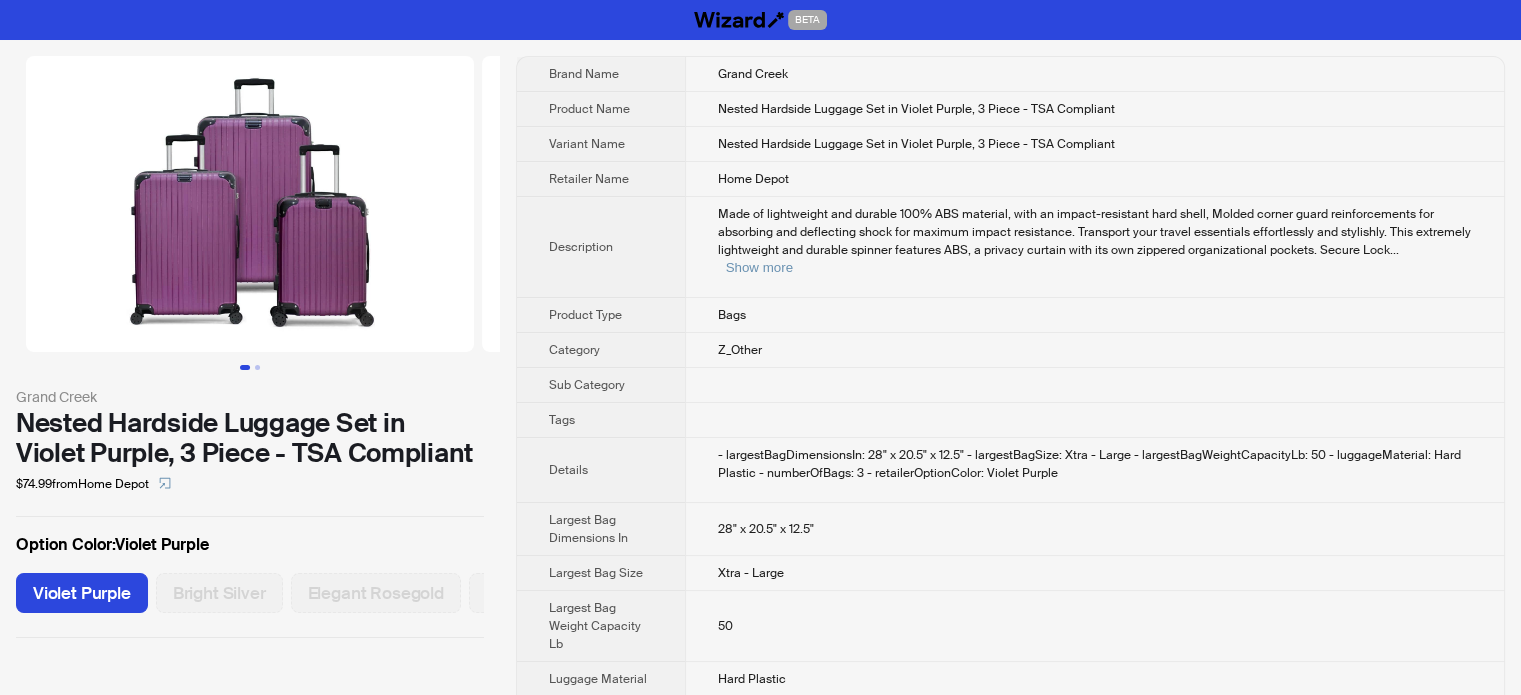 click on "Z_Other" at bounding box center (1094, 350) 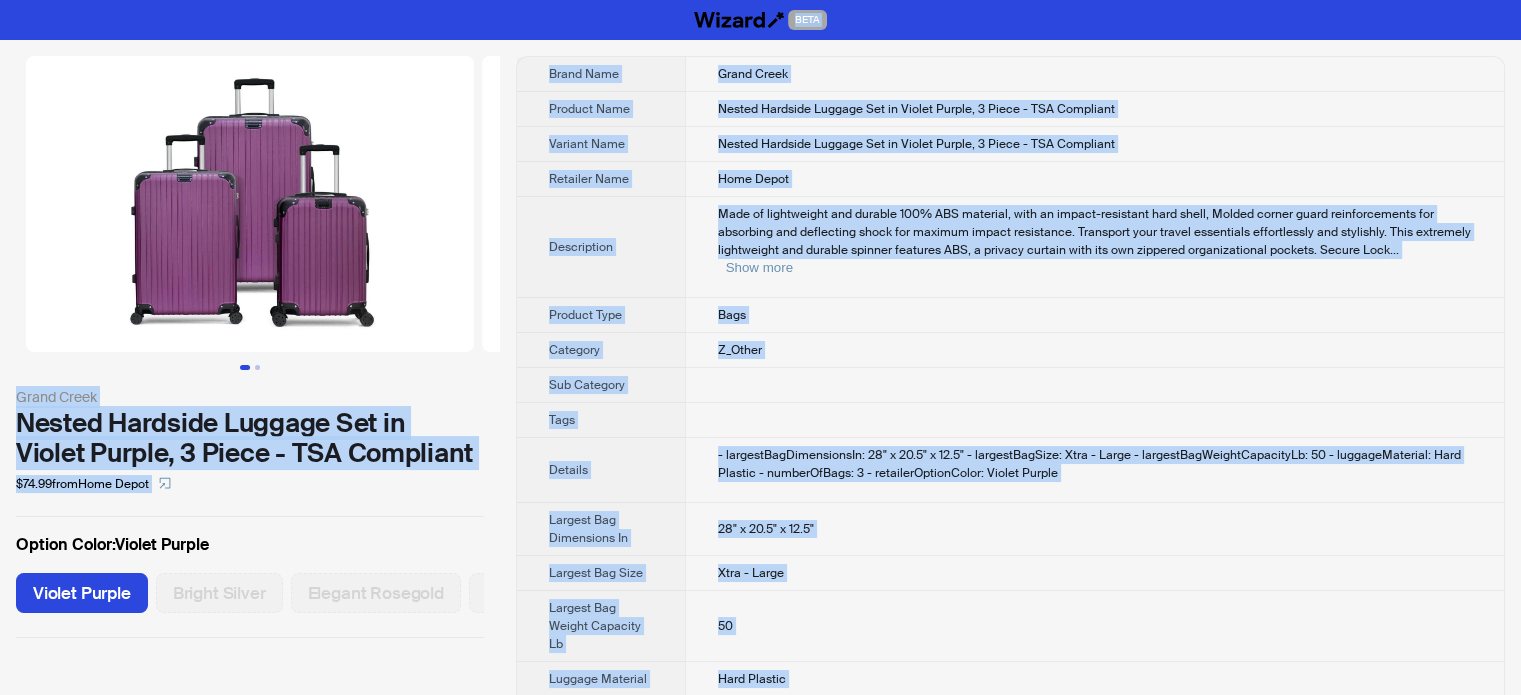type on "**********" 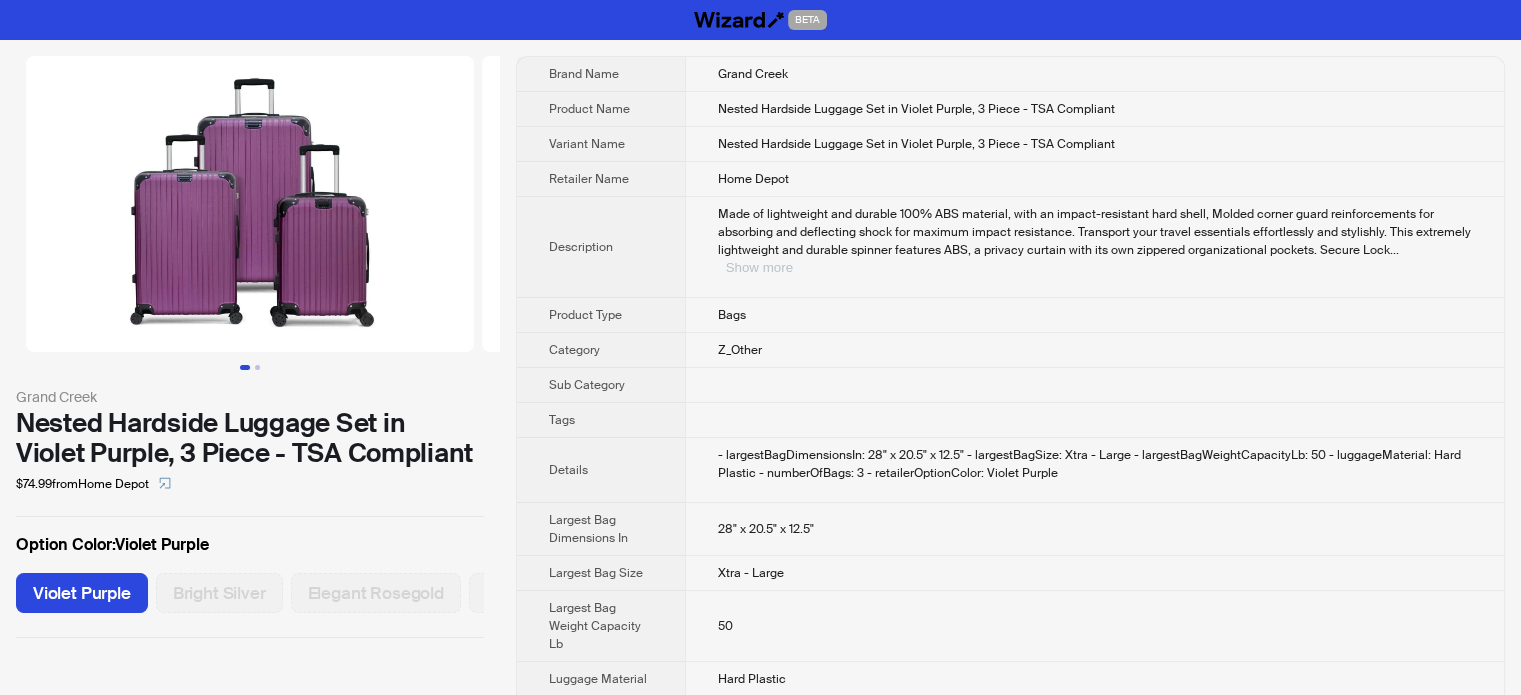 click on "Show more" at bounding box center (759, 267) 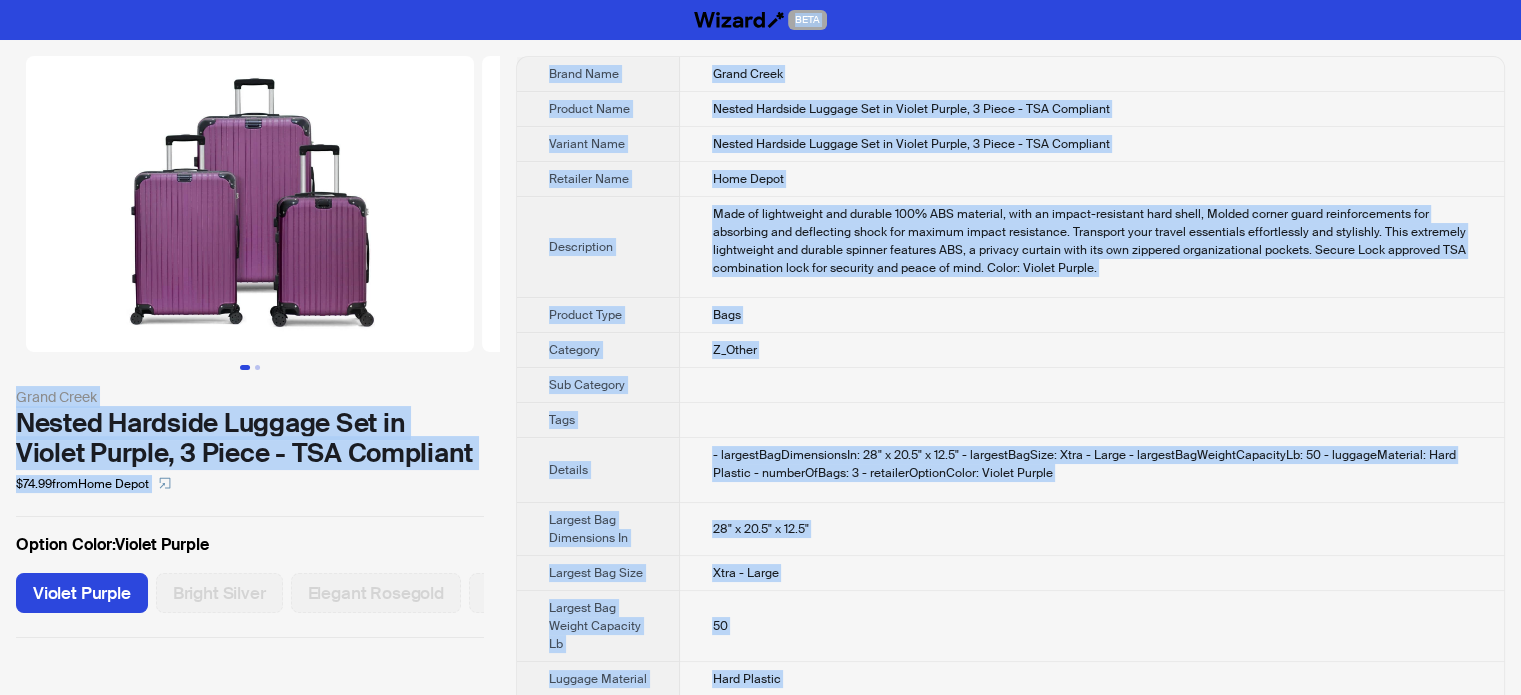click on "Home Depot" at bounding box center (1092, 179) 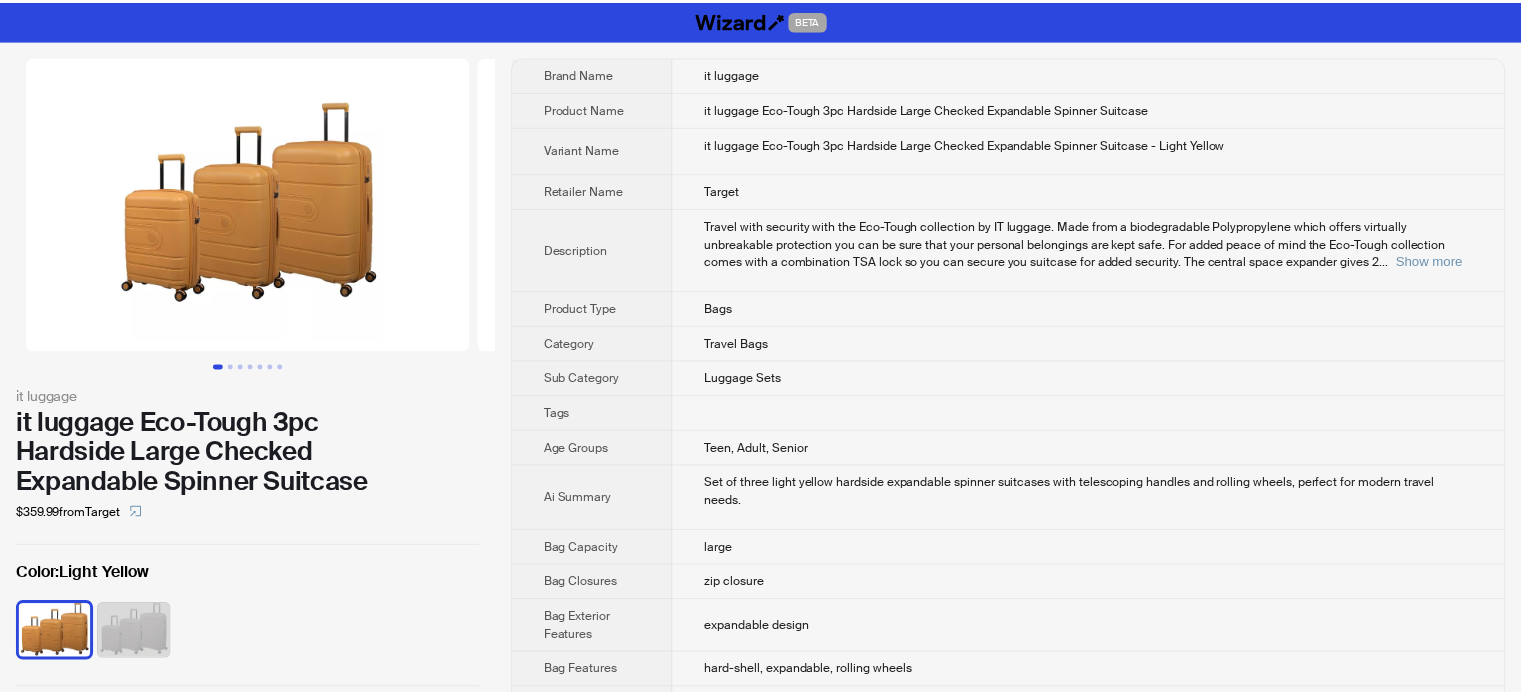 scroll, scrollTop: 0, scrollLeft: 0, axis: both 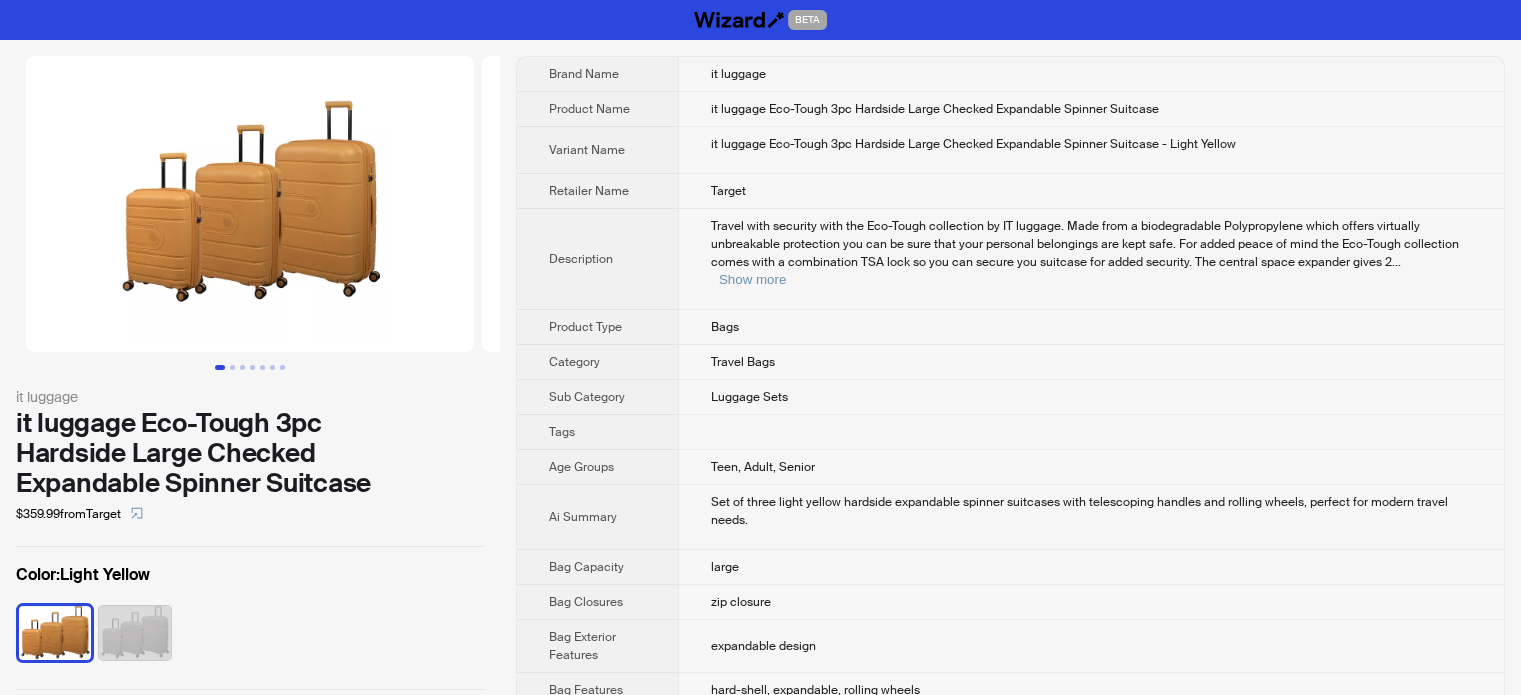 click on "it luggage Eco-Tough 3pc Hardside Large Checked Expandable Spinner Suitcase - Light Yellow" at bounding box center [1091, 150] 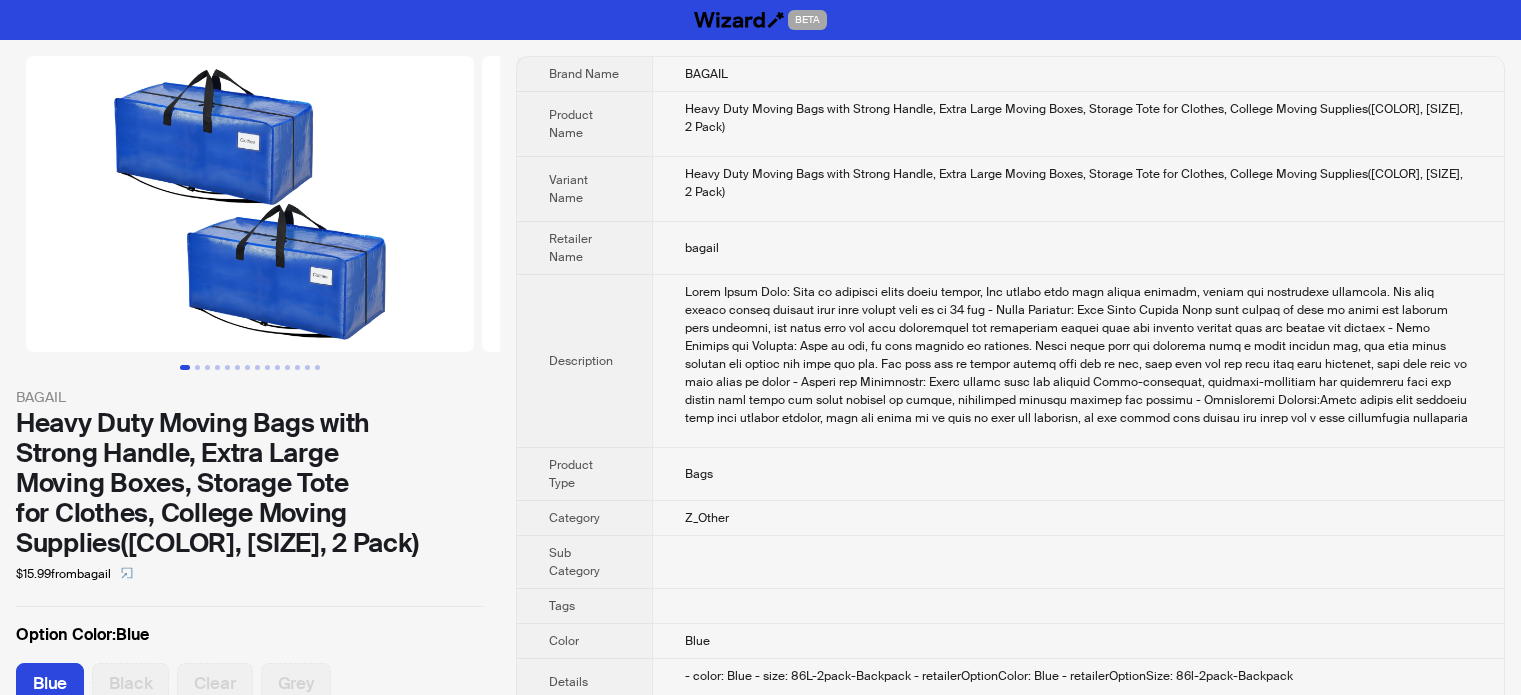 scroll, scrollTop: 0, scrollLeft: 0, axis: both 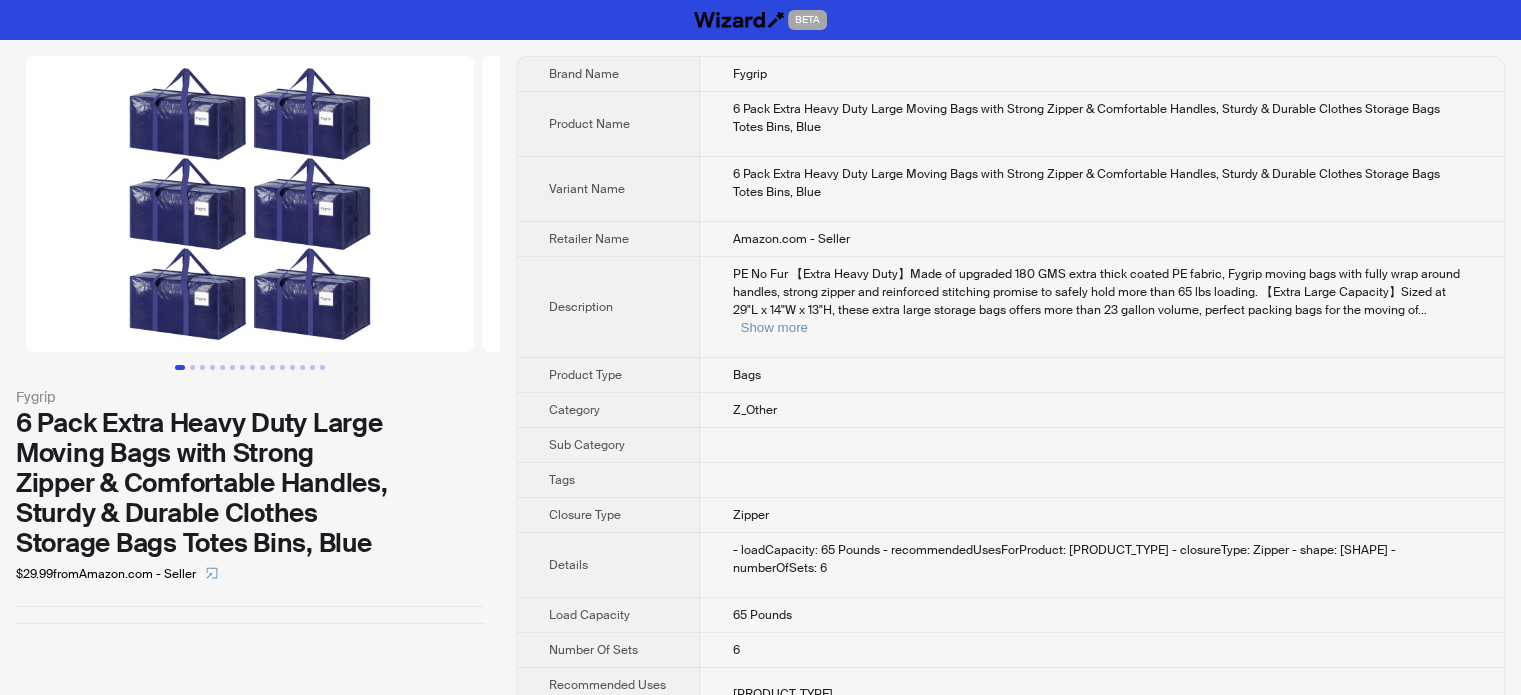click on "Sub Category" at bounding box center (608, 445) 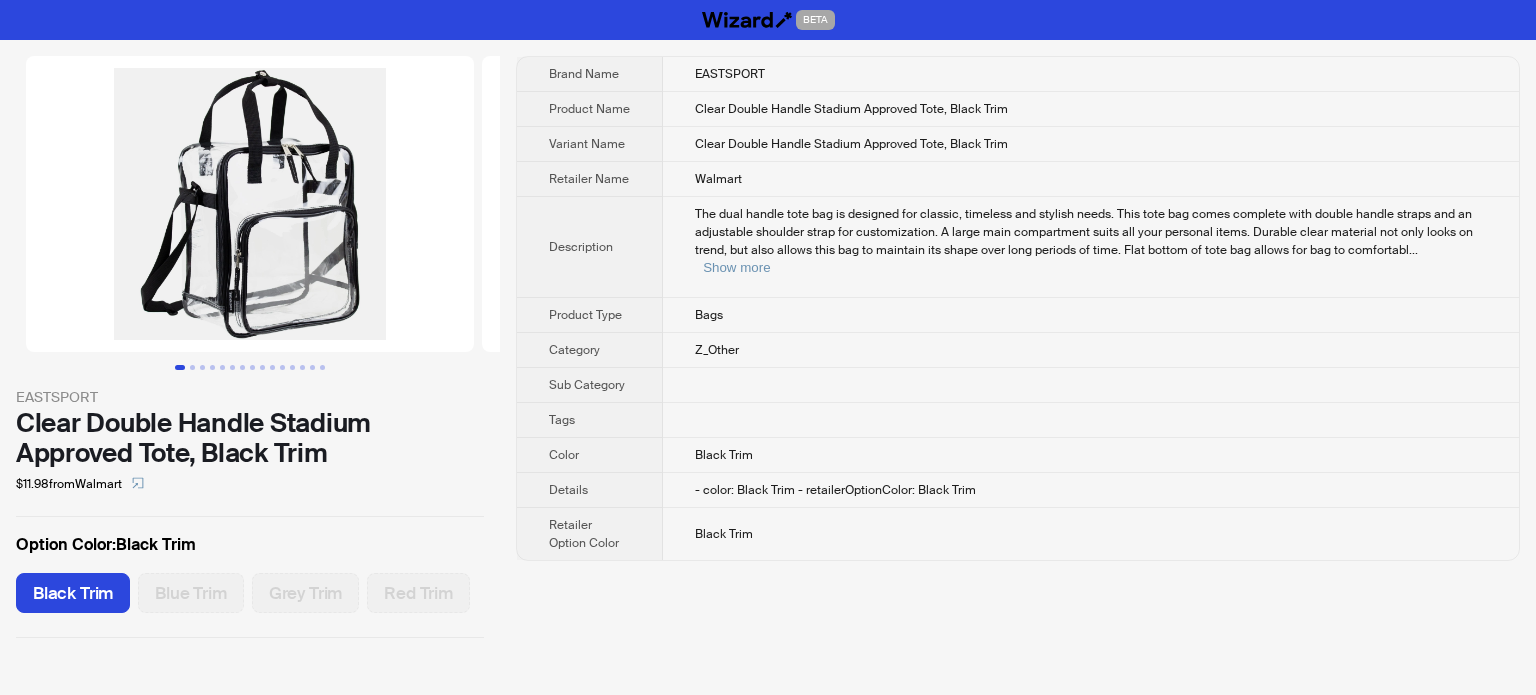 scroll, scrollTop: 0, scrollLeft: 0, axis: both 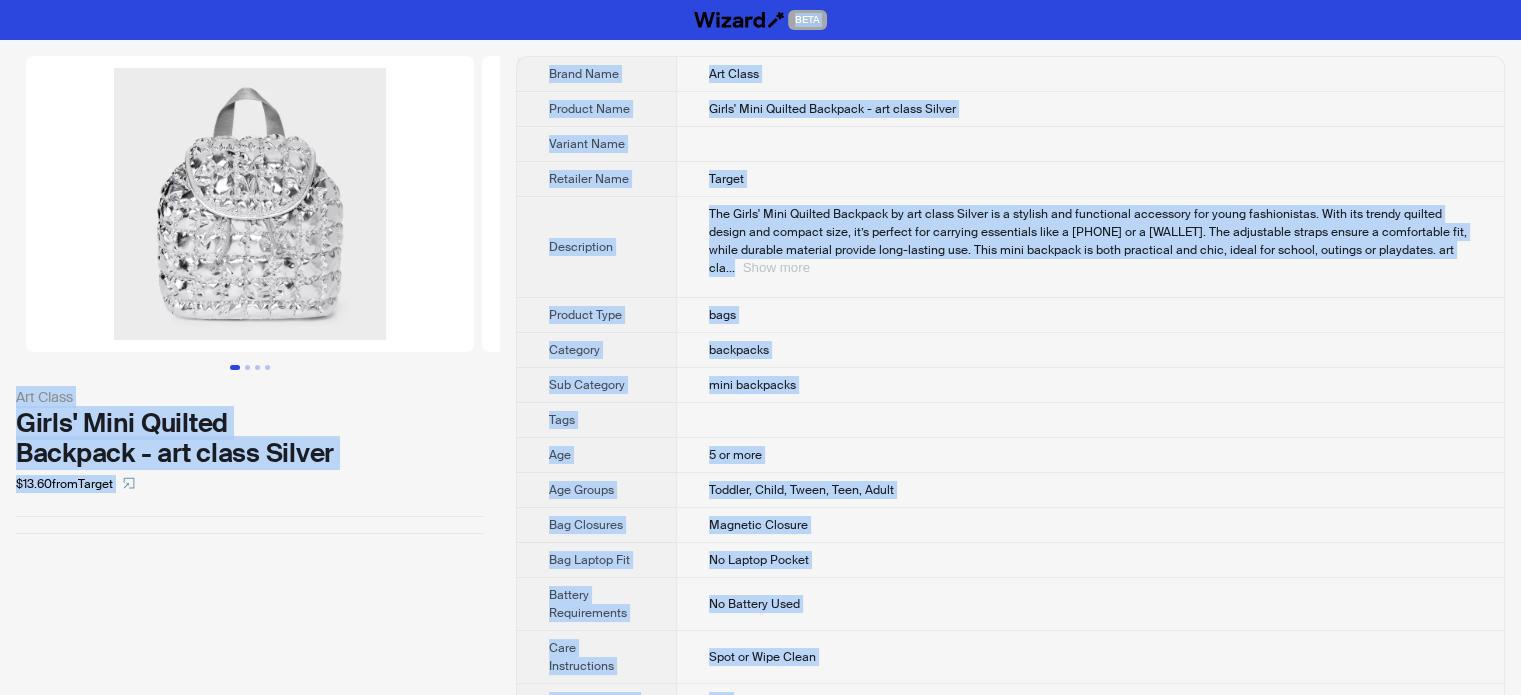 type on "**********" 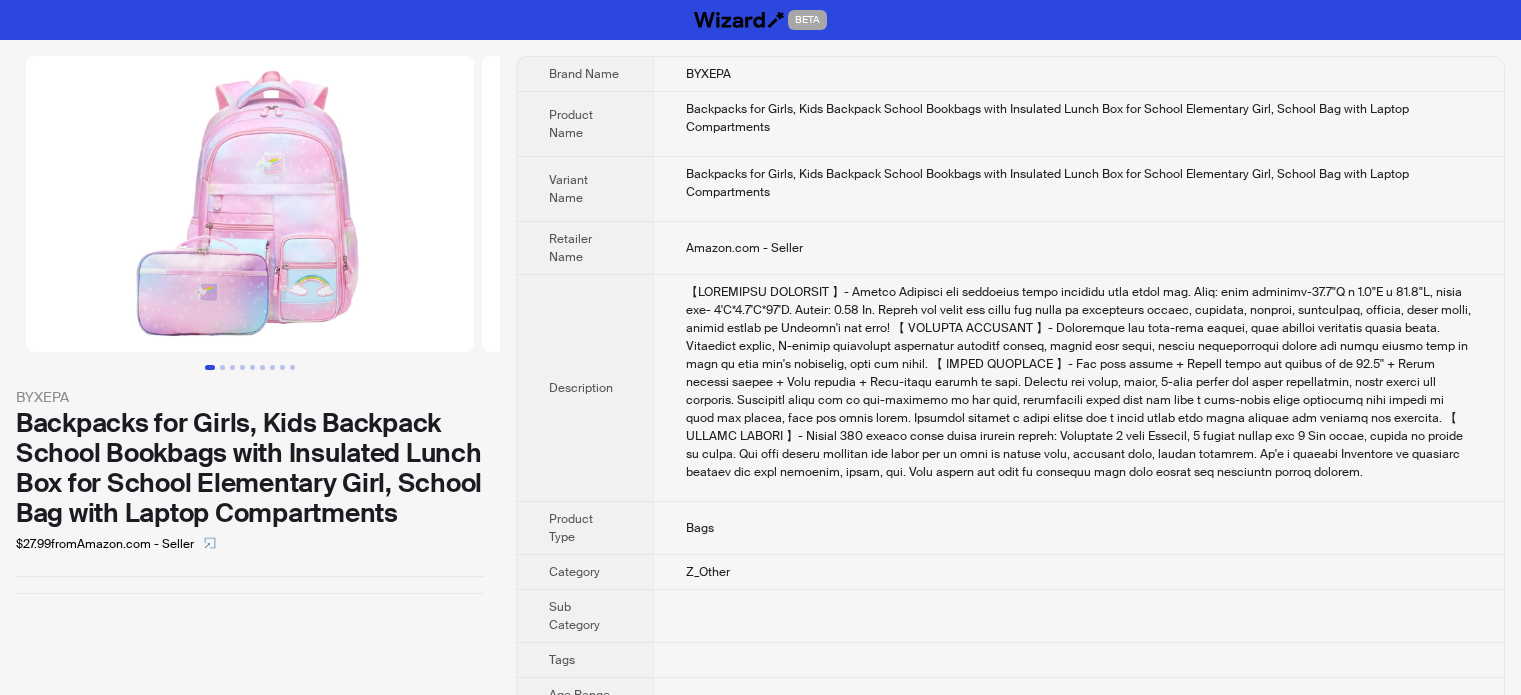 scroll, scrollTop: 0, scrollLeft: 0, axis: both 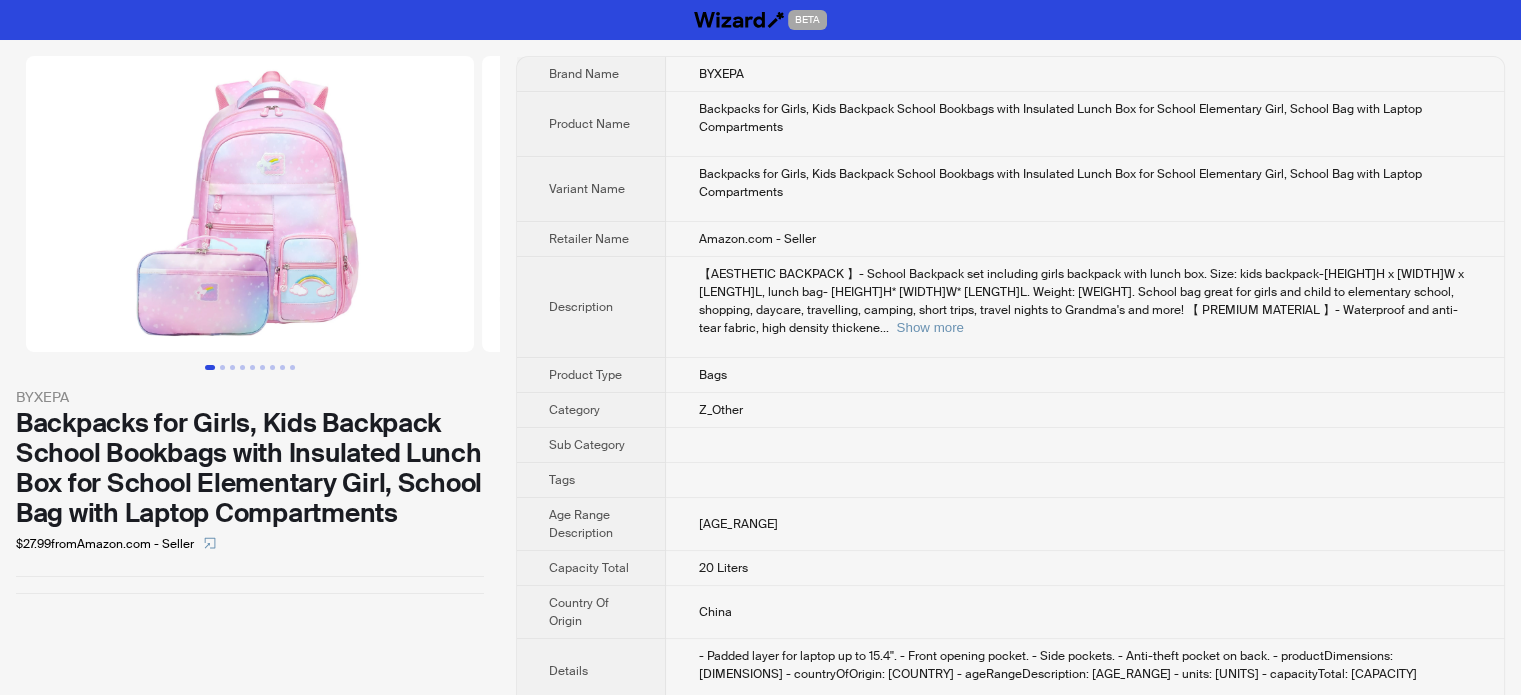 click on "Description" at bounding box center [591, 307] 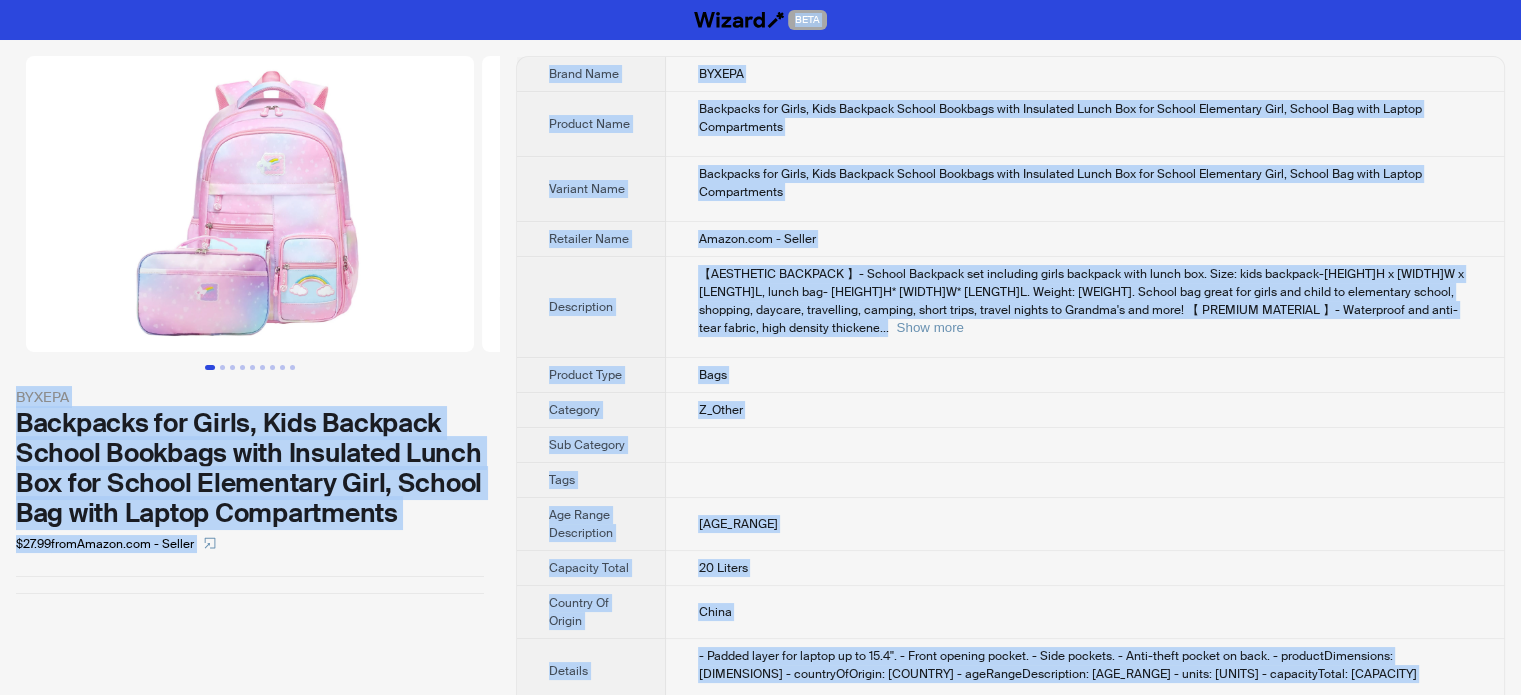 type on "**********" 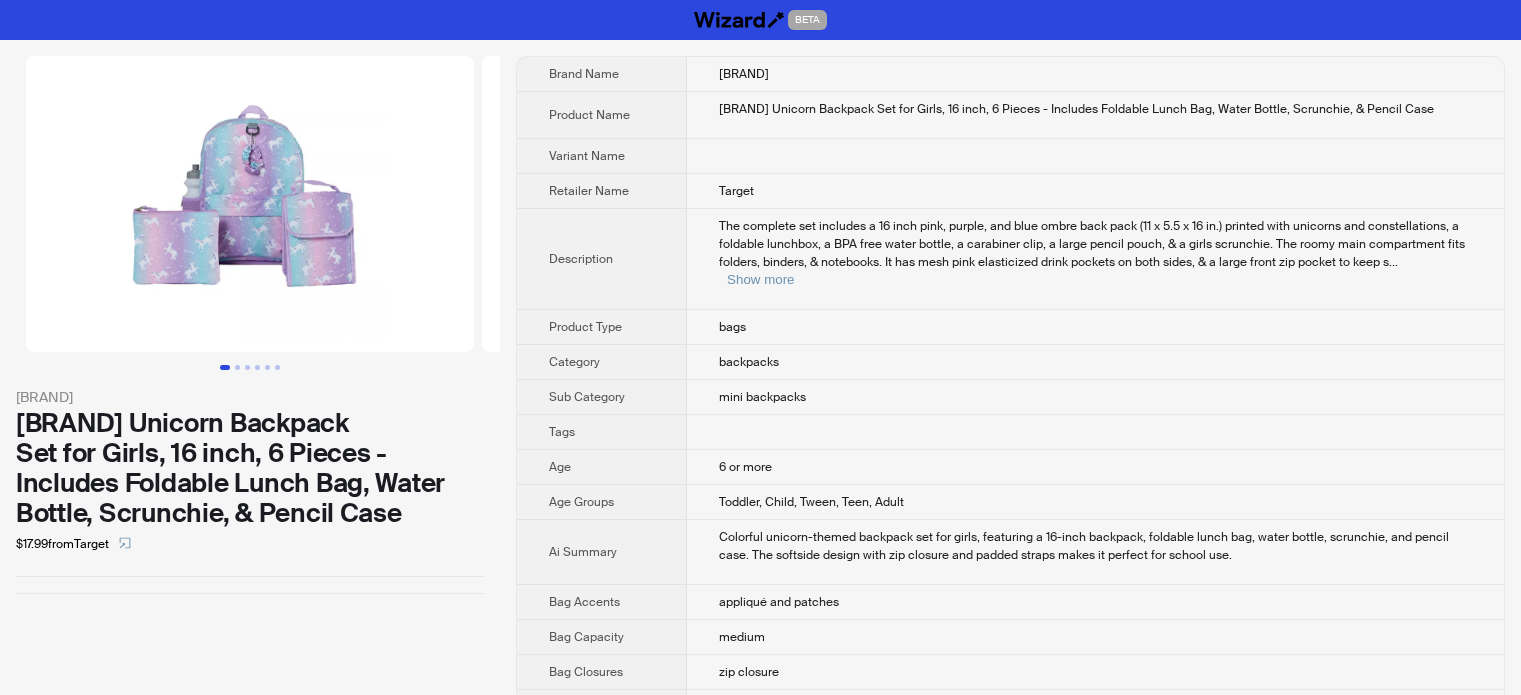 scroll, scrollTop: 0, scrollLeft: 0, axis: both 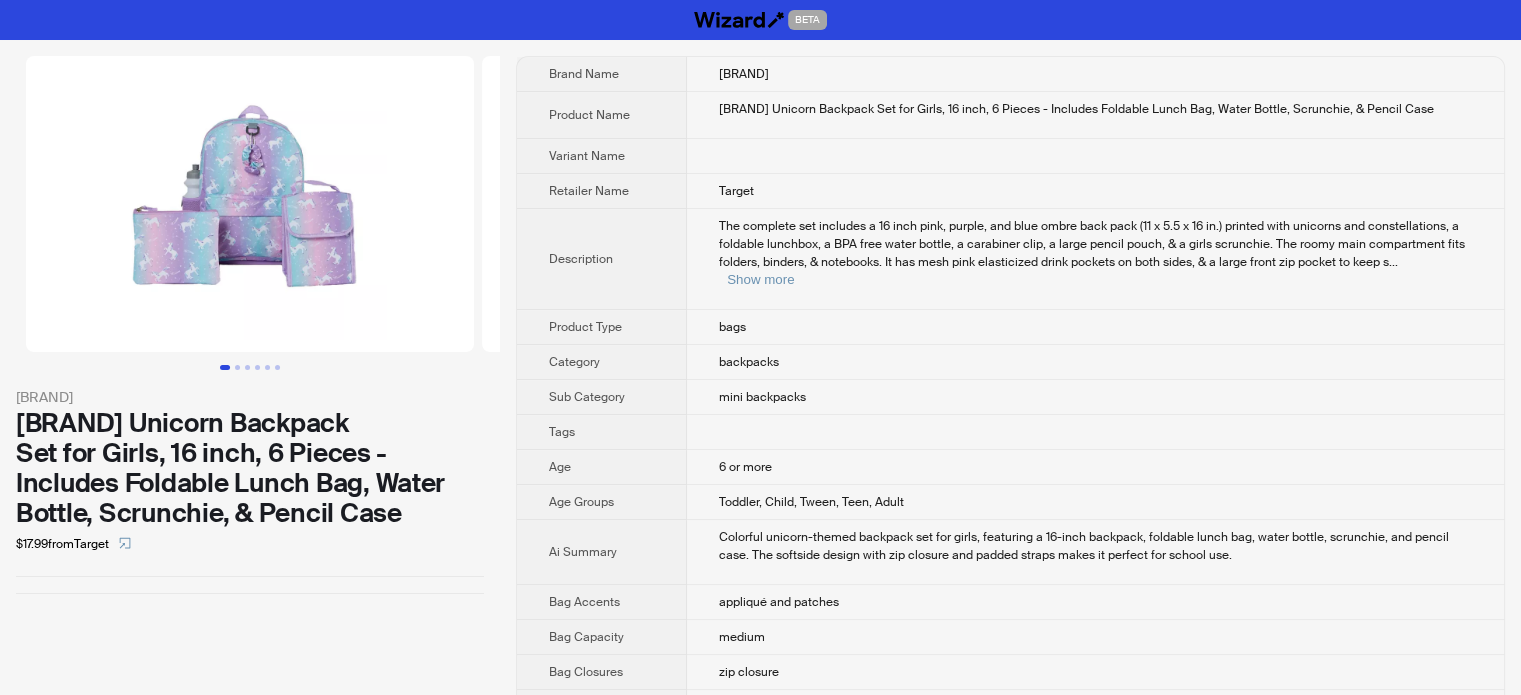 click on "CLUB LIBBY LU Unicorn Backpack Set for Girls, 16 inch, 6 Pieces - Includes Foldable Lunch Bag, Water Bottle, Scrunchie, & Pencil Case" at bounding box center [1095, 115] 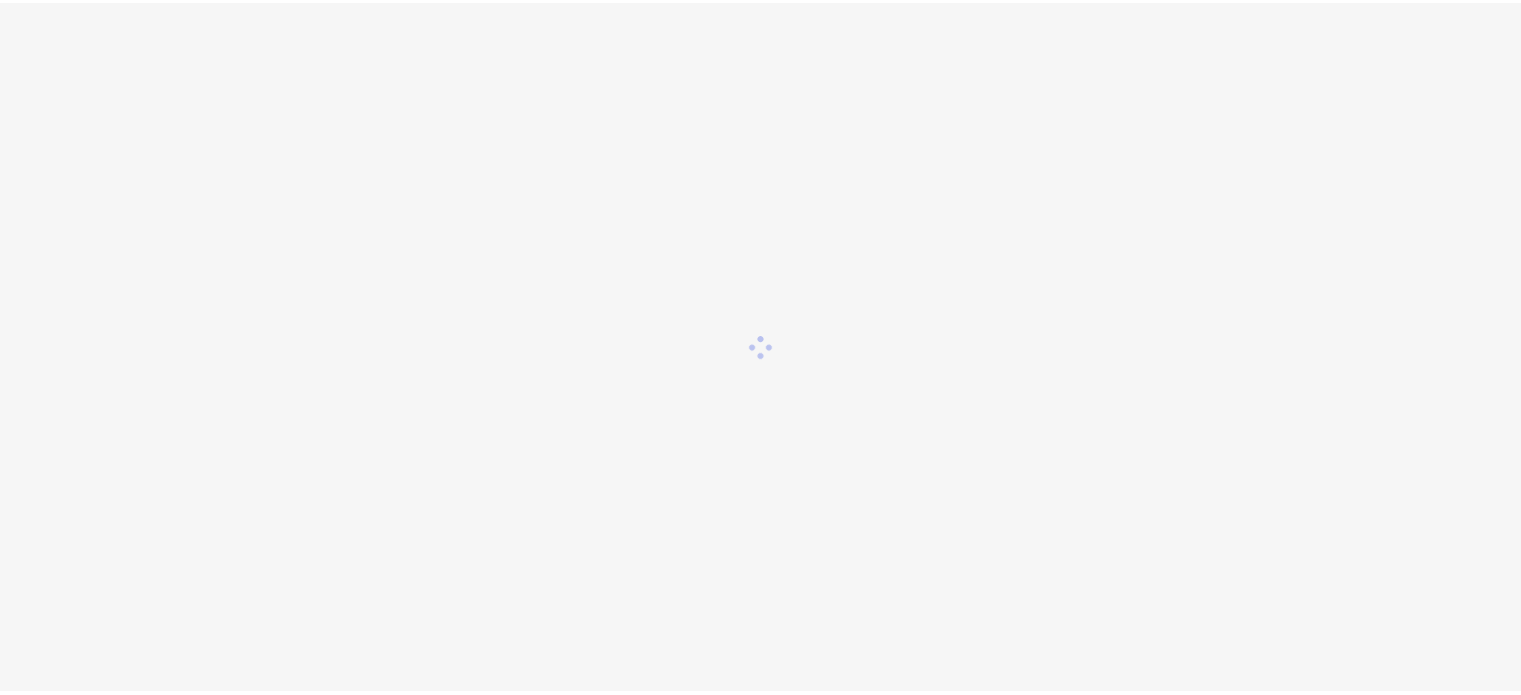 scroll, scrollTop: 0, scrollLeft: 0, axis: both 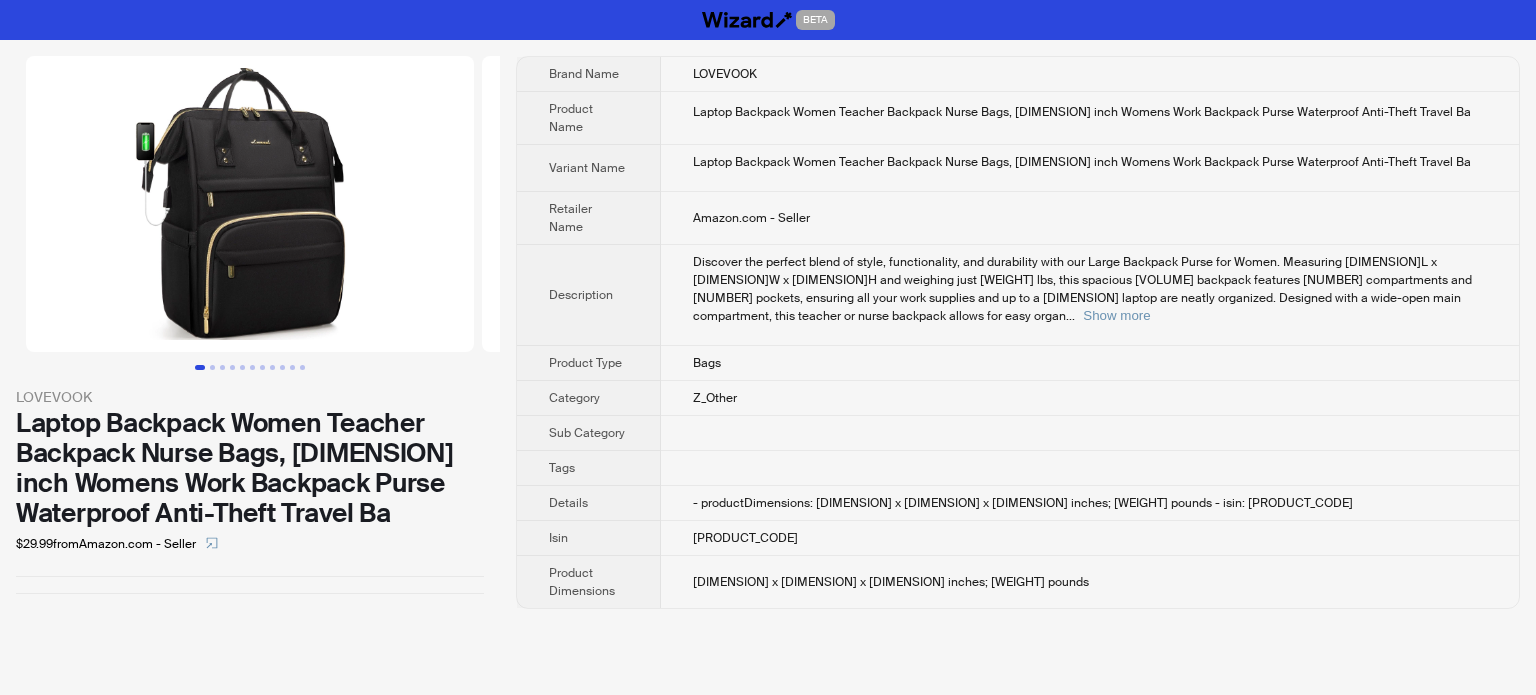 click on "Amazon.com - Seller" at bounding box center (751, 218) 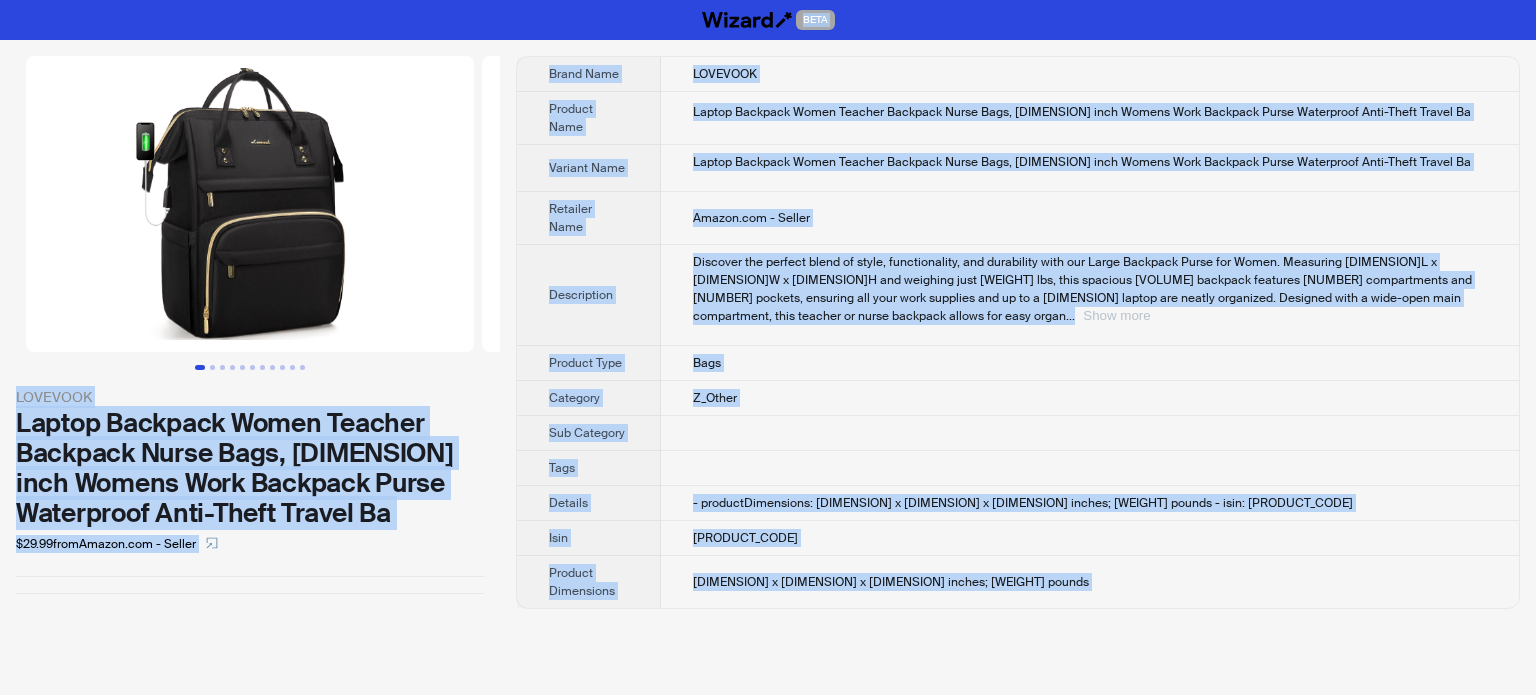 type on "**********" 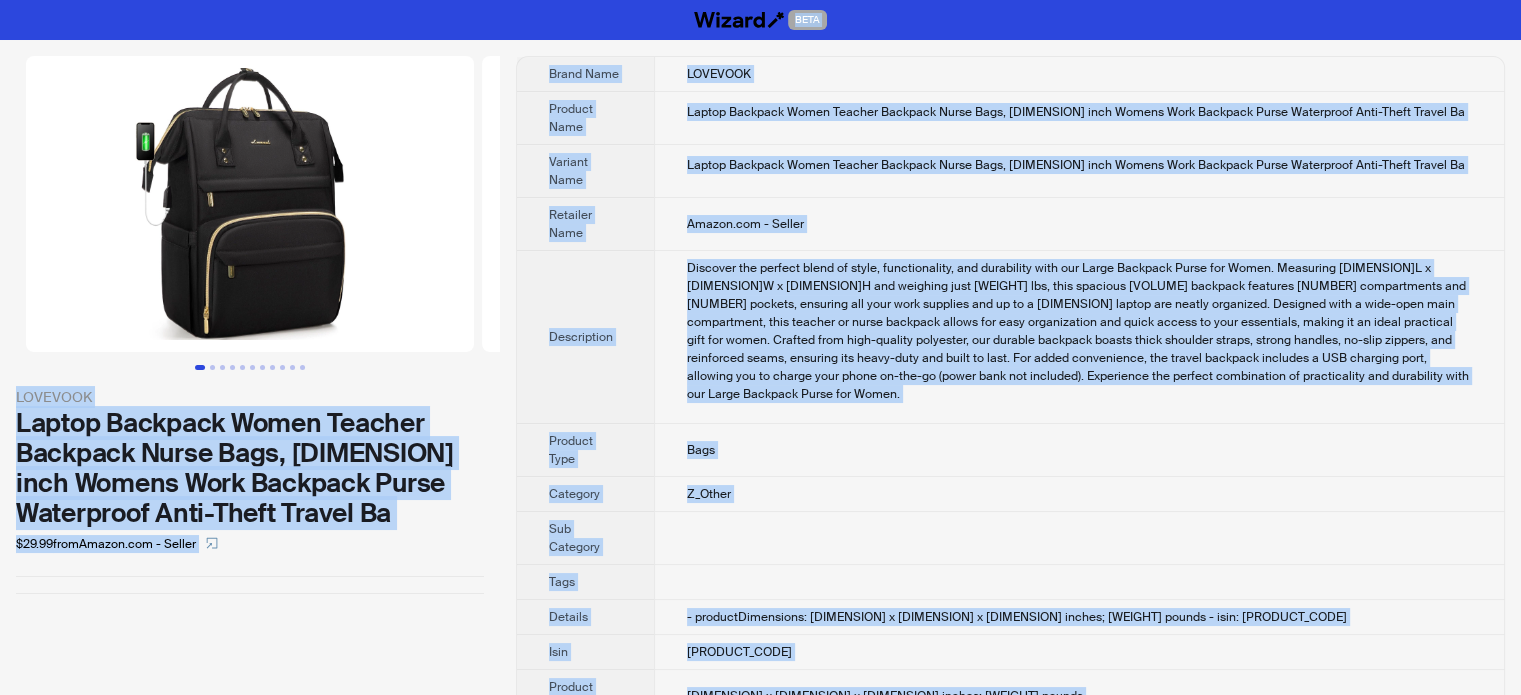 click on "Laptop Backpack Women Teacher Backpack Nurse Bags, 15.6 inch Womens Work Backpack Purse Waterproof Anti-Theft Travel Ba" at bounding box center [1079, 171] 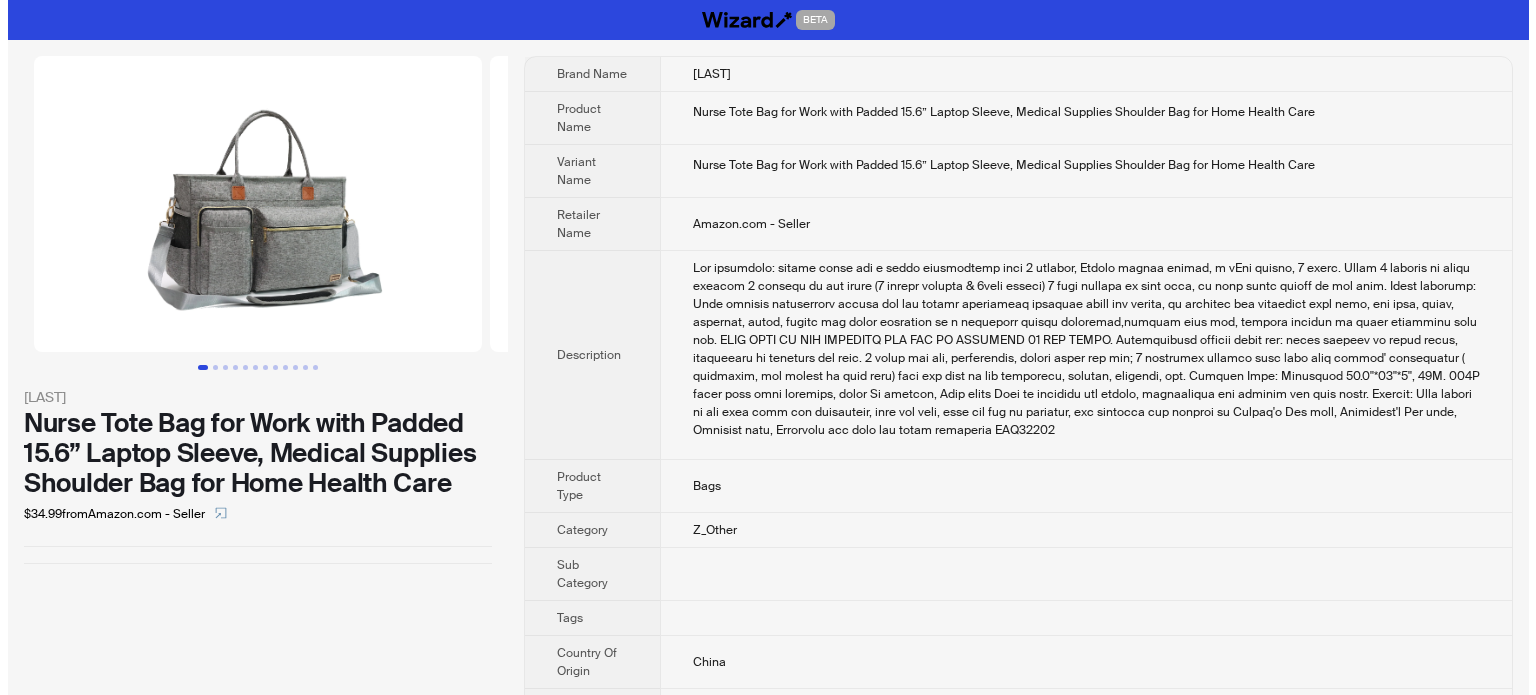 scroll, scrollTop: 0, scrollLeft: 0, axis: both 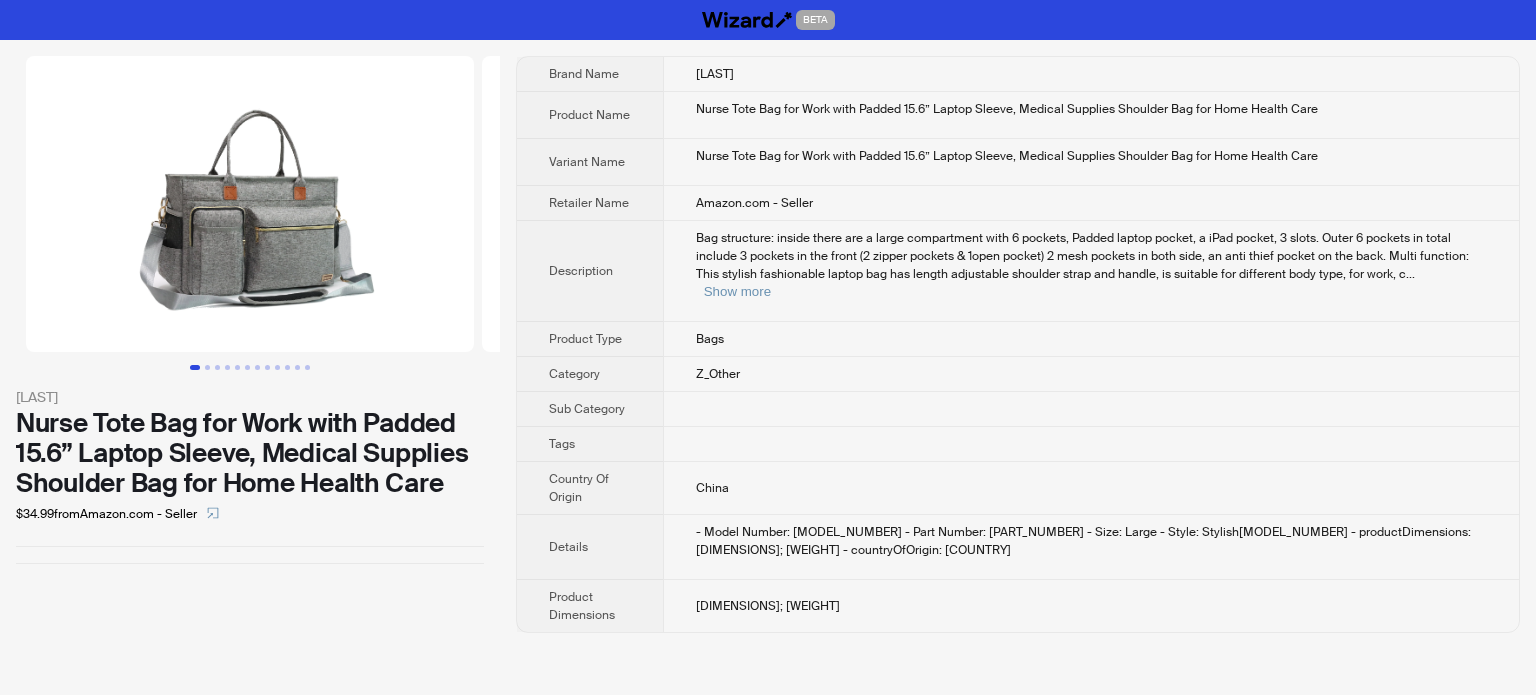 click on "Rabjen" at bounding box center [1091, 74] 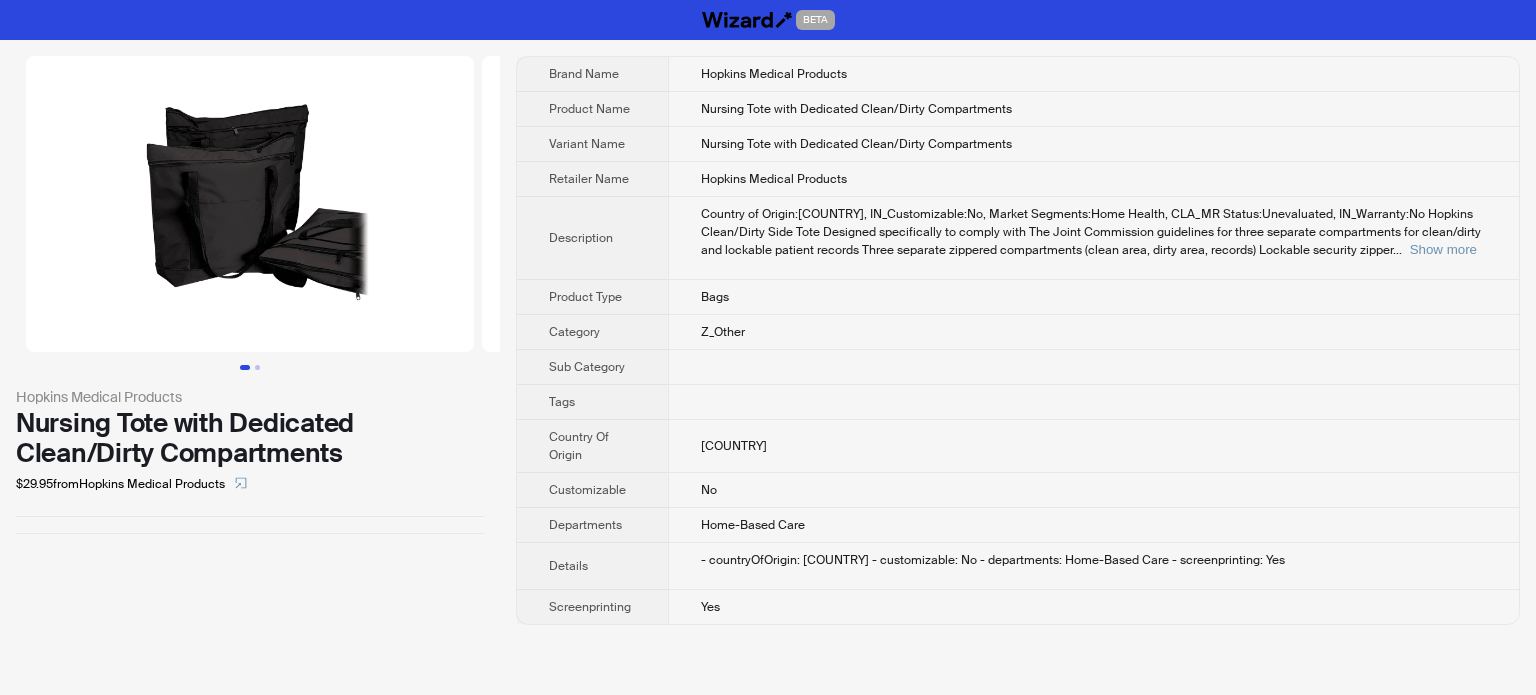 scroll, scrollTop: 0, scrollLeft: 0, axis: both 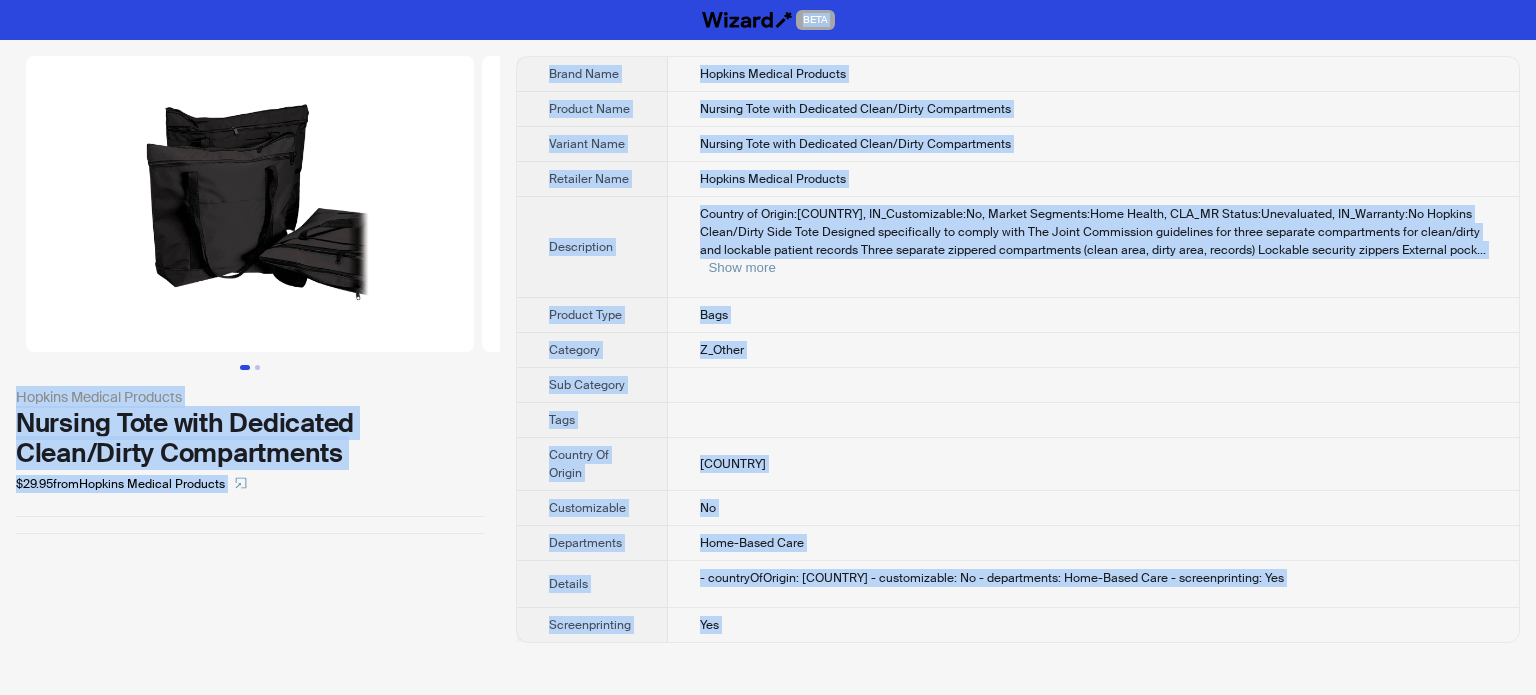 click on "Country of Origin:TW, IN_Customizable:No, Market Segments:Home Health, CLA_MR Status:Unevaluated, IN_Warranty:No Hopkins Clean/Dirty Side Tote Designed specifically to comply with The Joint Commission guidelines for three separate compartments for clean/dirty and lockable patient records Three separate zippered compartments (clean area, dirty area, records) Lockable security zippers External pock" at bounding box center [1090, 232] 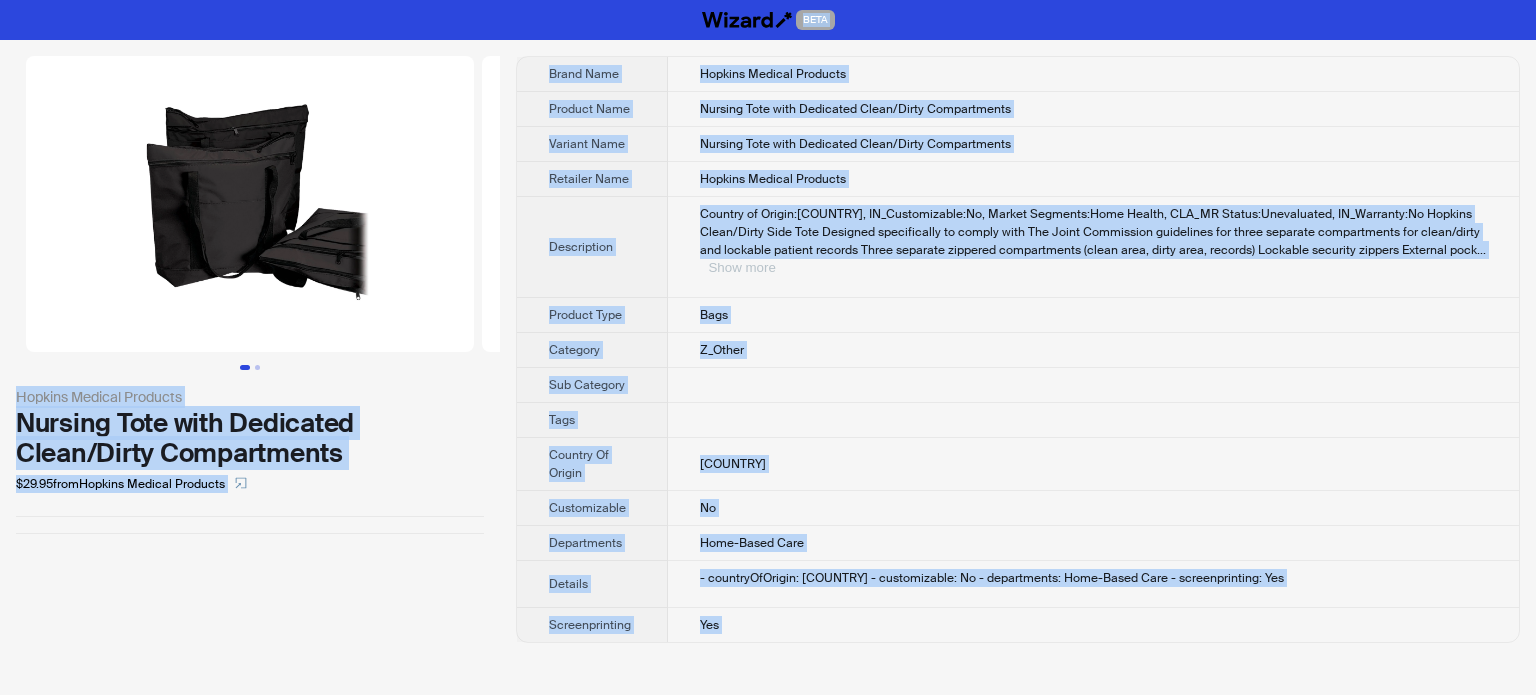 click on "Show more" at bounding box center [741, 267] 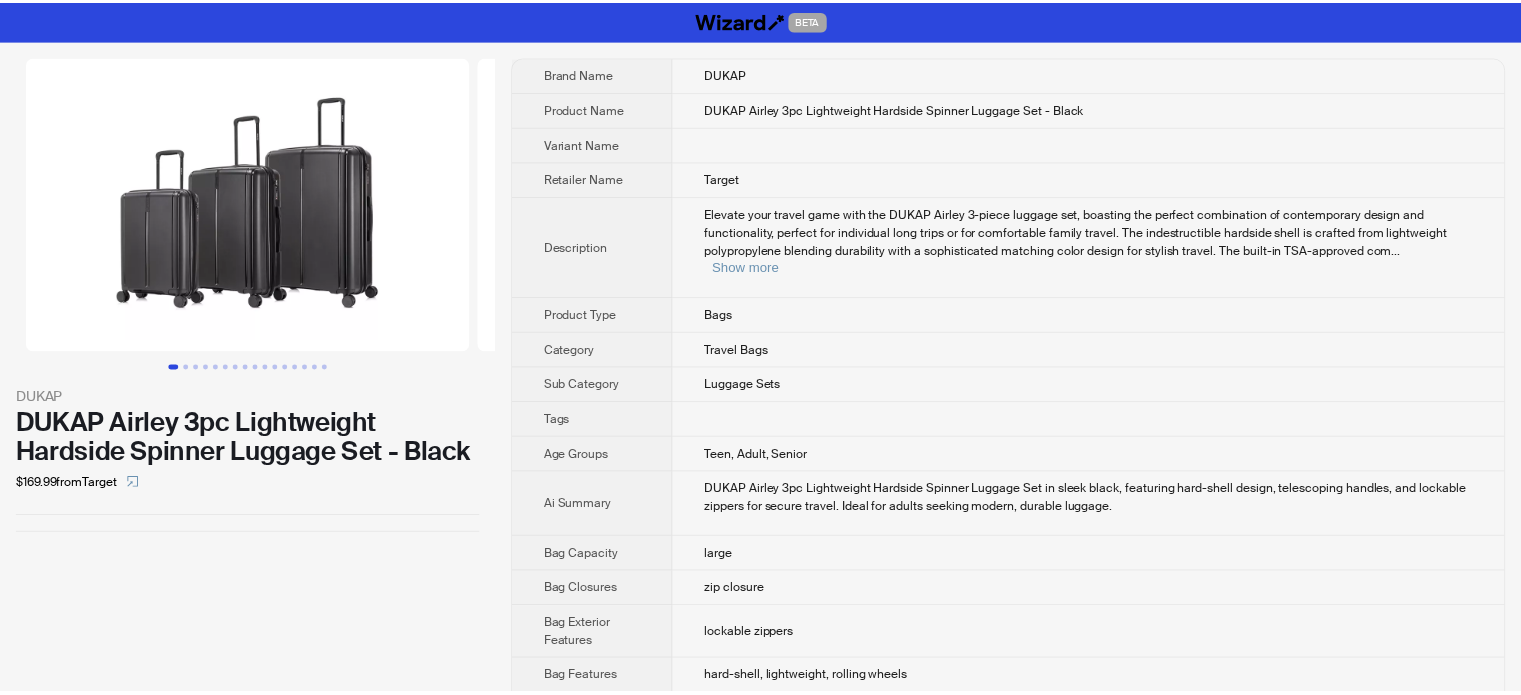 scroll, scrollTop: 0, scrollLeft: 0, axis: both 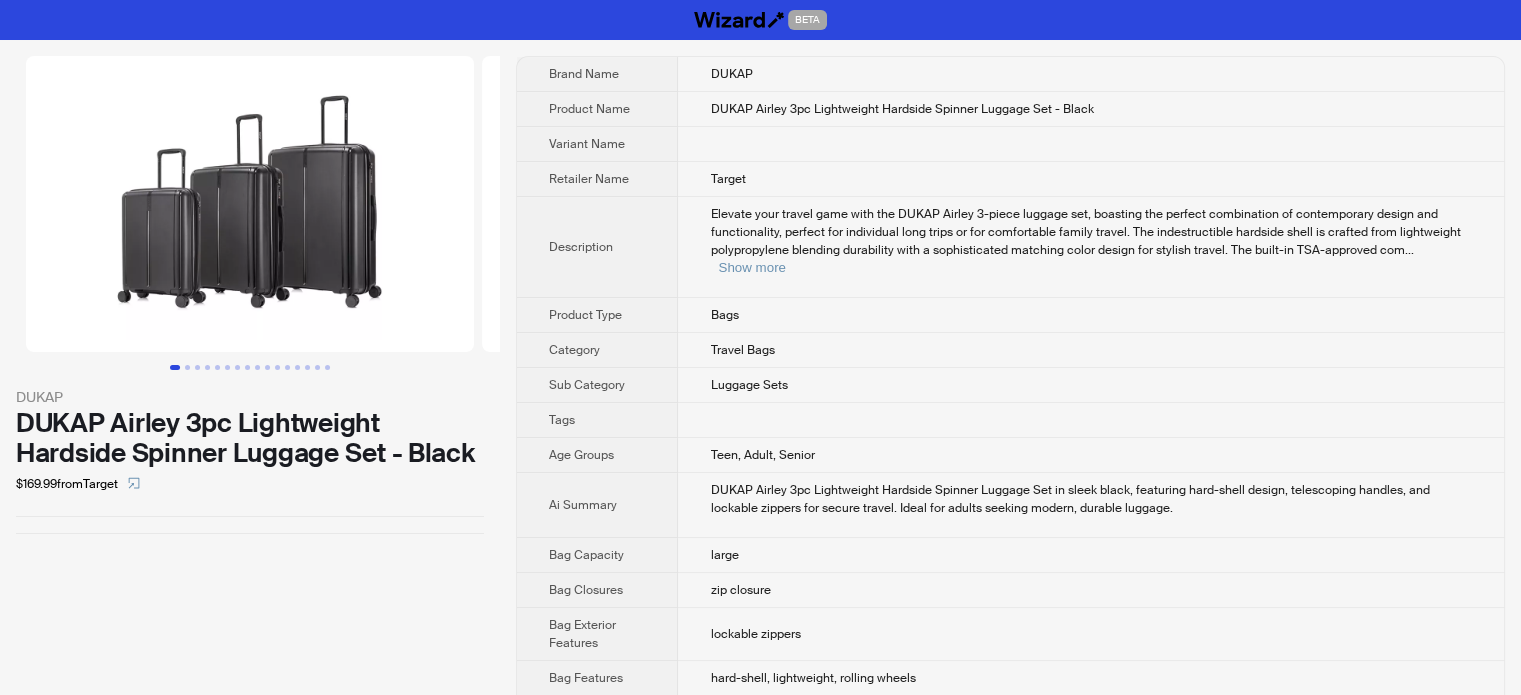 click on "Target" at bounding box center [1091, 179] 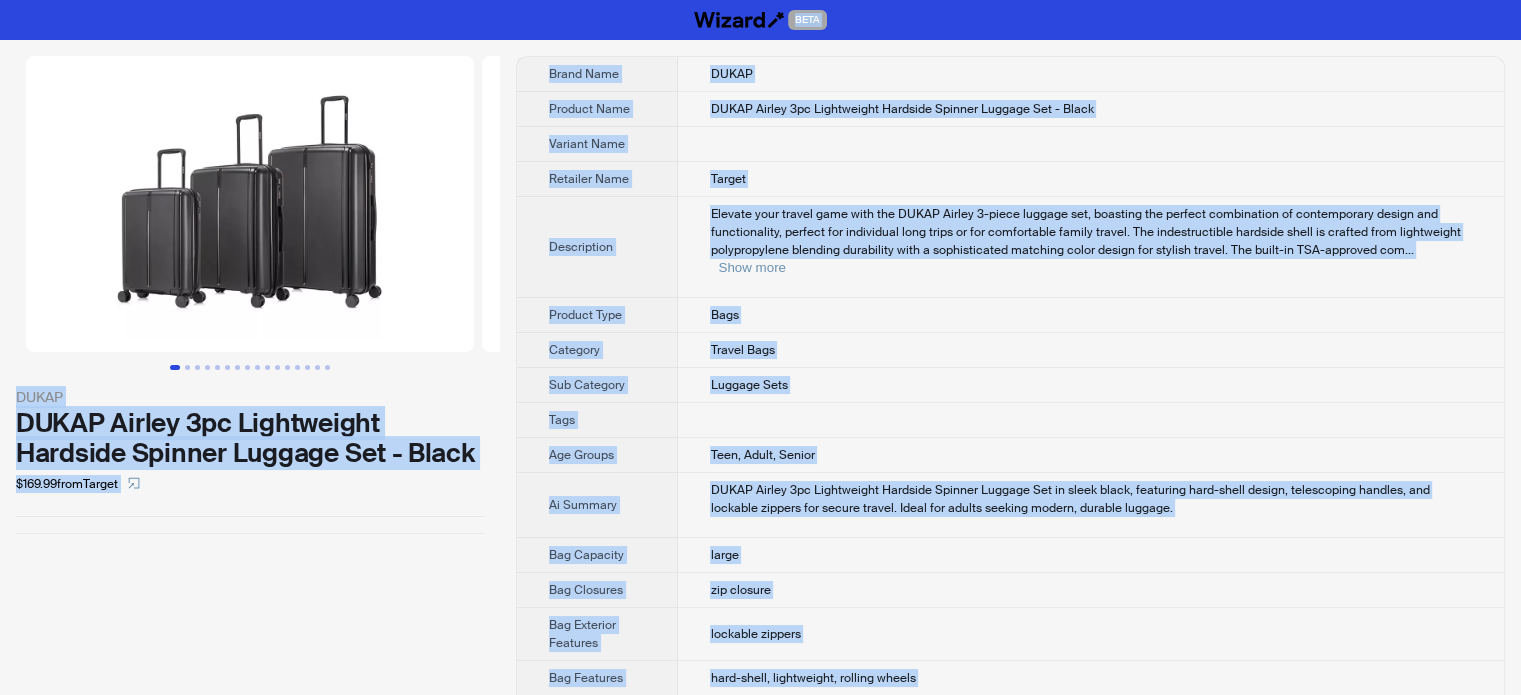 type on "**********" 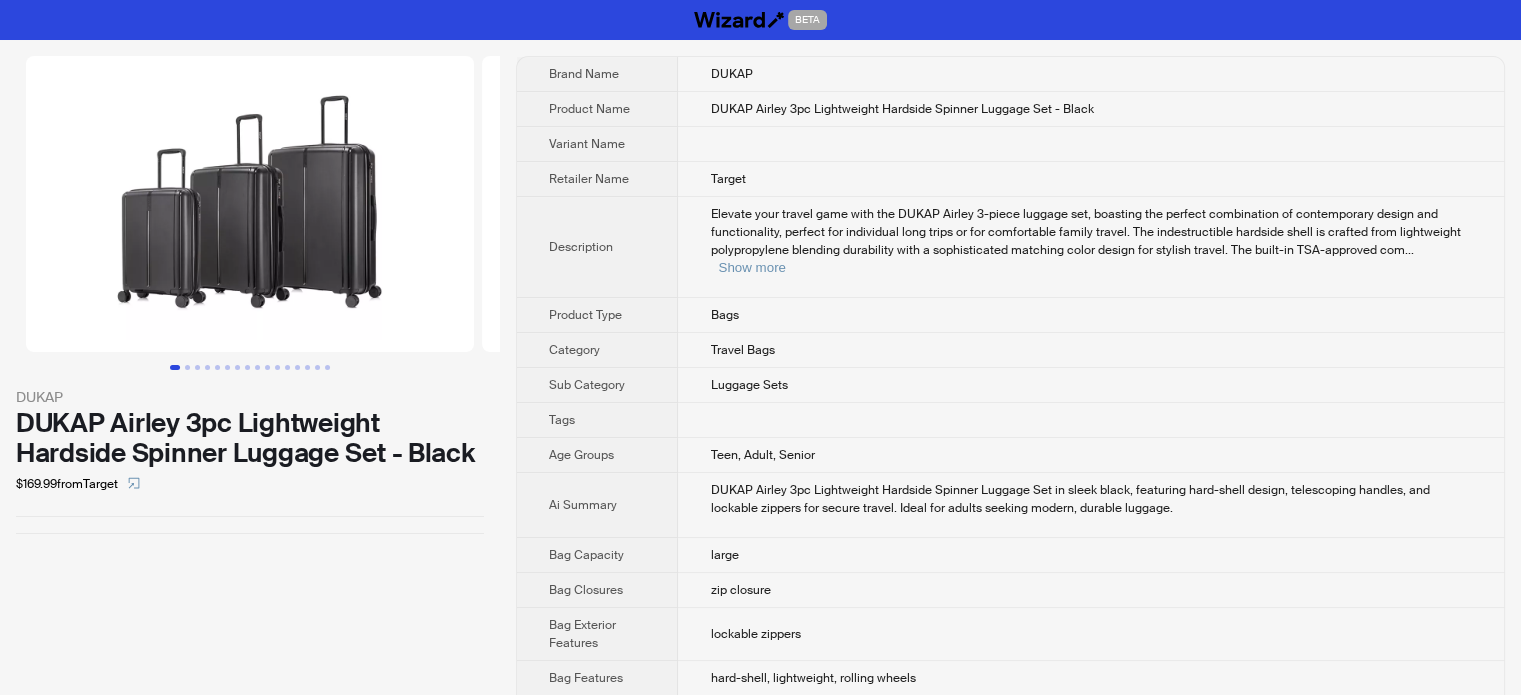 click on "Elevate your travel game with the DUKAP Airley 3-piece luggage set, boasting the perfect combination of contemporary design and functionality, perfect for individual long trips or for comfortable family travel. The indestructible hardside shell is crafted from lightweight polypropylene blending durability with a sophisticated matching color design for stylish travel. The built-in TSA-approved co" at bounding box center (1085, 232) 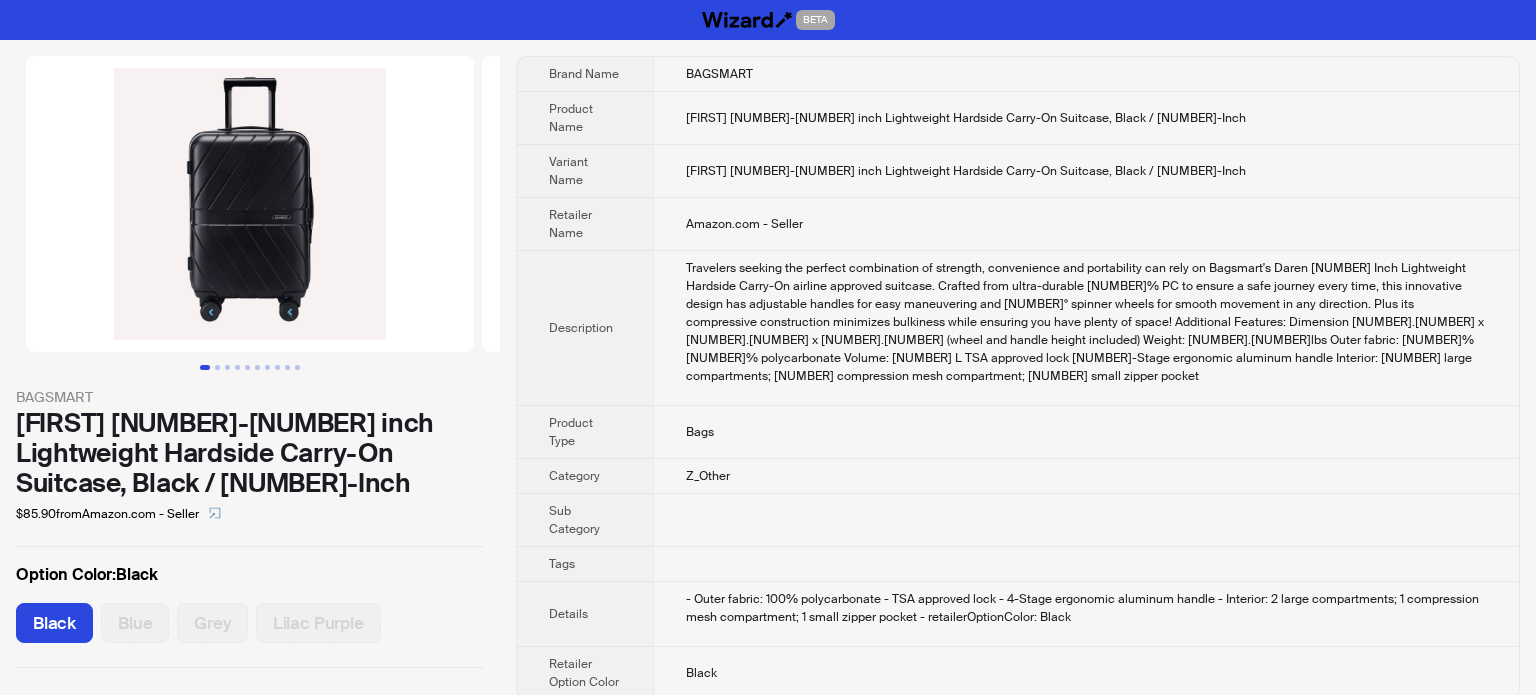 scroll, scrollTop: 0, scrollLeft: 0, axis: both 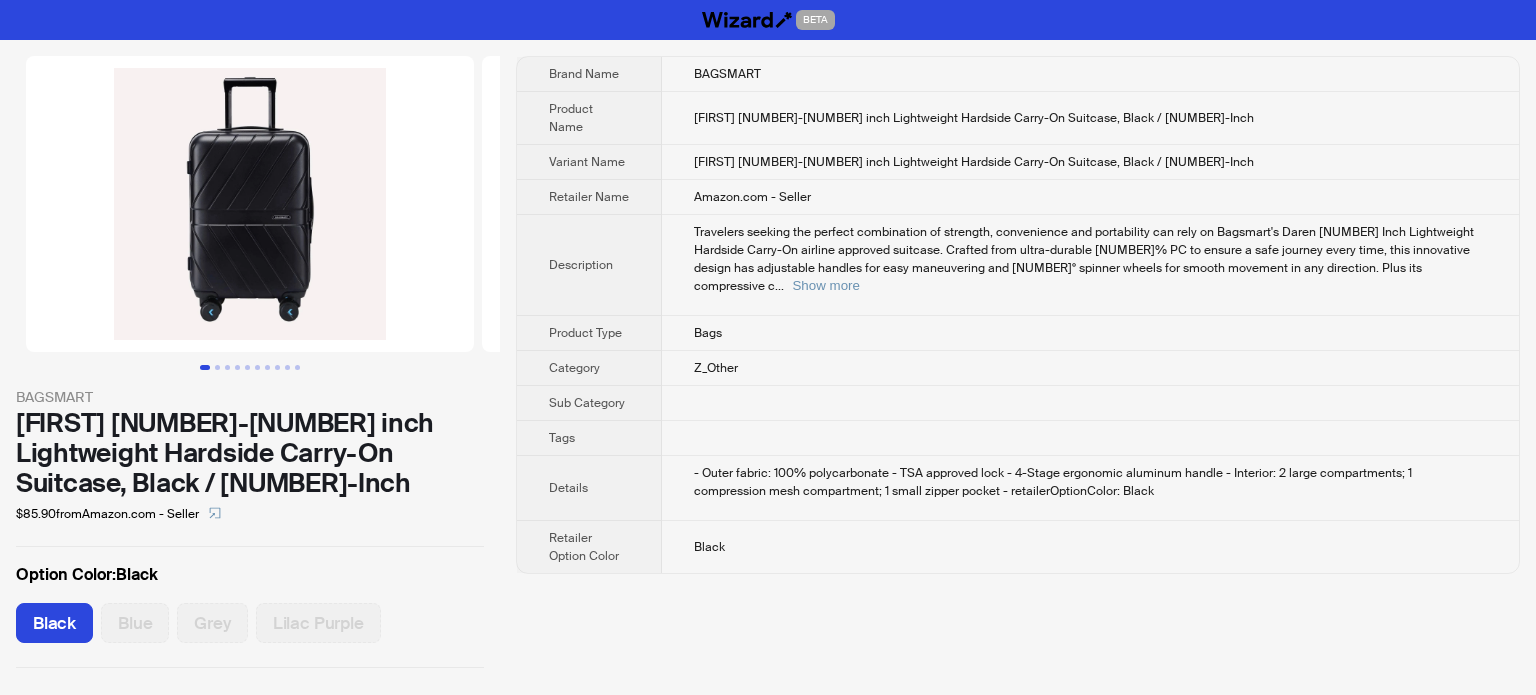 click on "Daren 16-20 inch Lightweight Hardside Carry-On Suitcase, Black / 20-Inch" at bounding box center (974, 162) 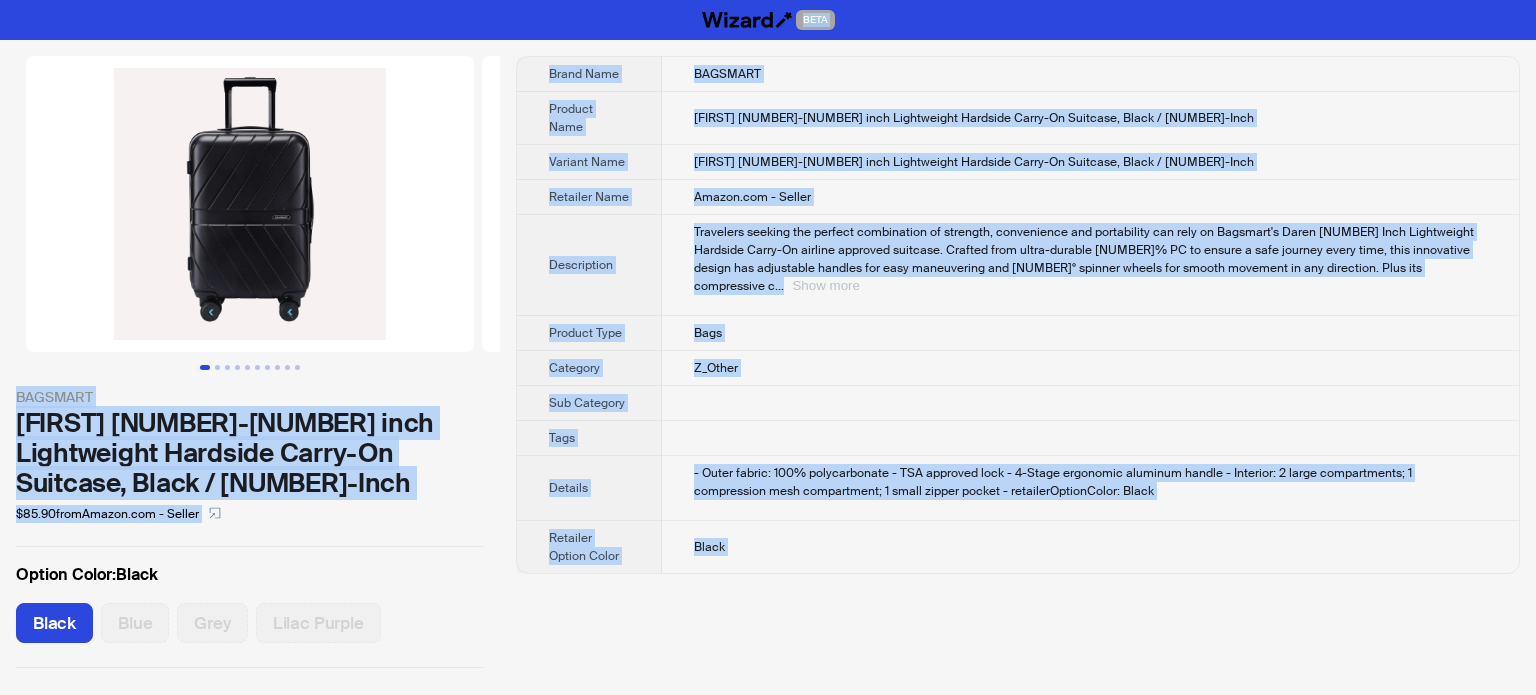 type on "**********" 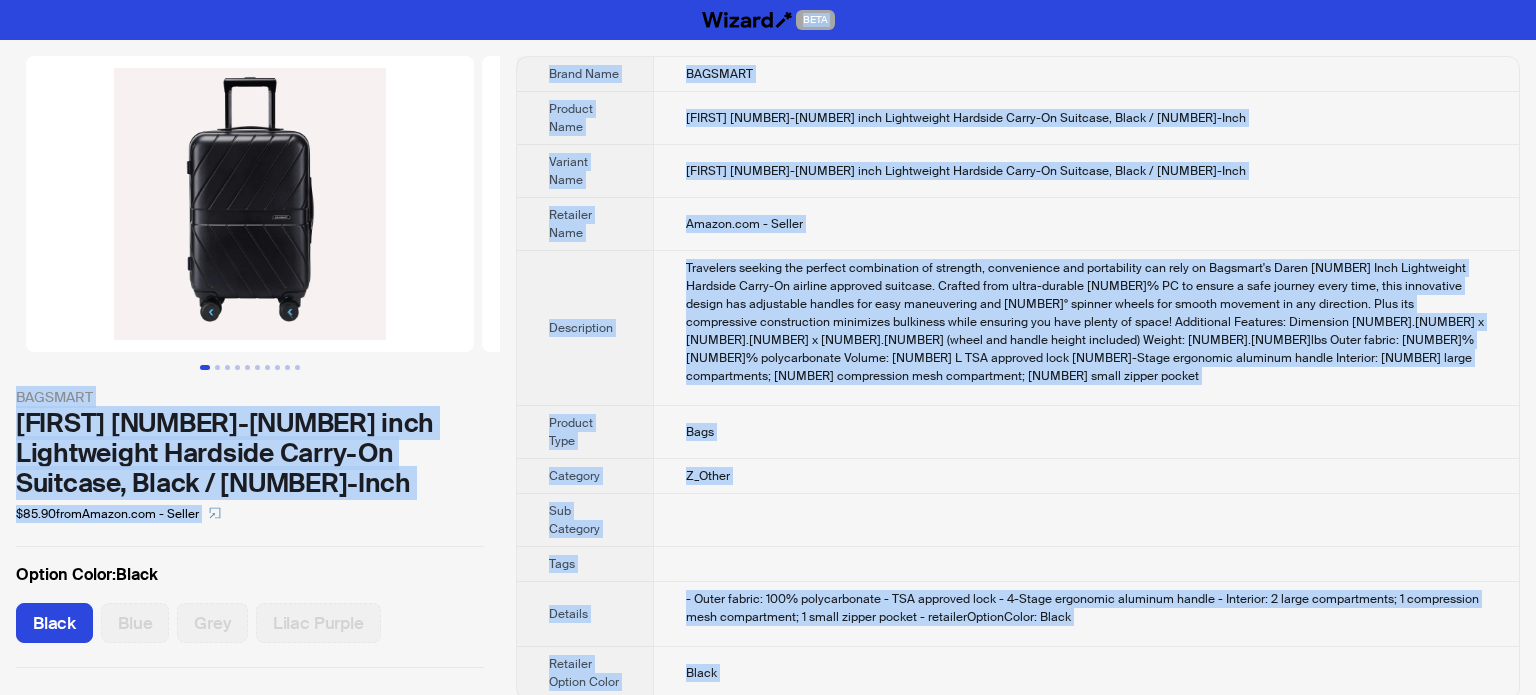 click on "Amazon.com - Seller" at bounding box center (1086, 224) 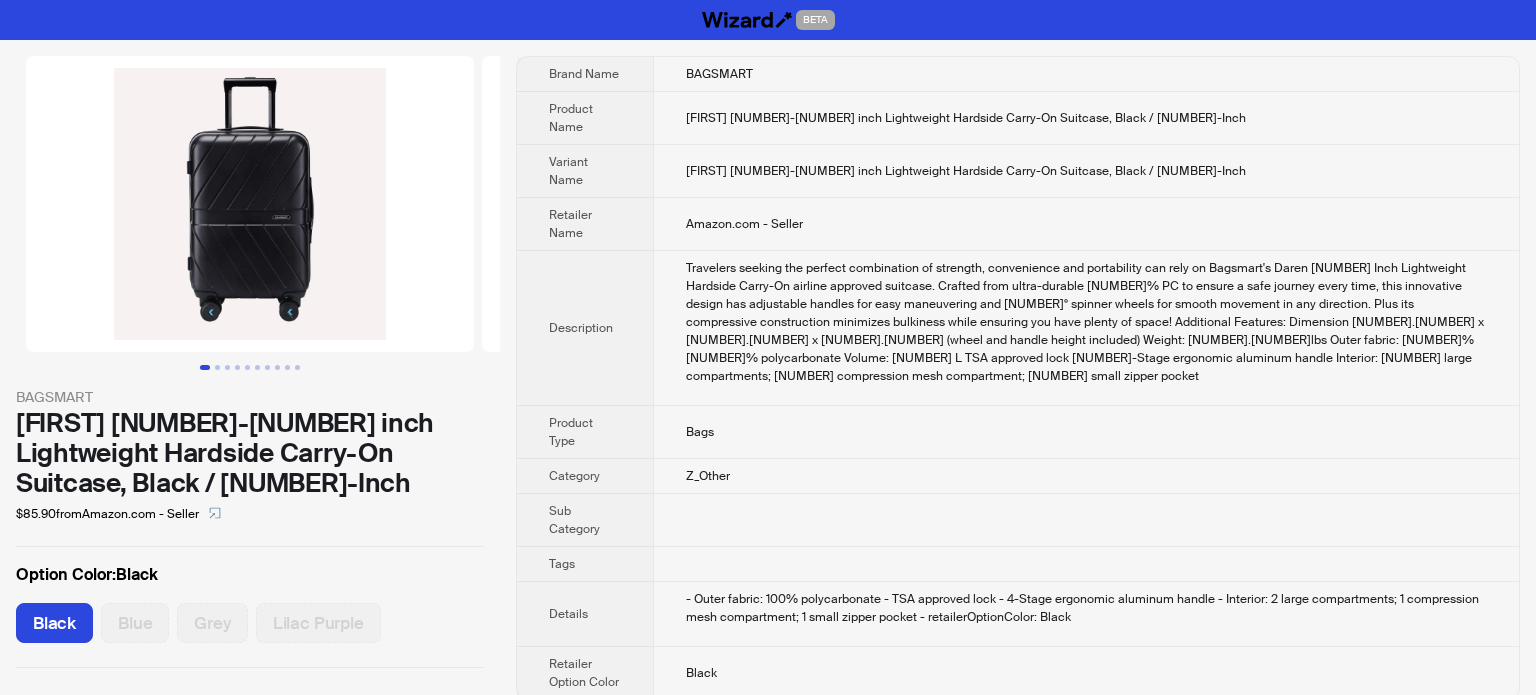click on "Daren 16-20 inch Lightweight Hardside Carry-On Suitcase, Black / 20-Inch" at bounding box center (1086, 118) 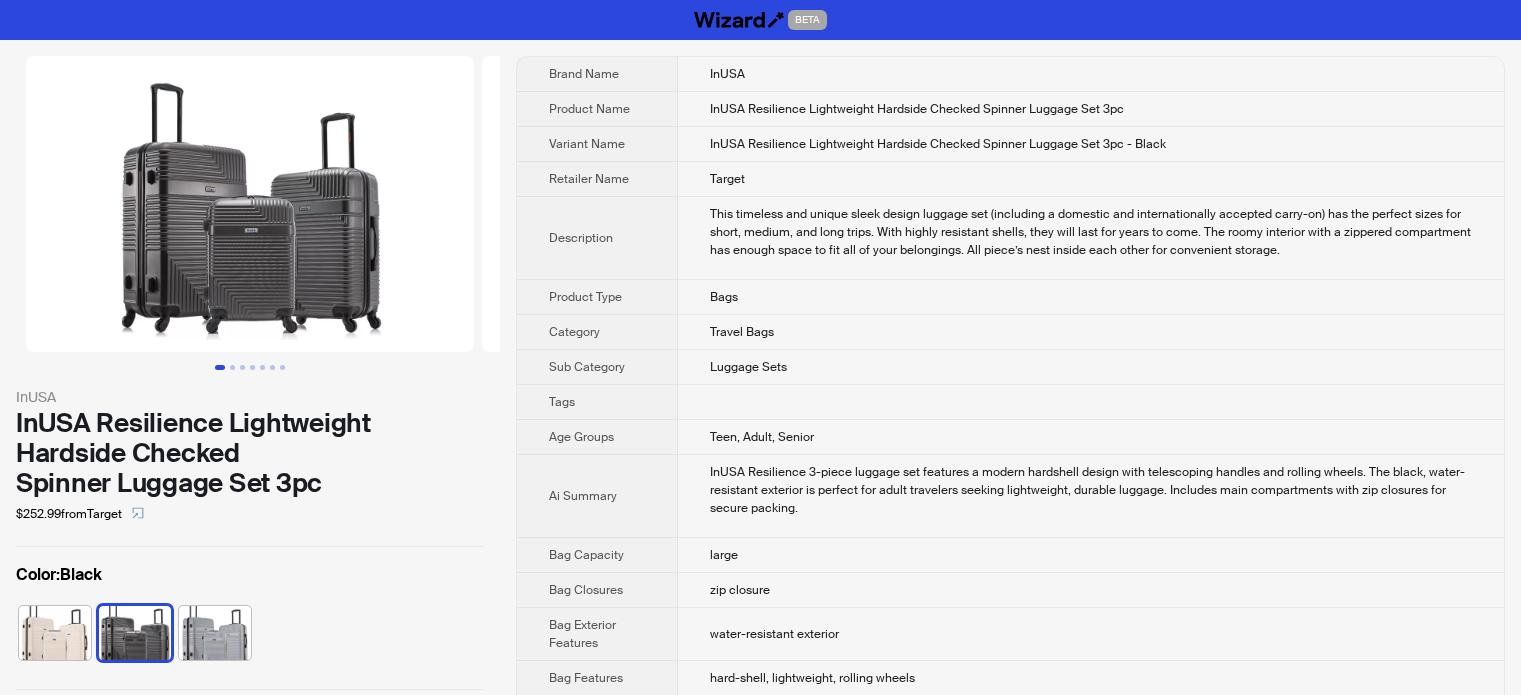scroll, scrollTop: 0, scrollLeft: 0, axis: both 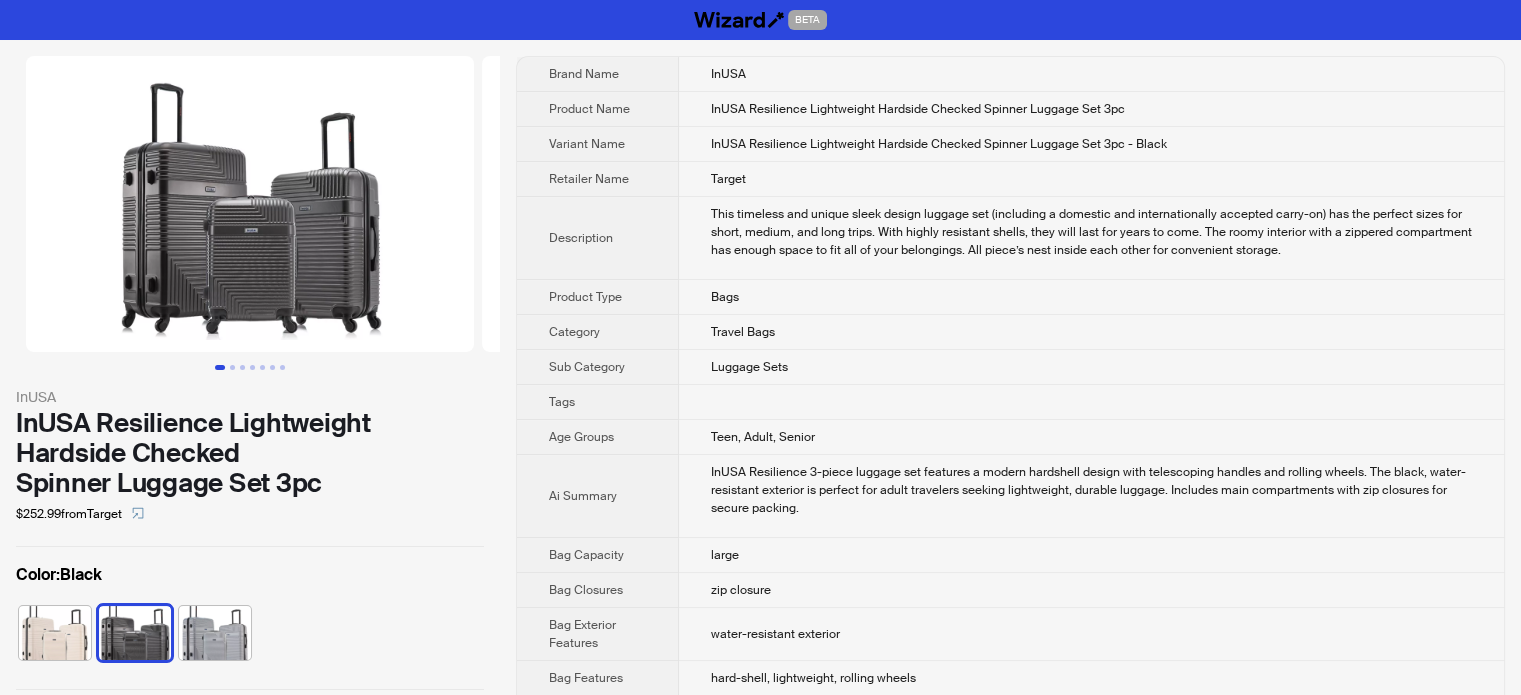 click on "InUSA InUSA Resilience Lightweight Hardside Checked Spinner Luggage Set 3pc $252.99  from  Target Color :  Black Brand Name InUSA Product Name InUSA Resilience Lightweight Hardside Checked Spinner Luggage Set 3pc Variant Name InUSA Resilience Lightweight Hardside Checked Spinner Luggage Set 3pc - Black Retailer Name Target Description This timeless and unique sleek design luggage set (including a domestic and internationally accepted carry-on) has the perfect sizes for short, medium, and long trips. With highly resistant shells, they will last for years to come. The roomy interior with a zippered compartment has enough space to fit all of your belongings. All piece’s nest inside each other for convenient storage. Product Type Bags Category Travel Bags Sub Category Luggage Sets Tags Age Groups Teen, Adult, Senior Ai Summary Bag Capacity large Bag Closures zip closure Bag Exterior Features water-resistant exterior Bag Features hard-shell, lightweight, rolling wheels Bag Interior Features main compartment none" at bounding box center (760, 1190) 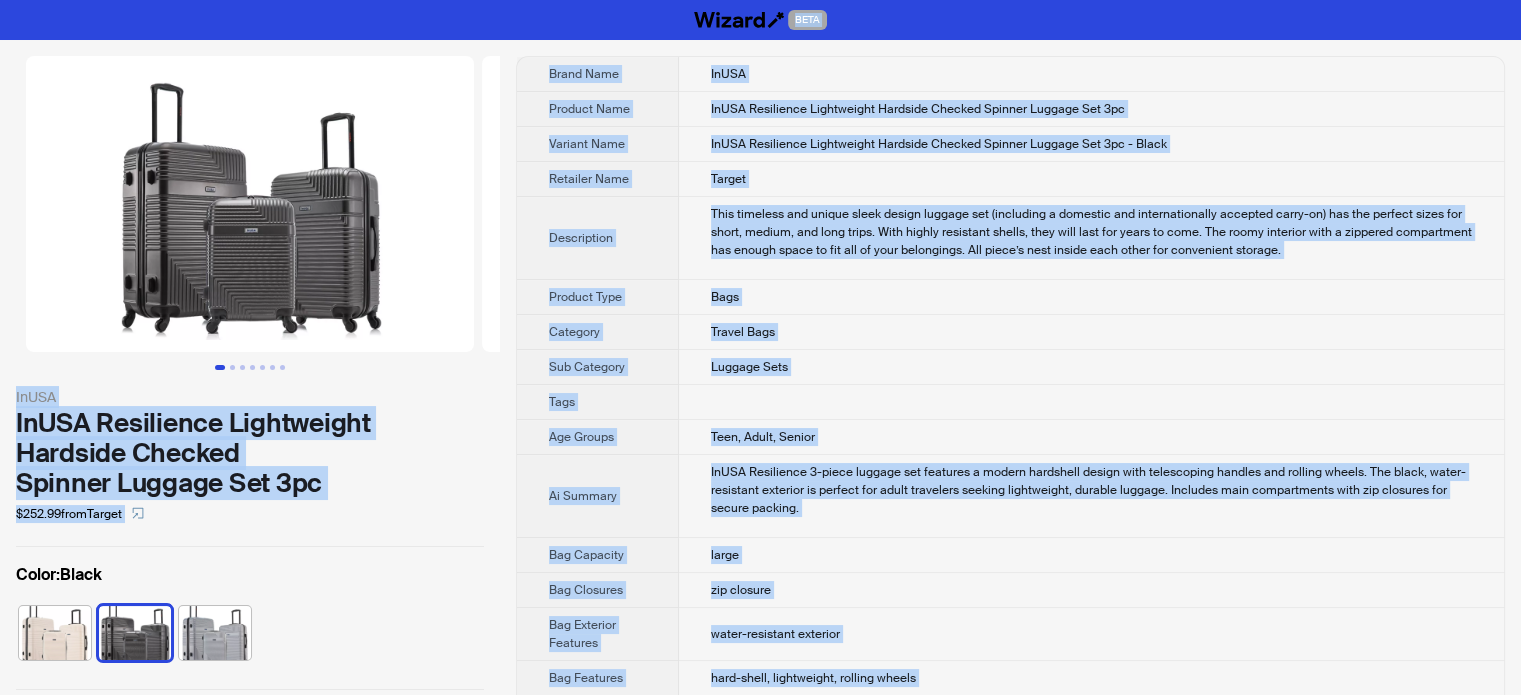 type on "**********" 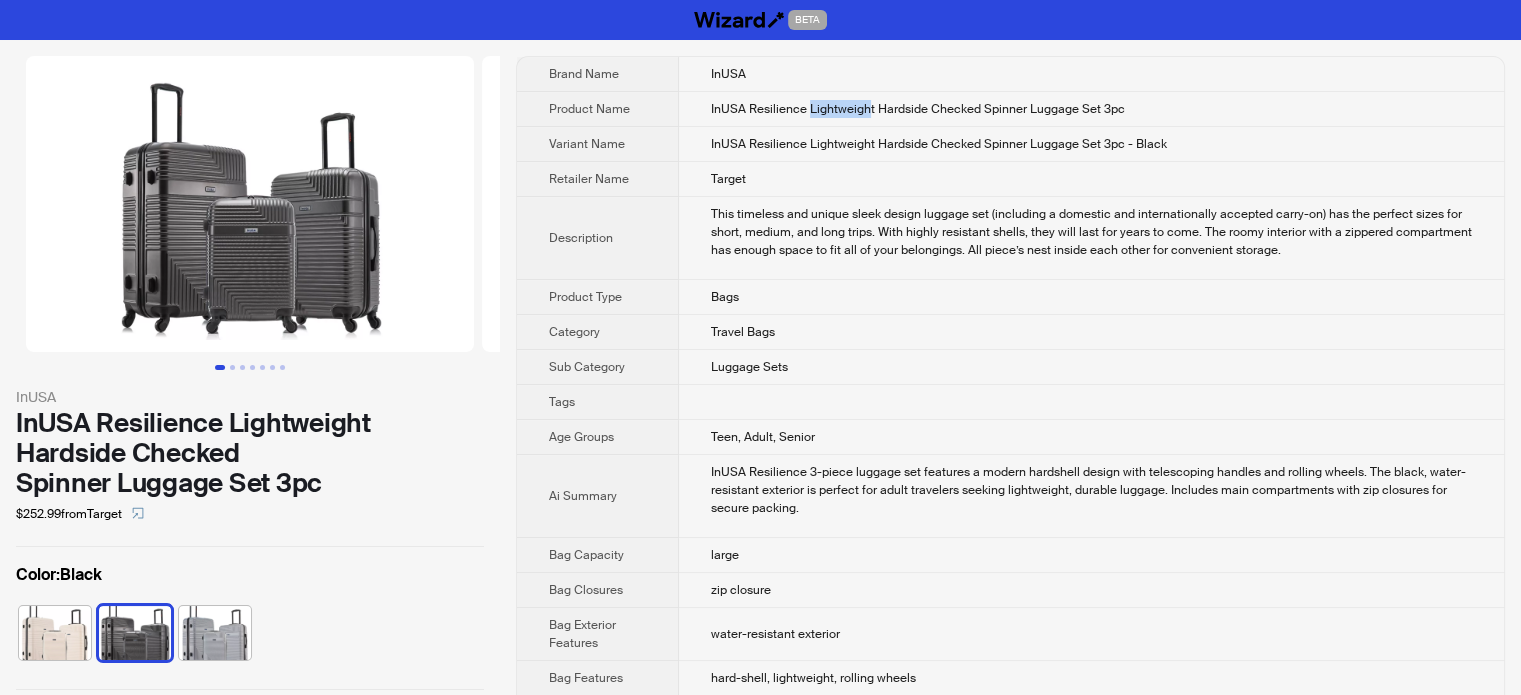 drag, startPoint x: 810, startPoint y: 108, endPoint x: 868, endPoint y: 105, distance: 58.077534 